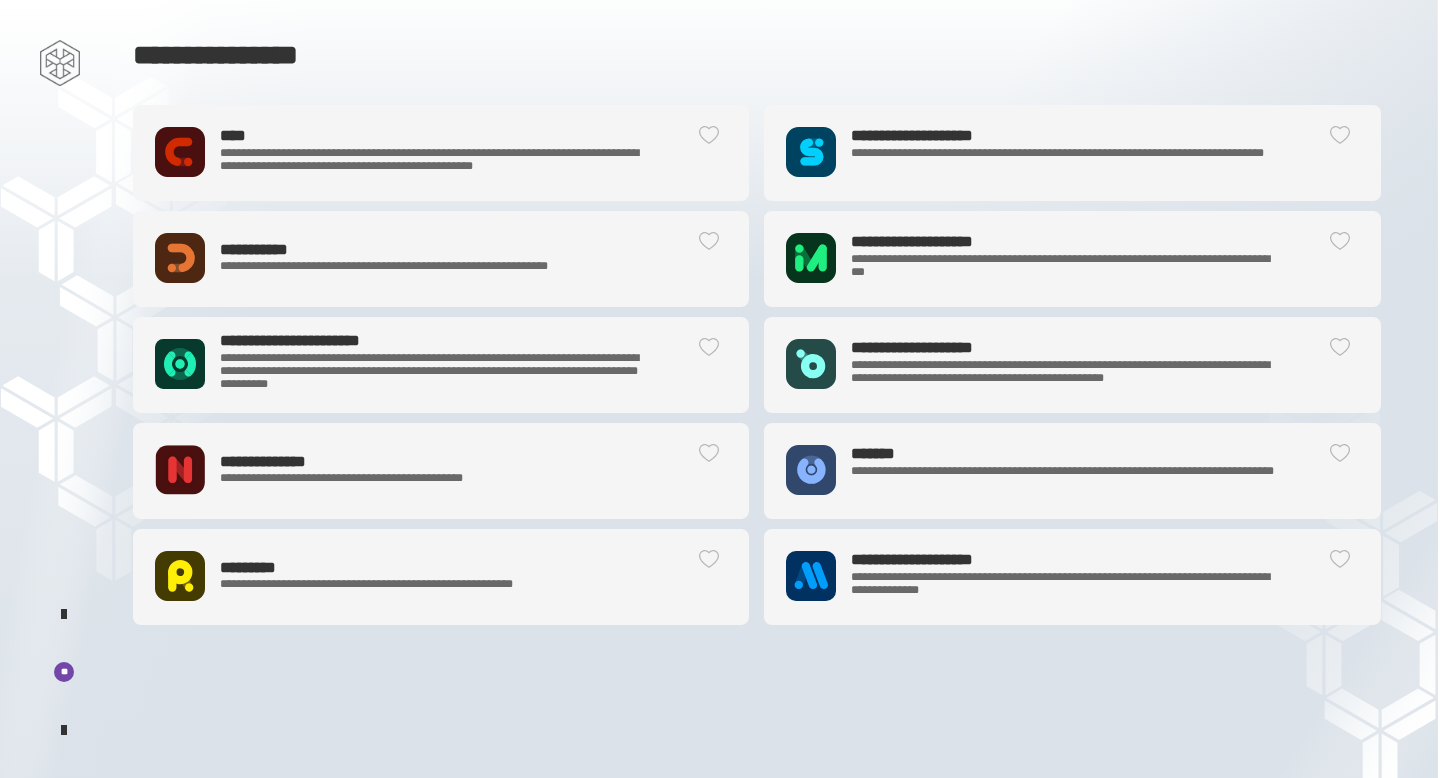 scroll, scrollTop: 0, scrollLeft: 0, axis: both 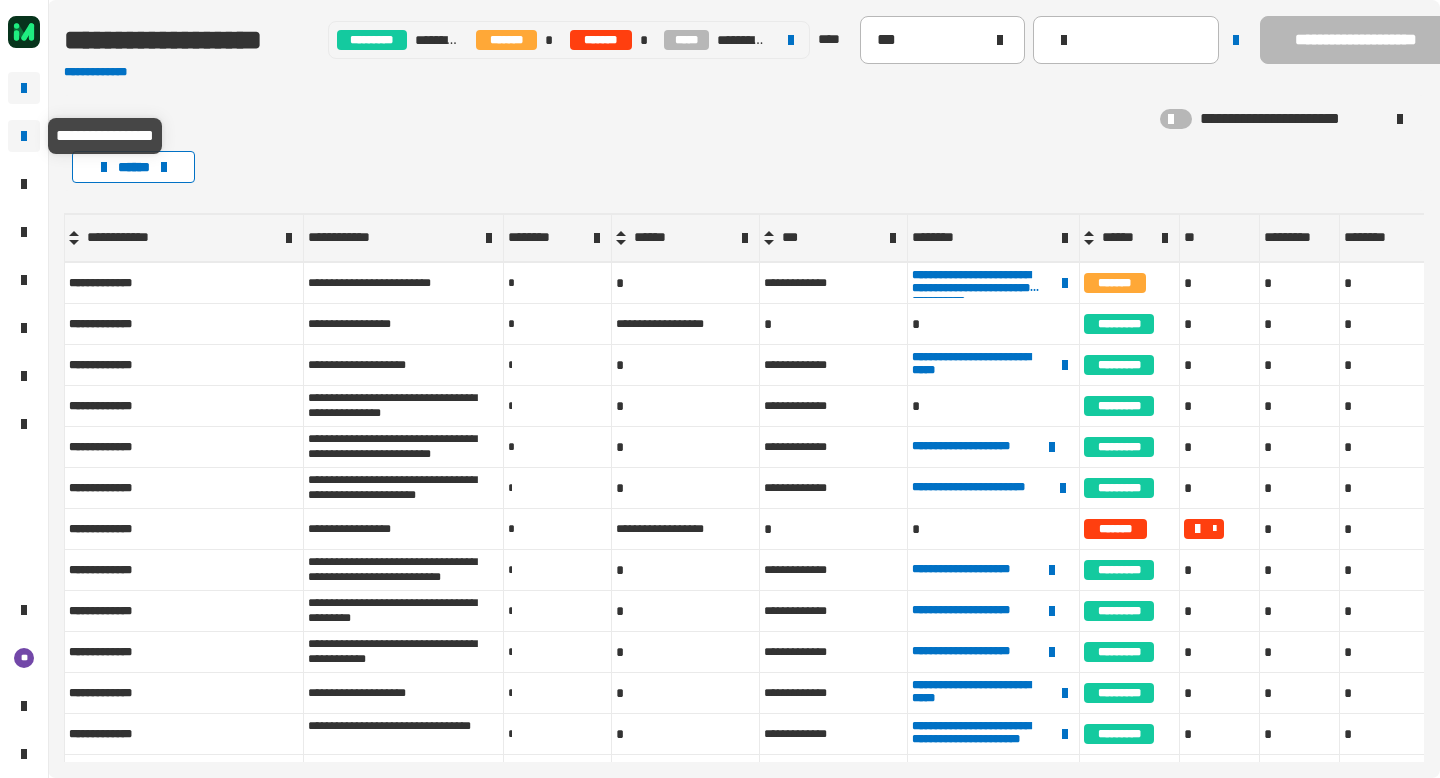 click 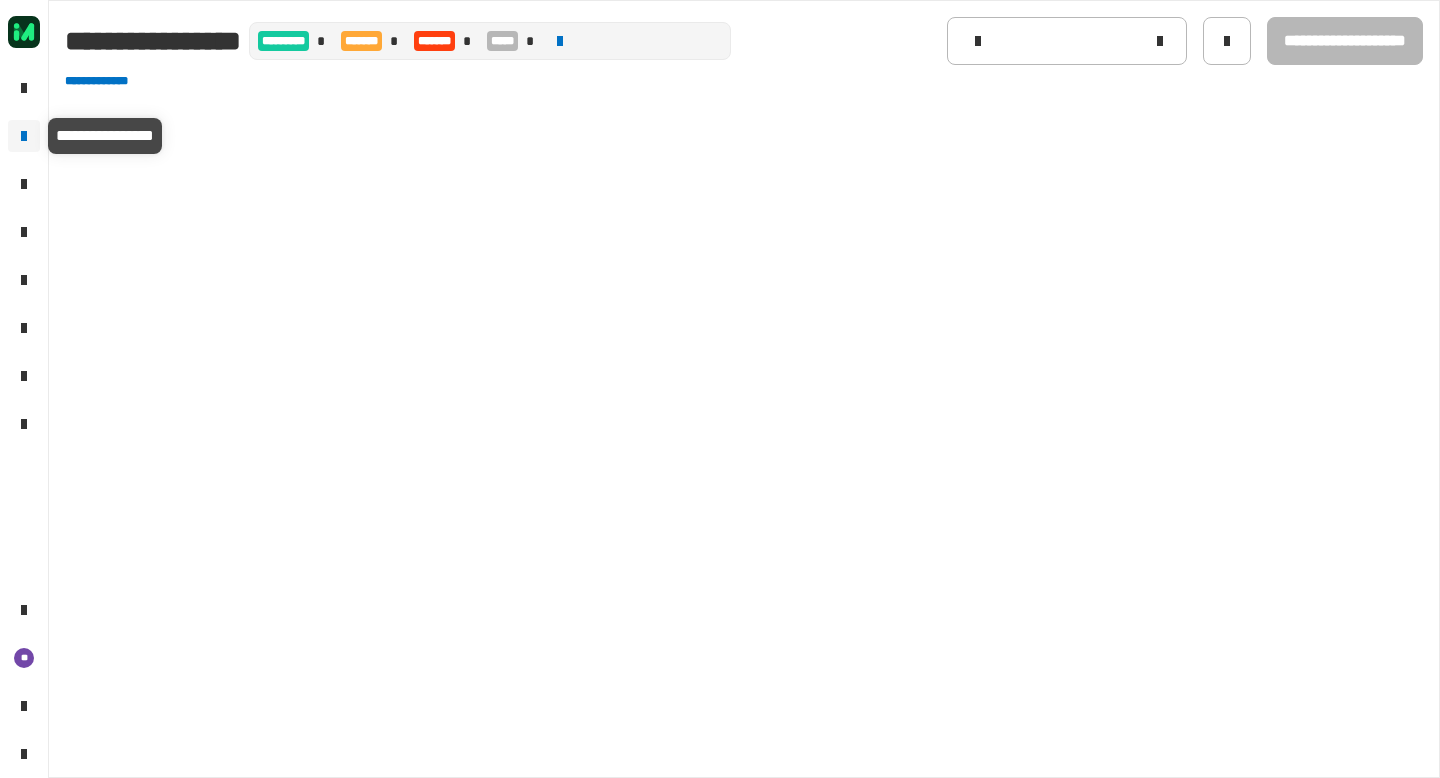 type on "********" 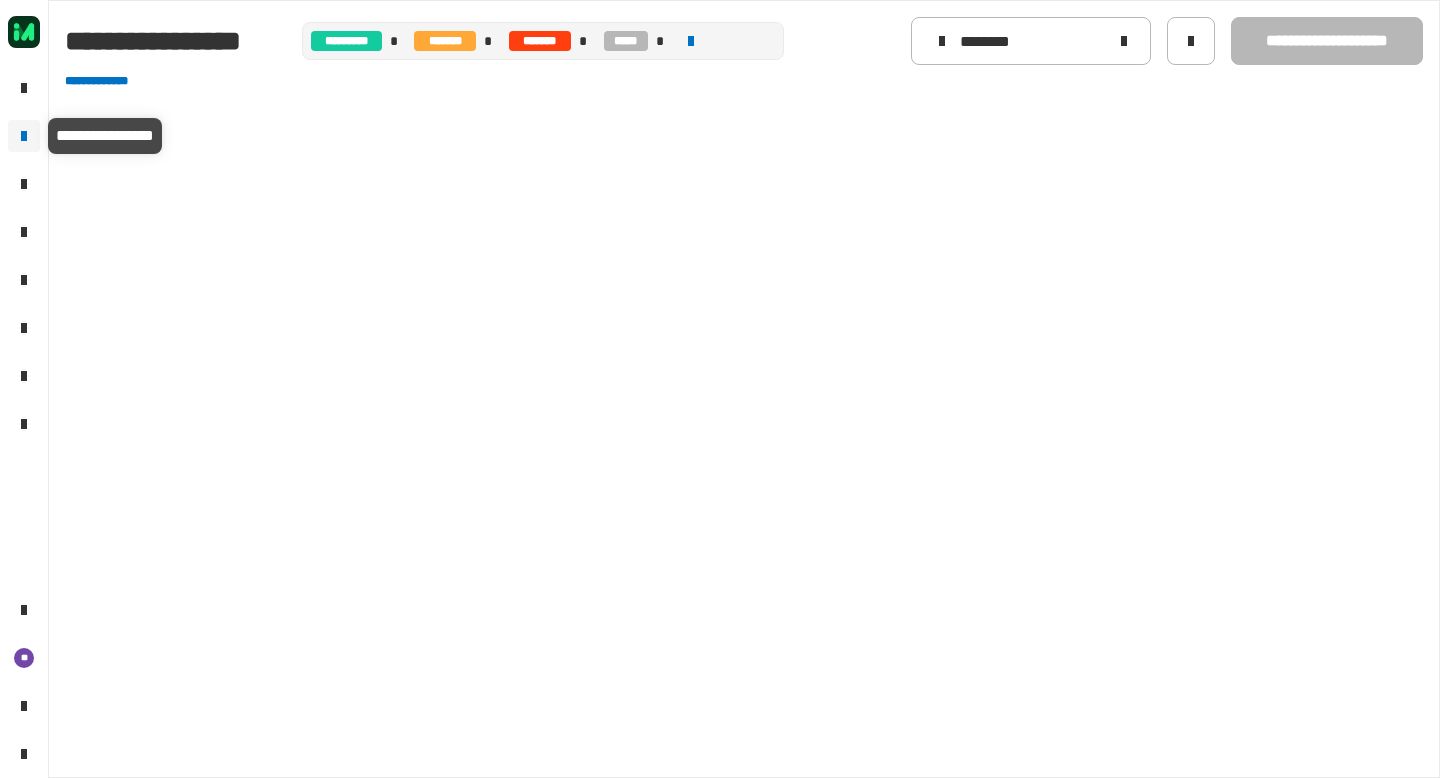 click 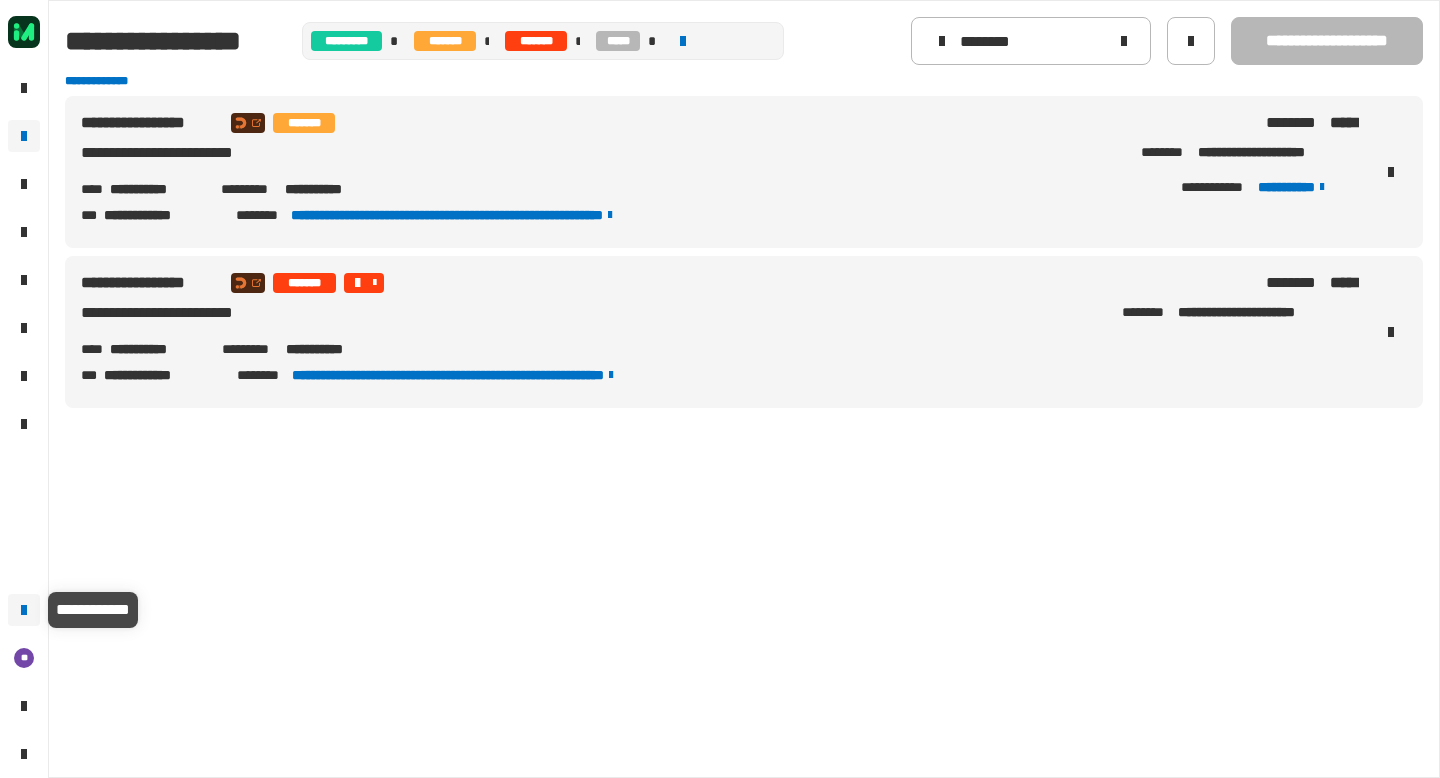 click 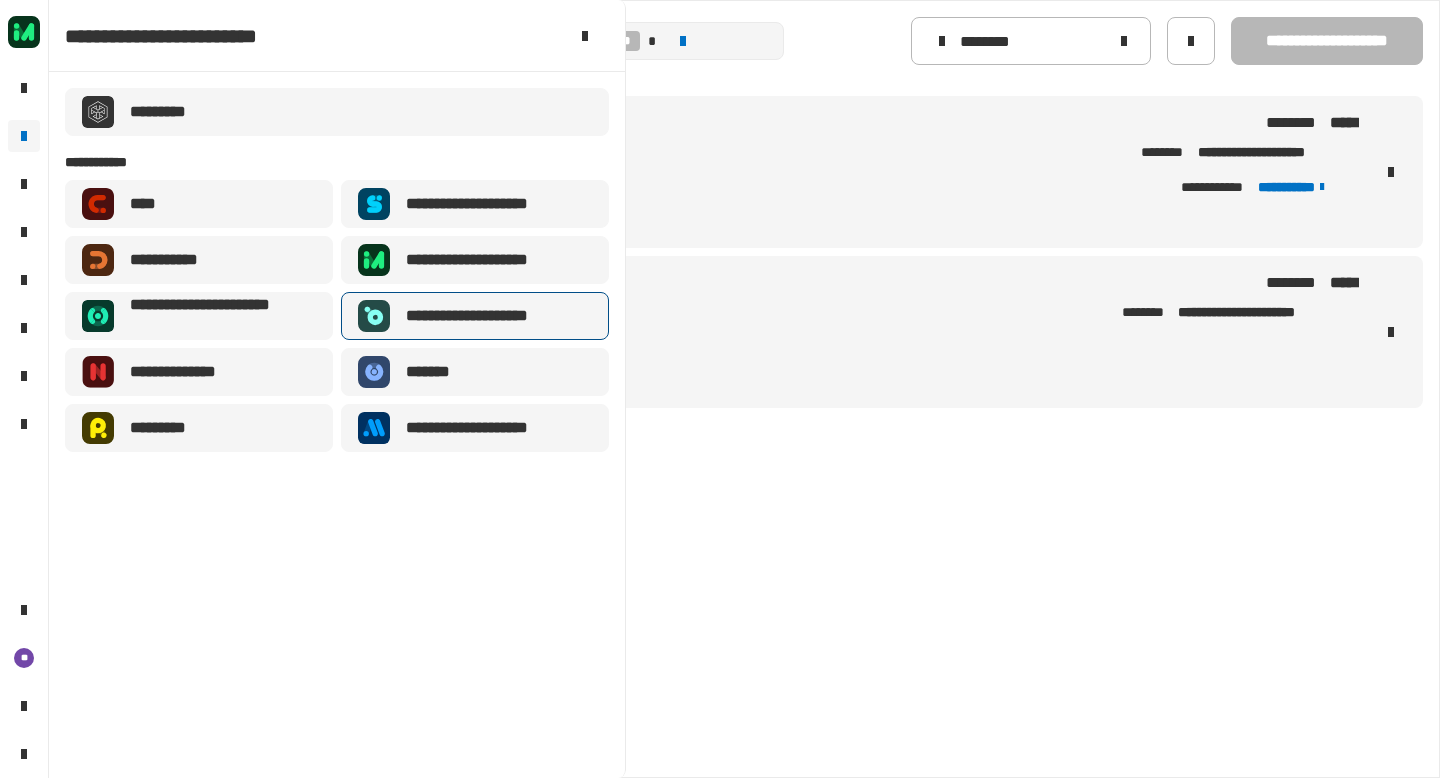 click on "**********" at bounding box center [482, 316] 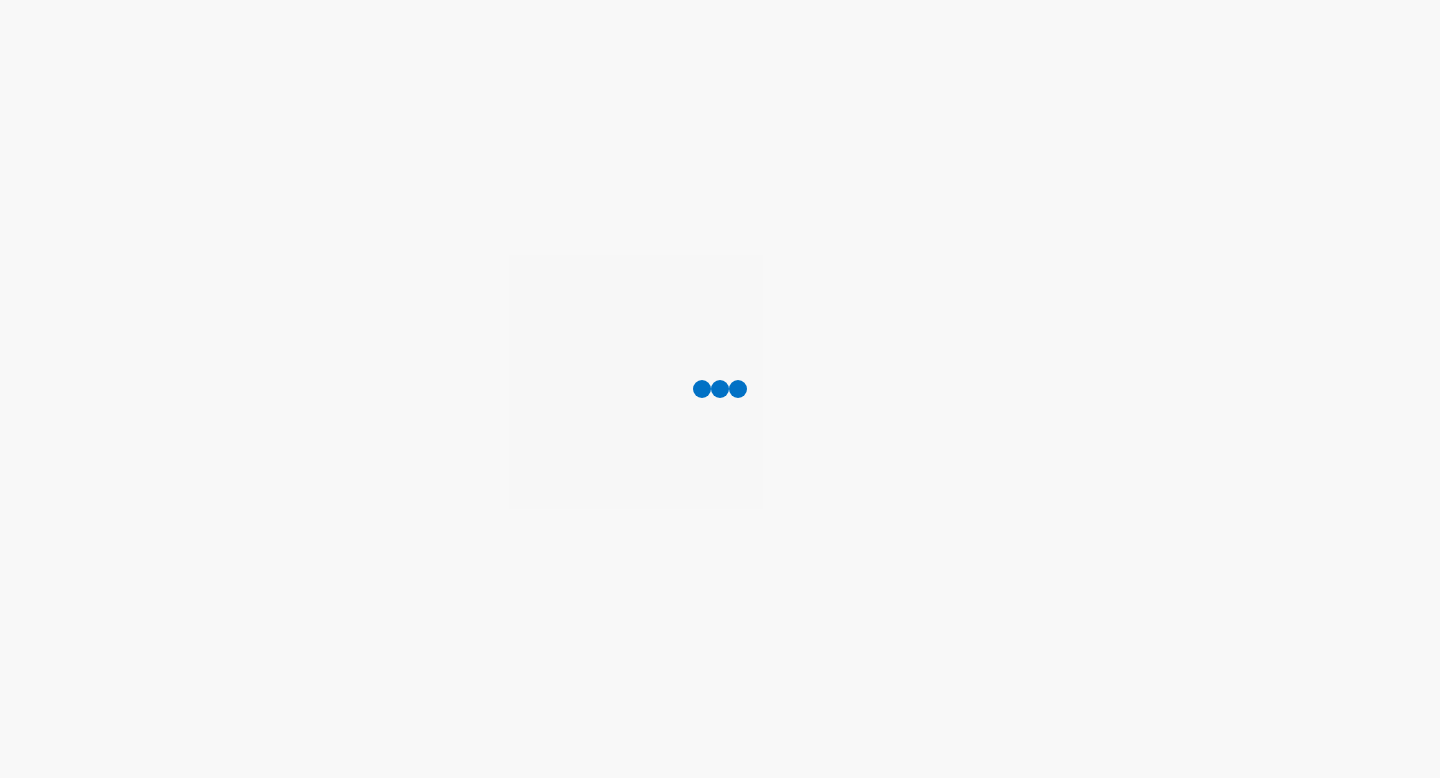 scroll, scrollTop: 0, scrollLeft: 0, axis: both 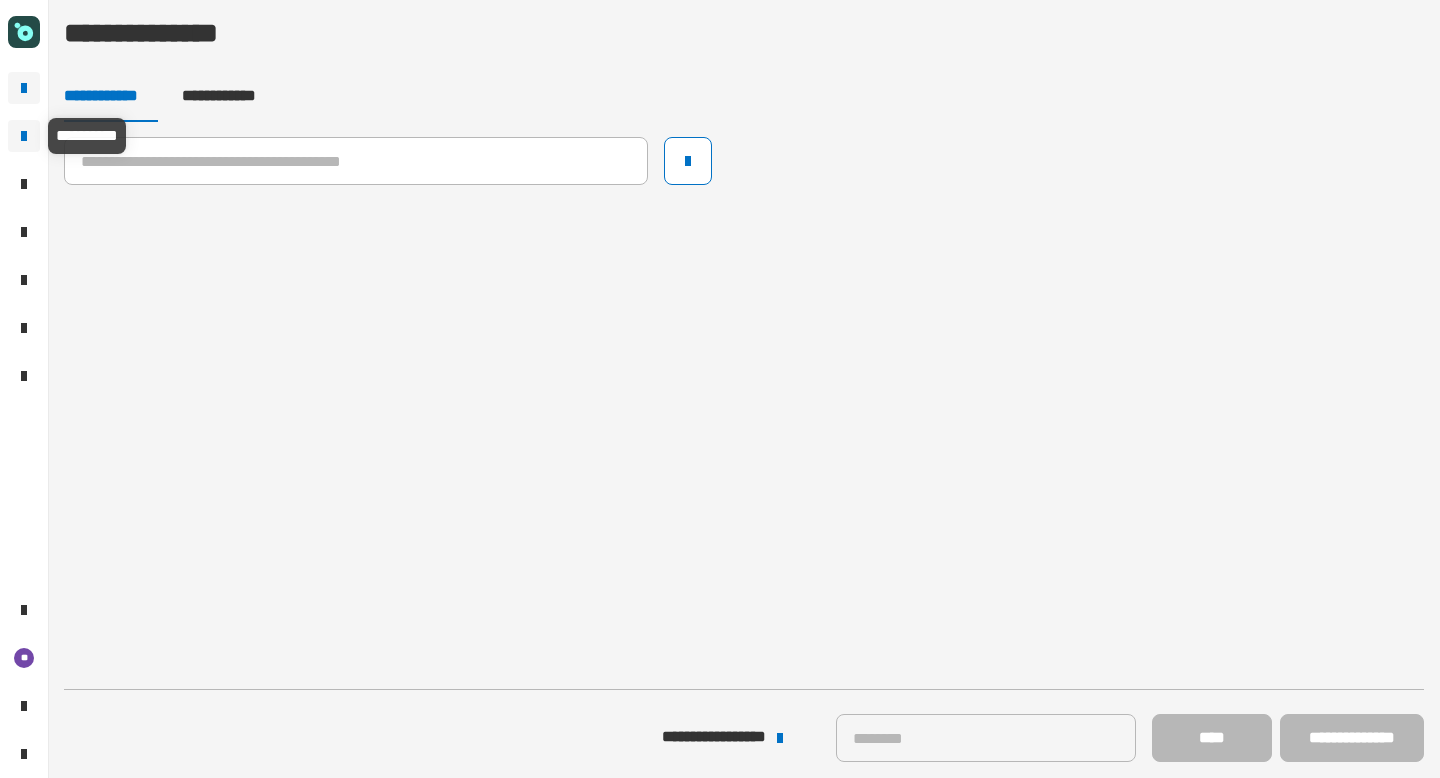 click 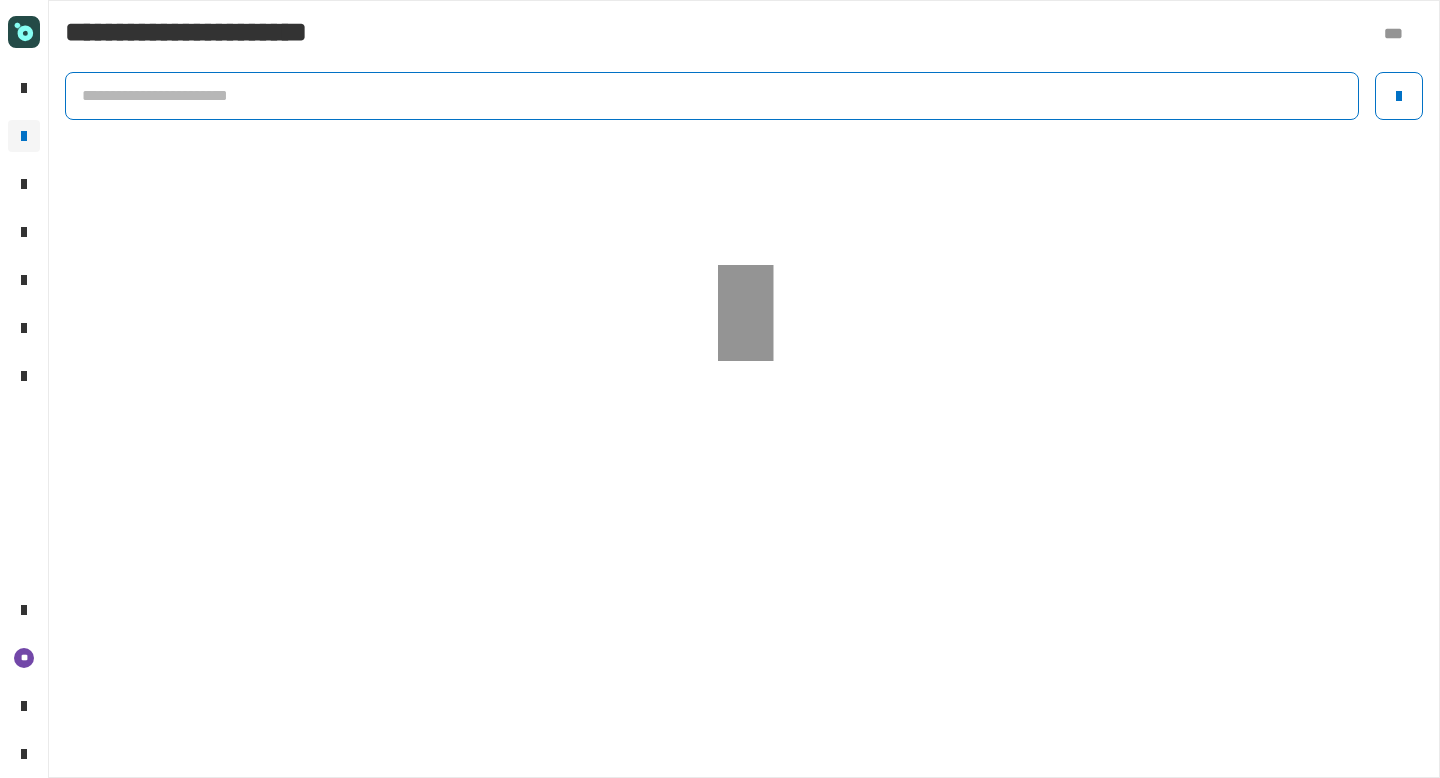 click 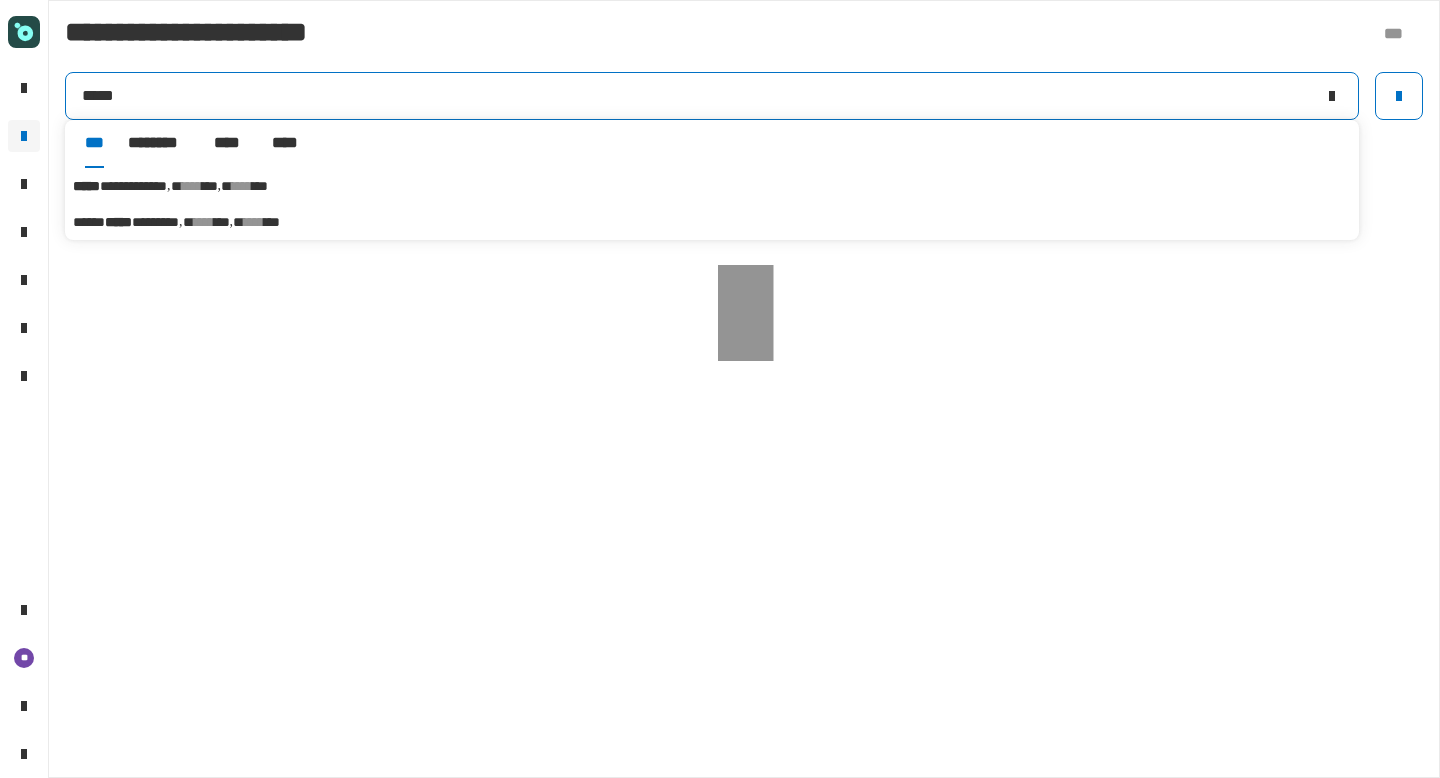 type on "*****" 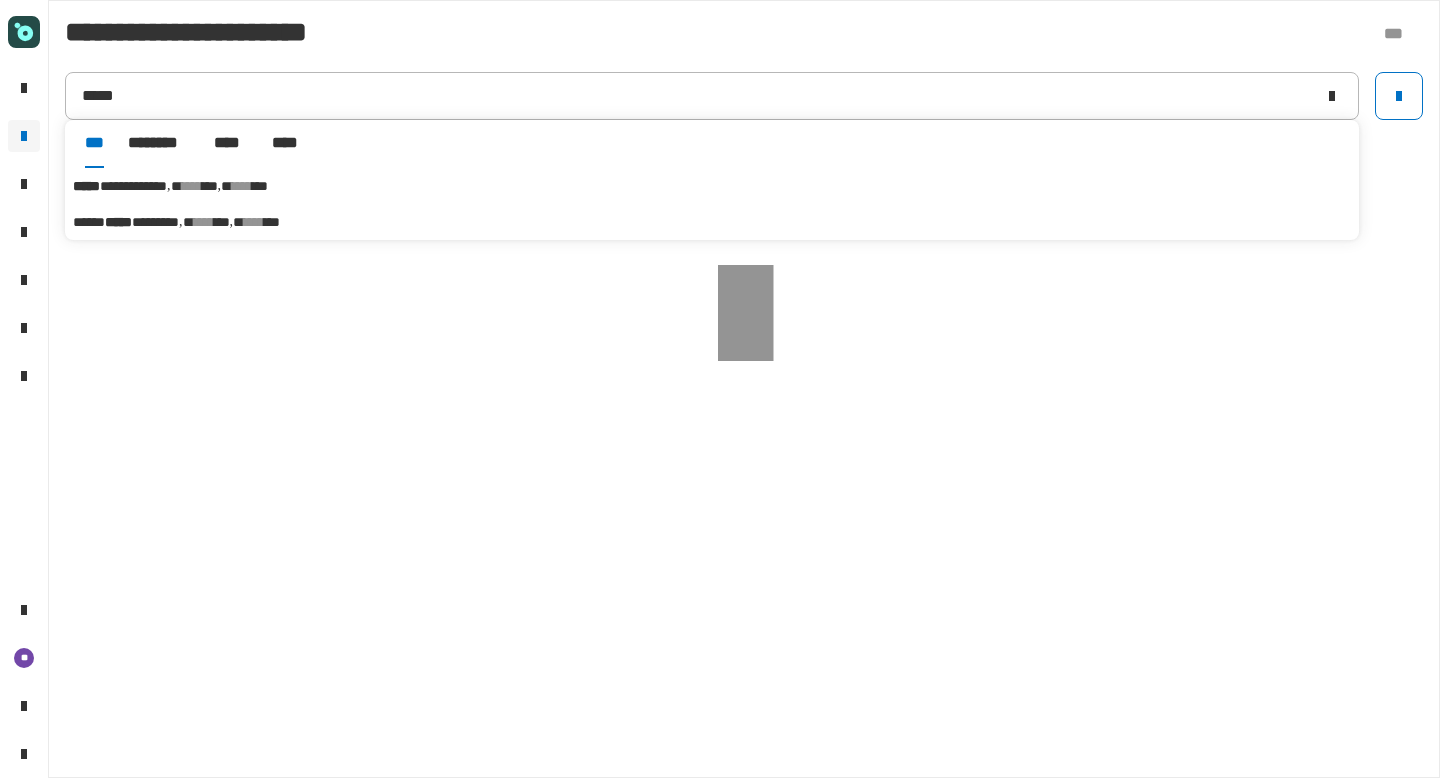 click on "**********" at bounding box center [133, 186] 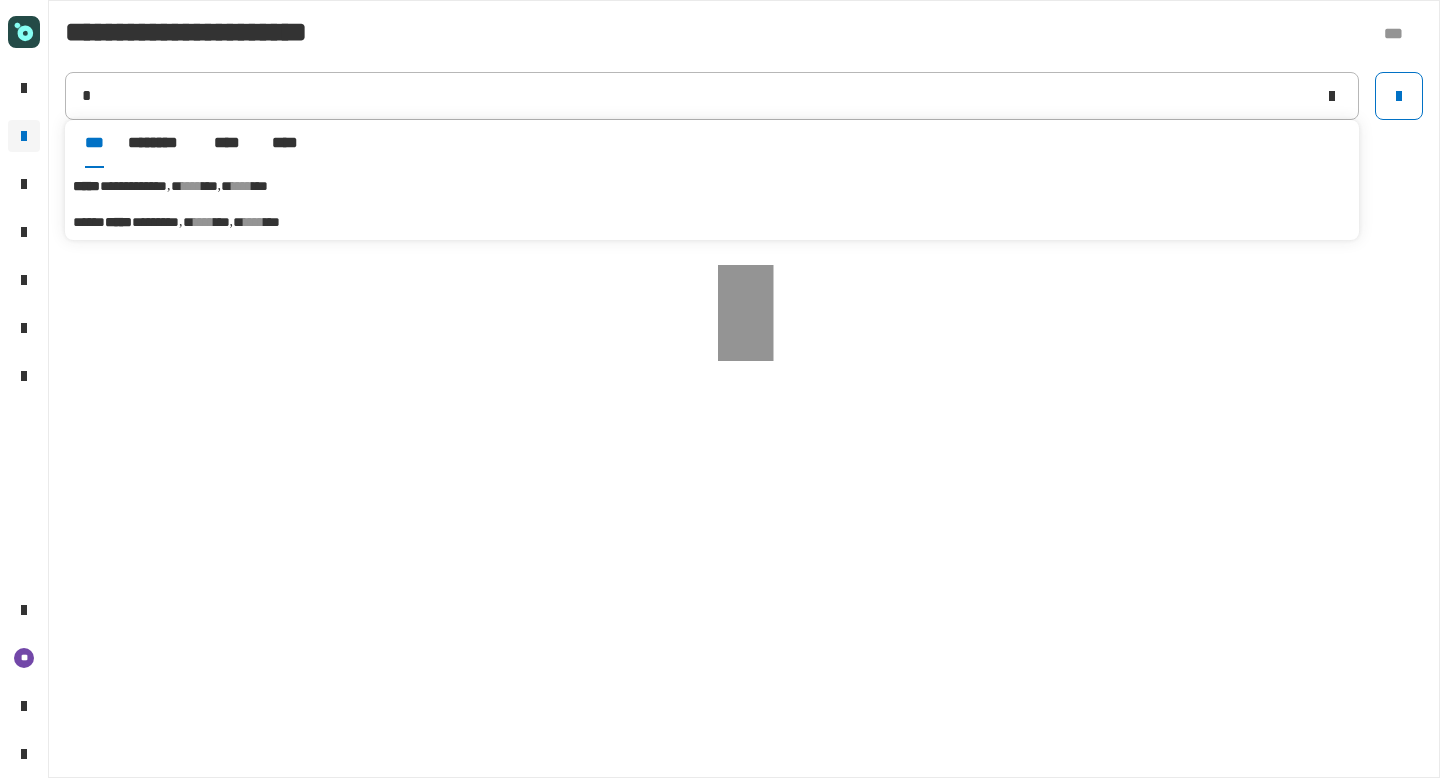 type on "**********" 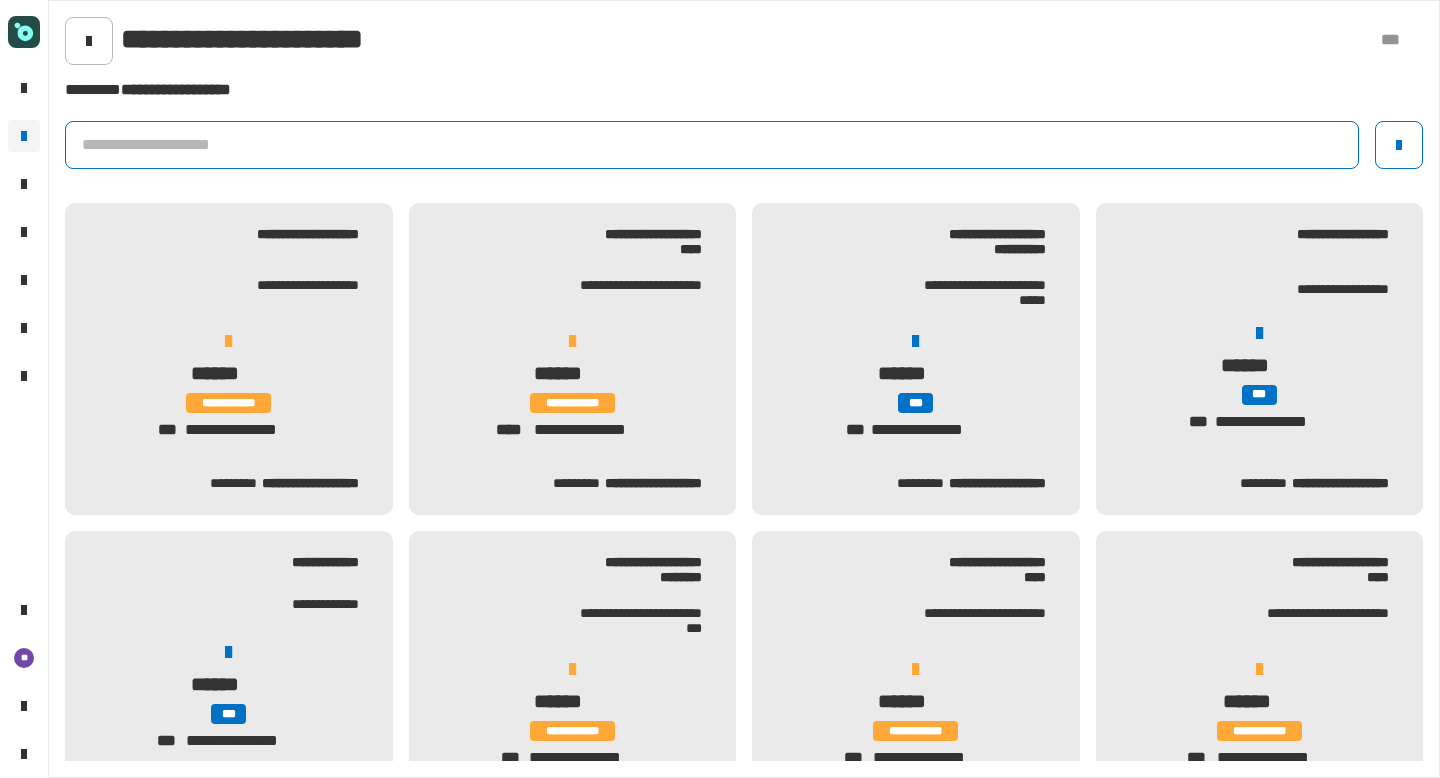click 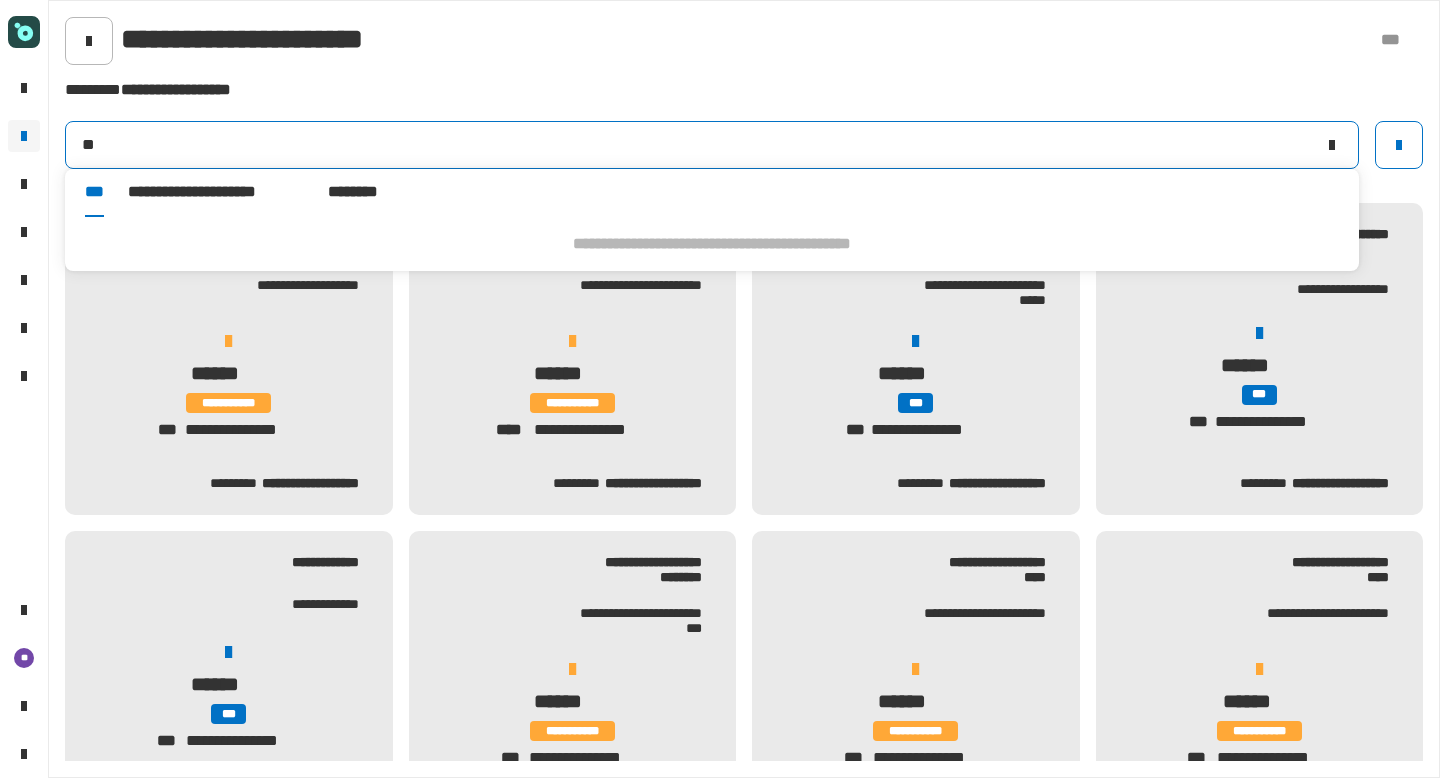 type on "*" 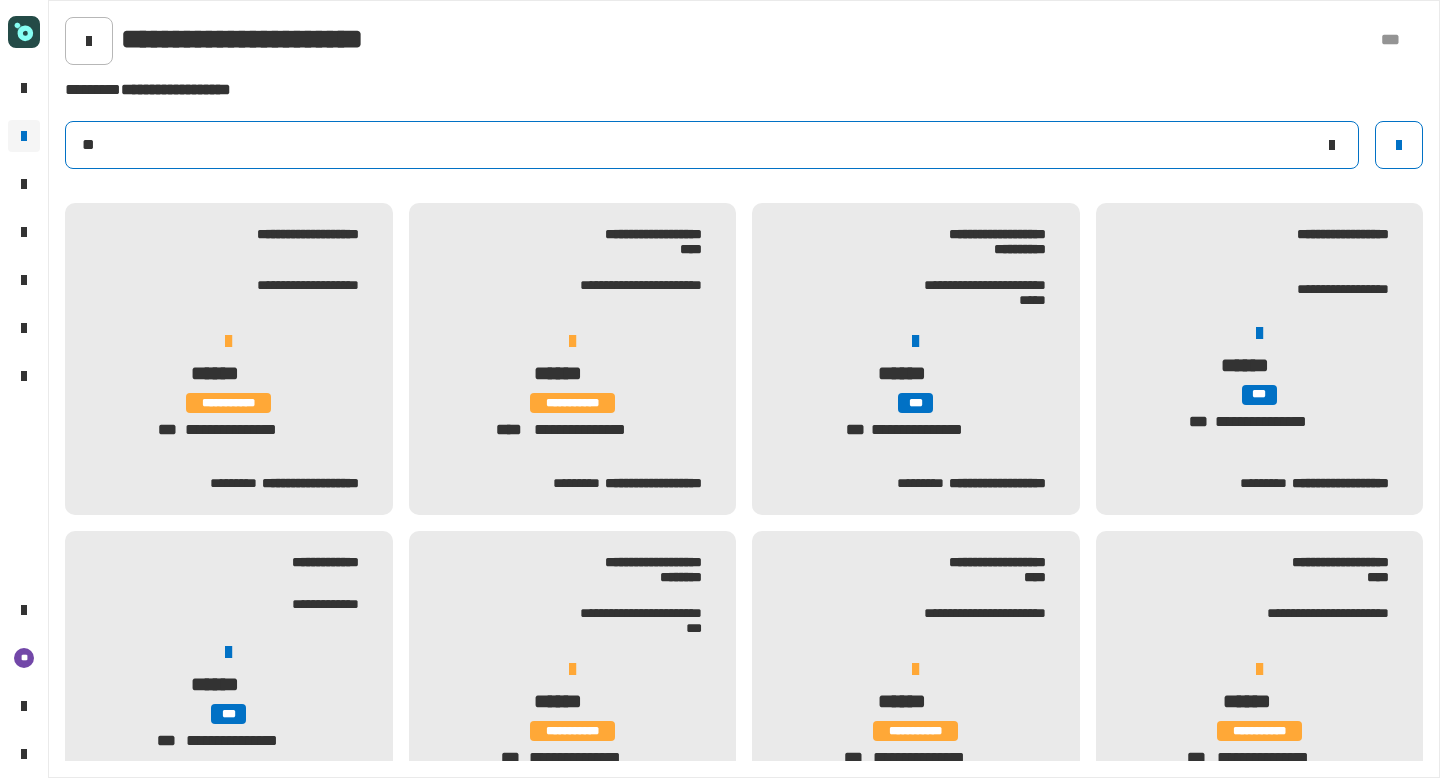 type on "*" 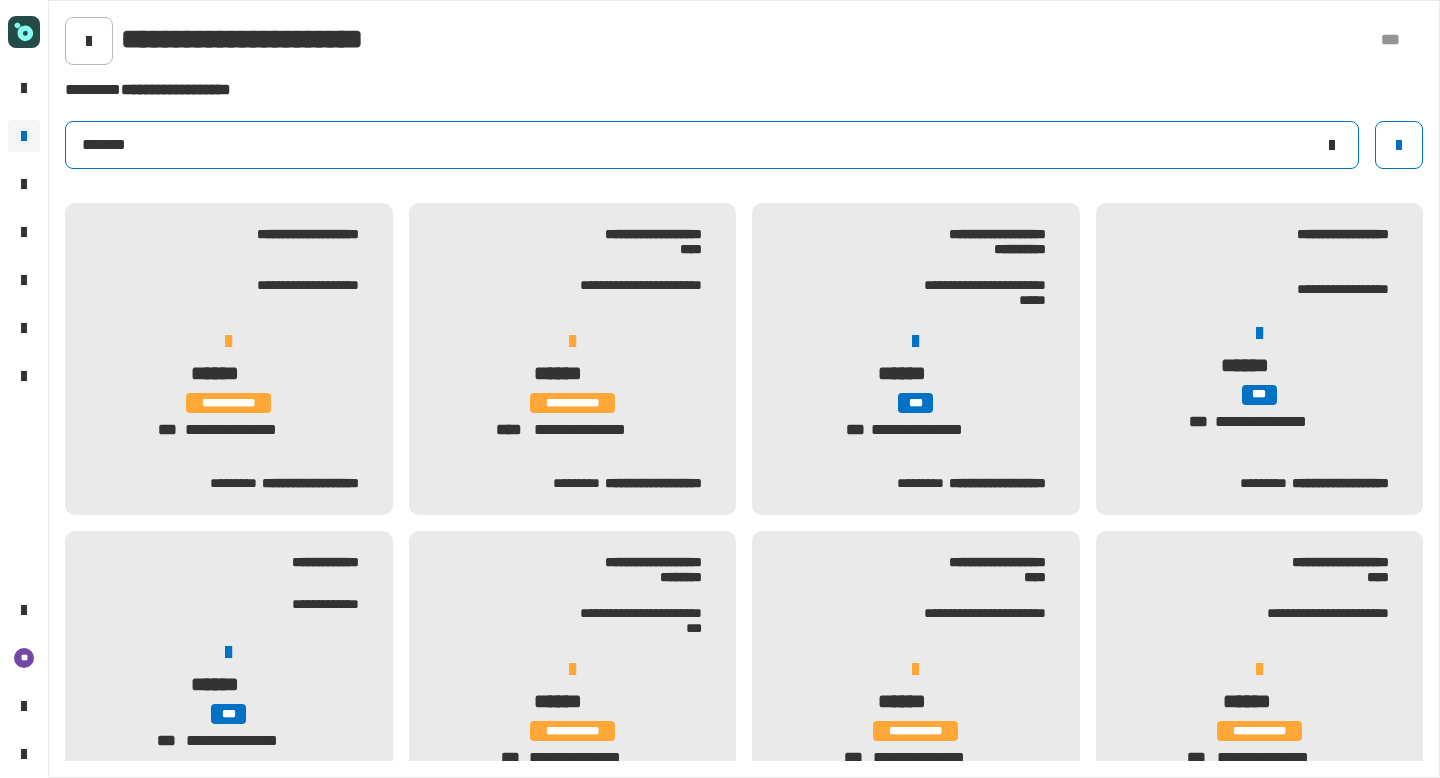 type on "*******" 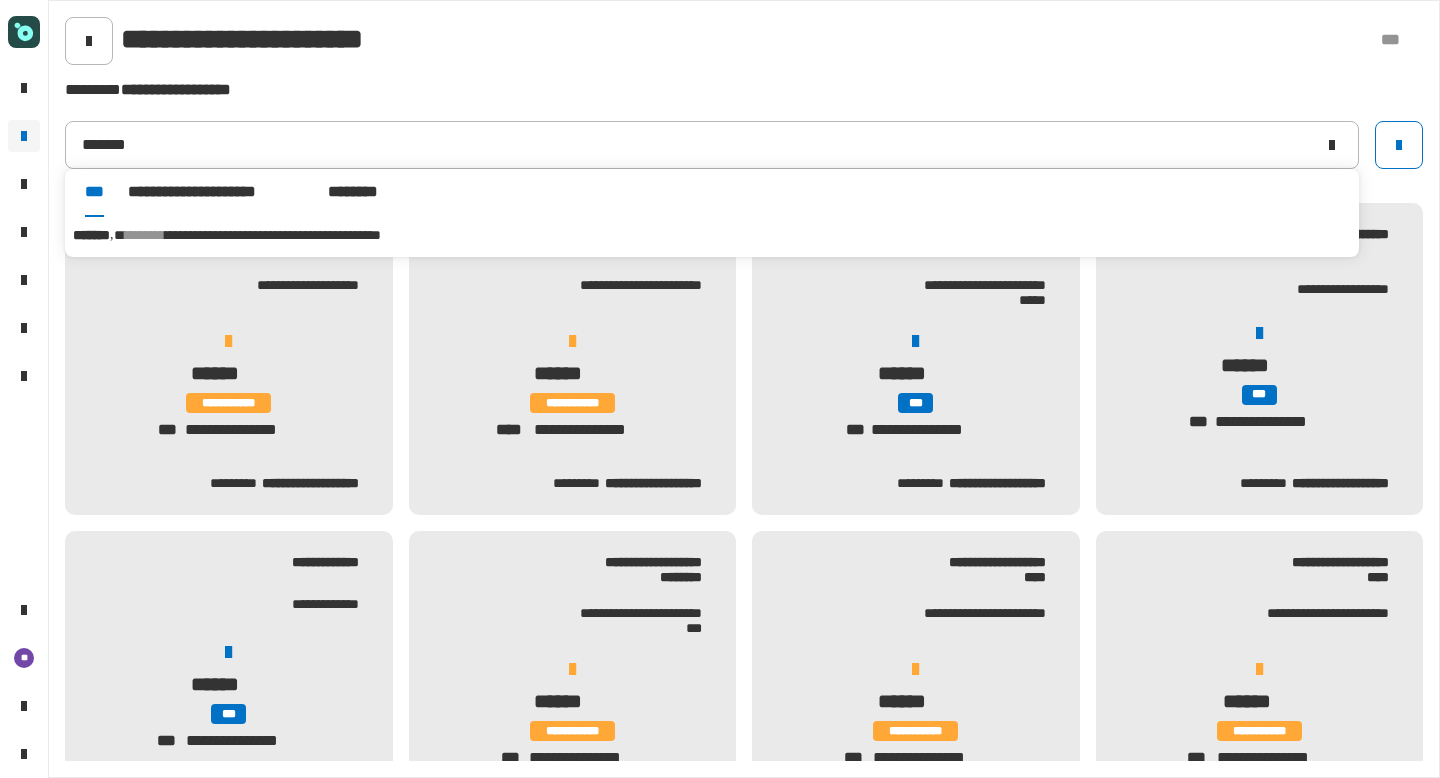 click on "**********" at bounding box center [273, 235] 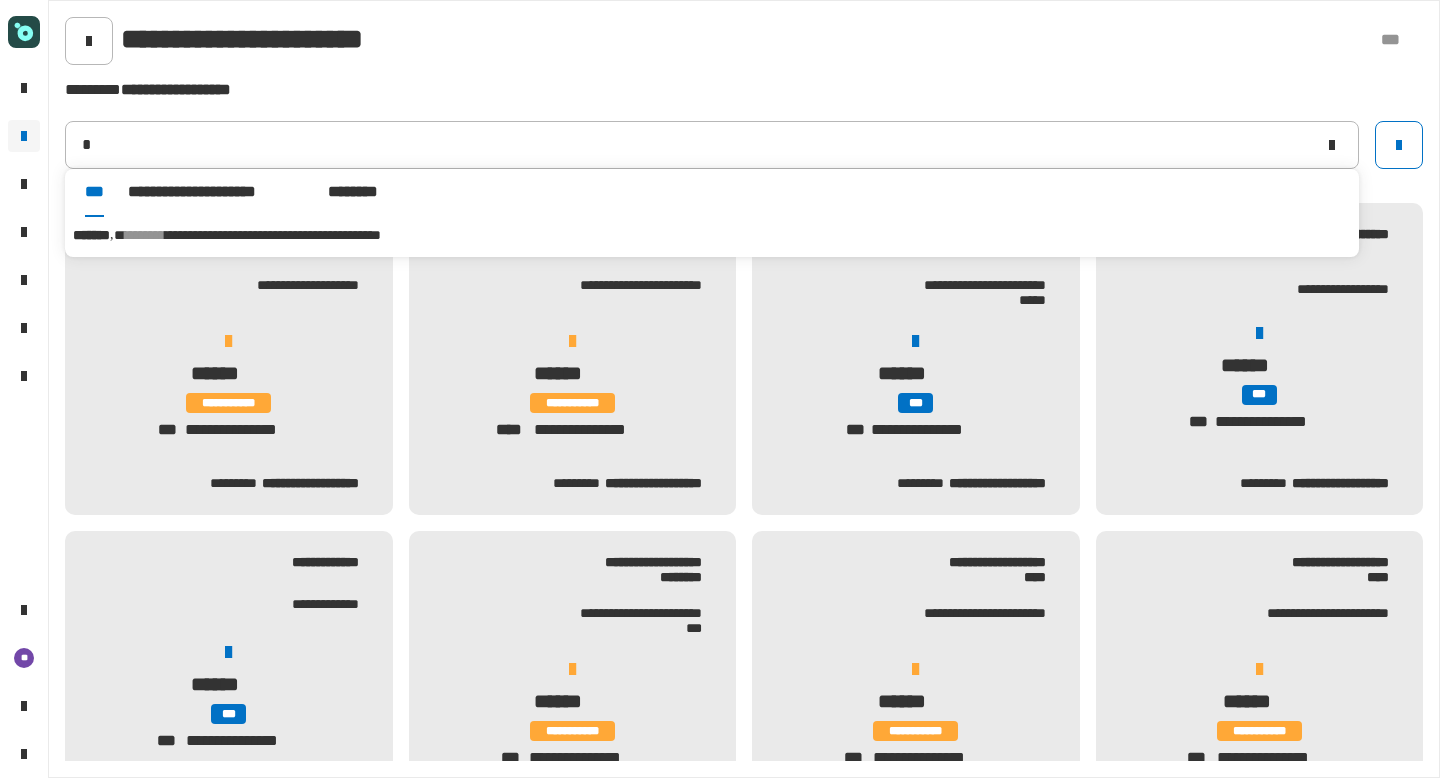 type on "*******" 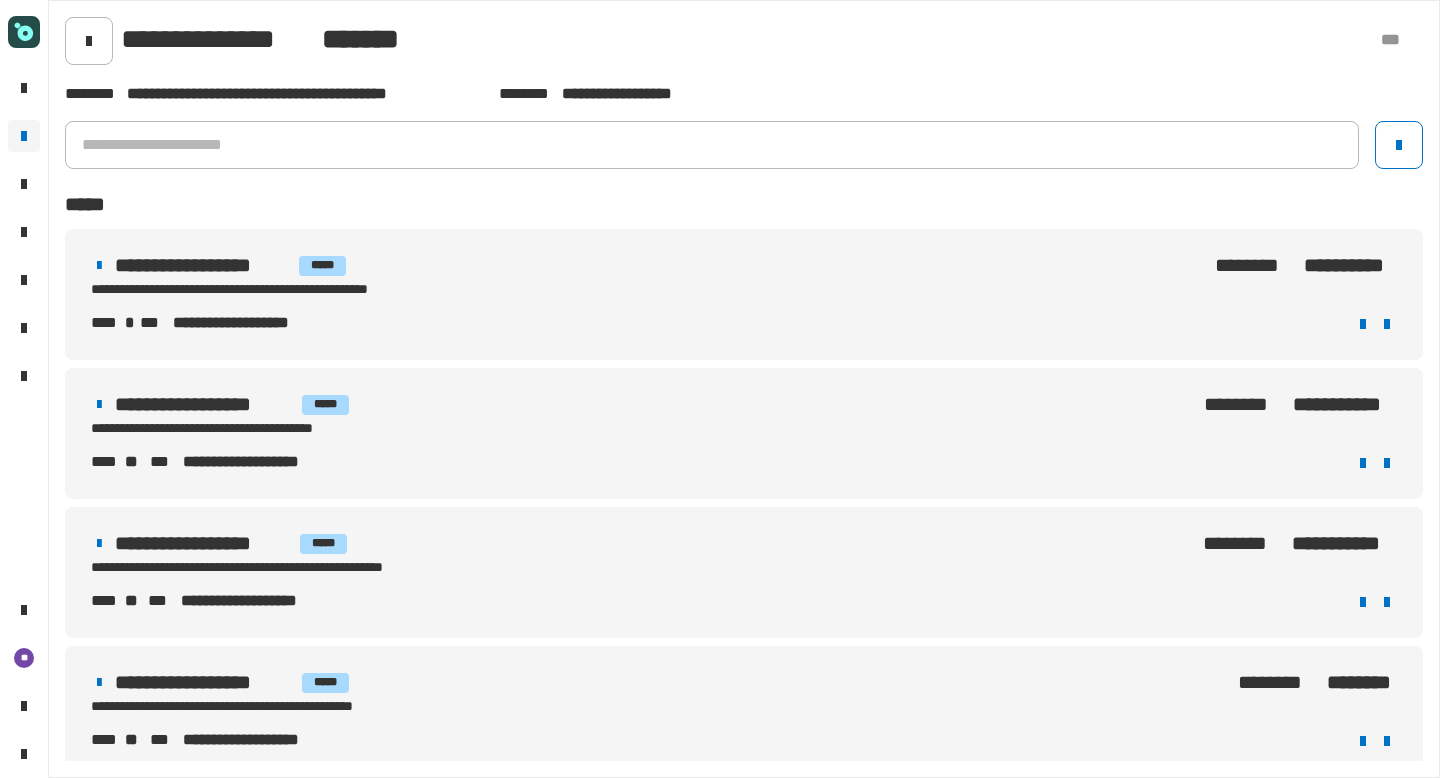 click 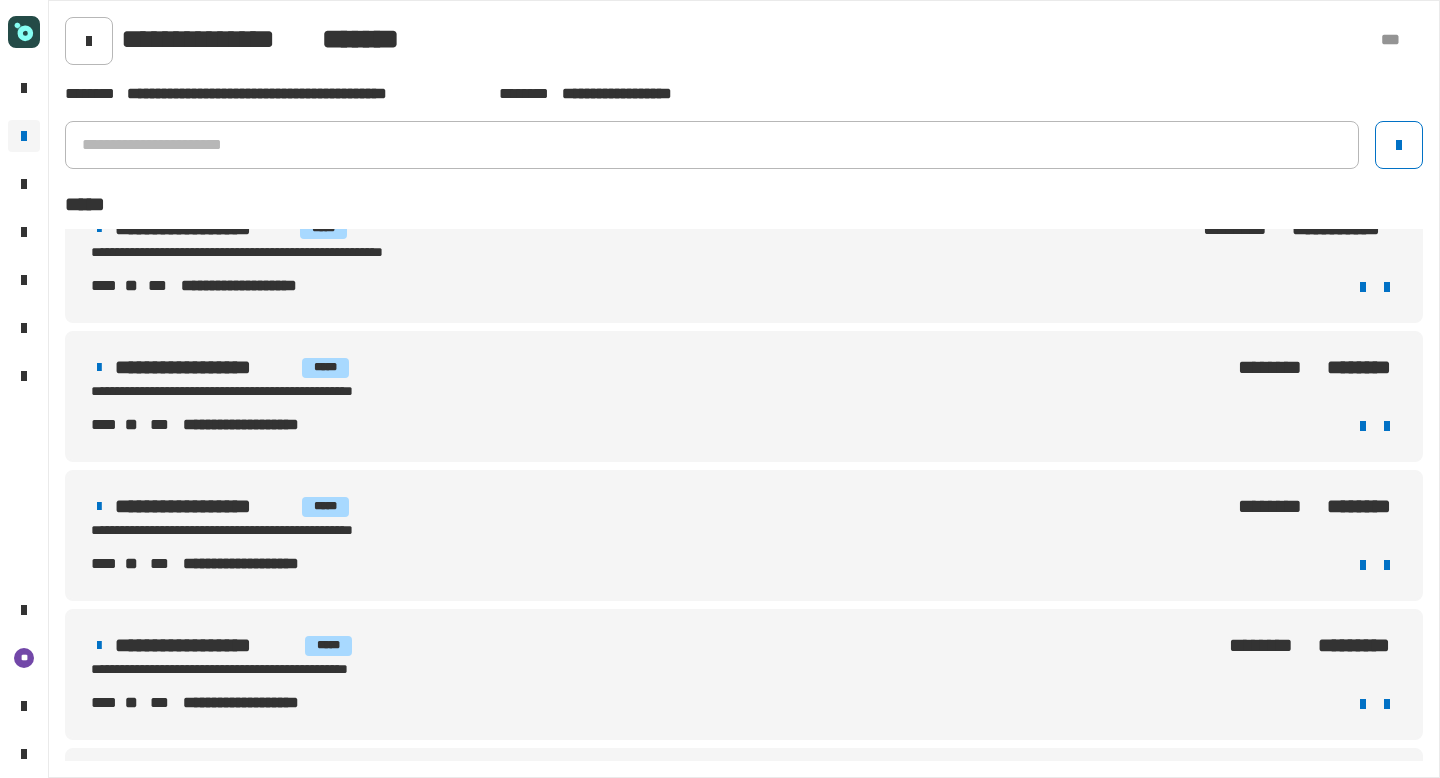 scroll, scrollTop: 0, scrollLeft: 0, axis: both 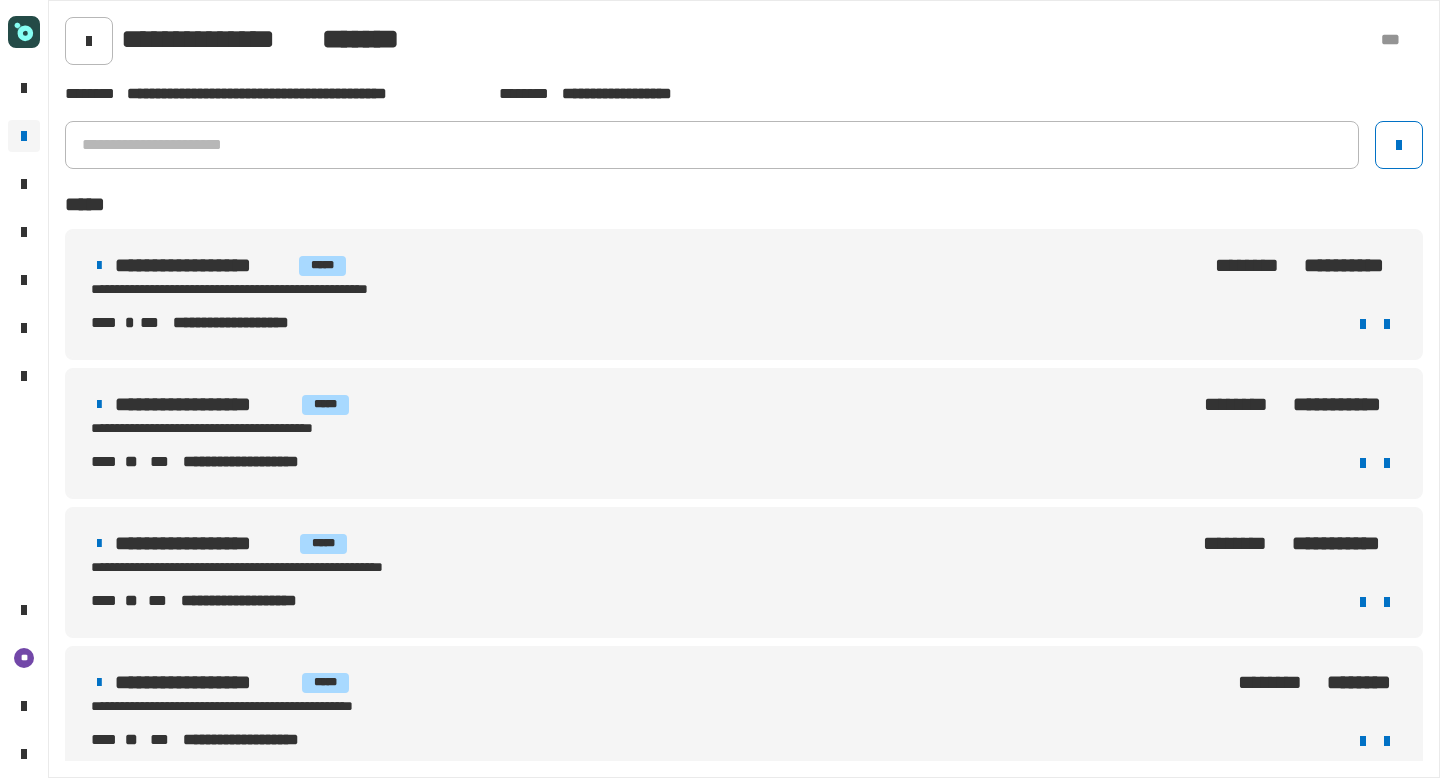 click on "**********" at bounding box center (343, 428) 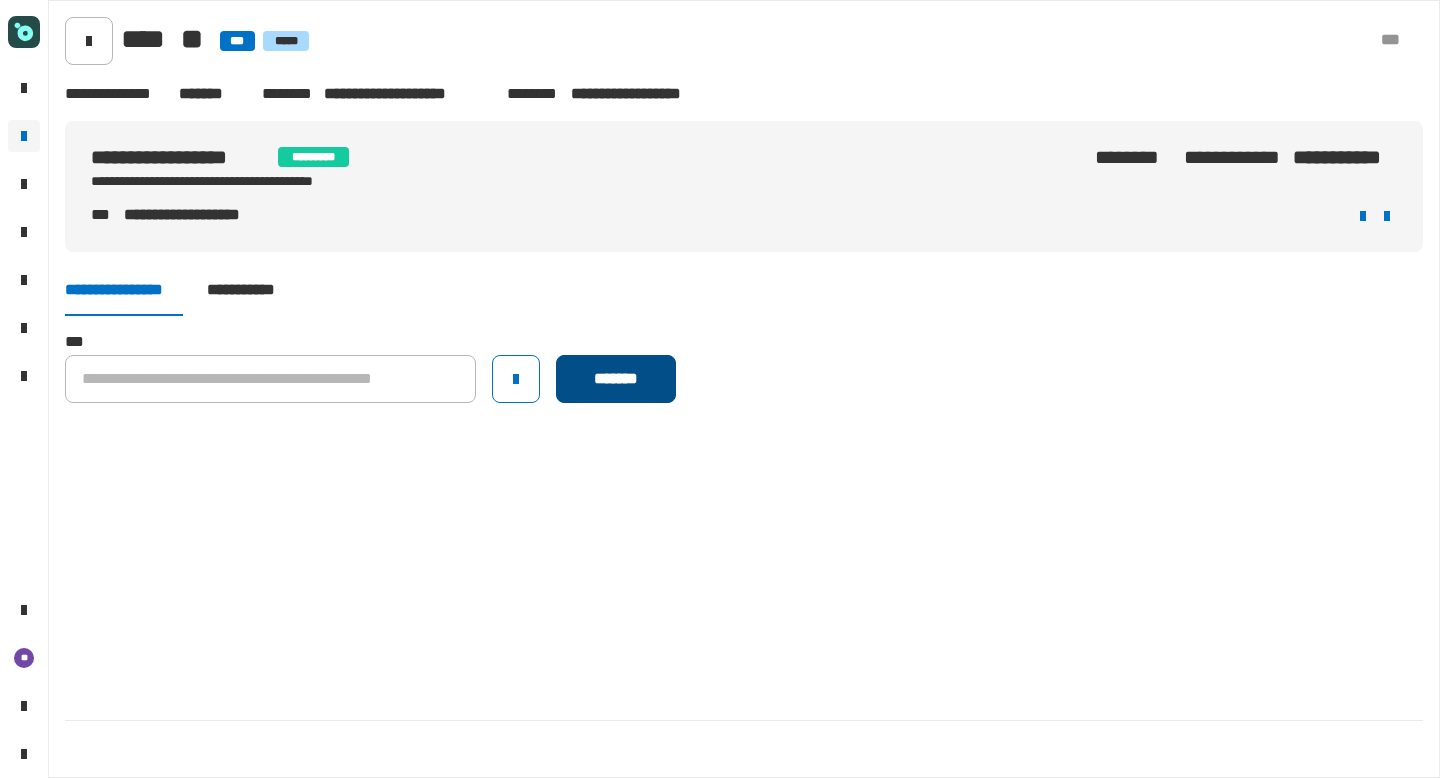 click on "*******" 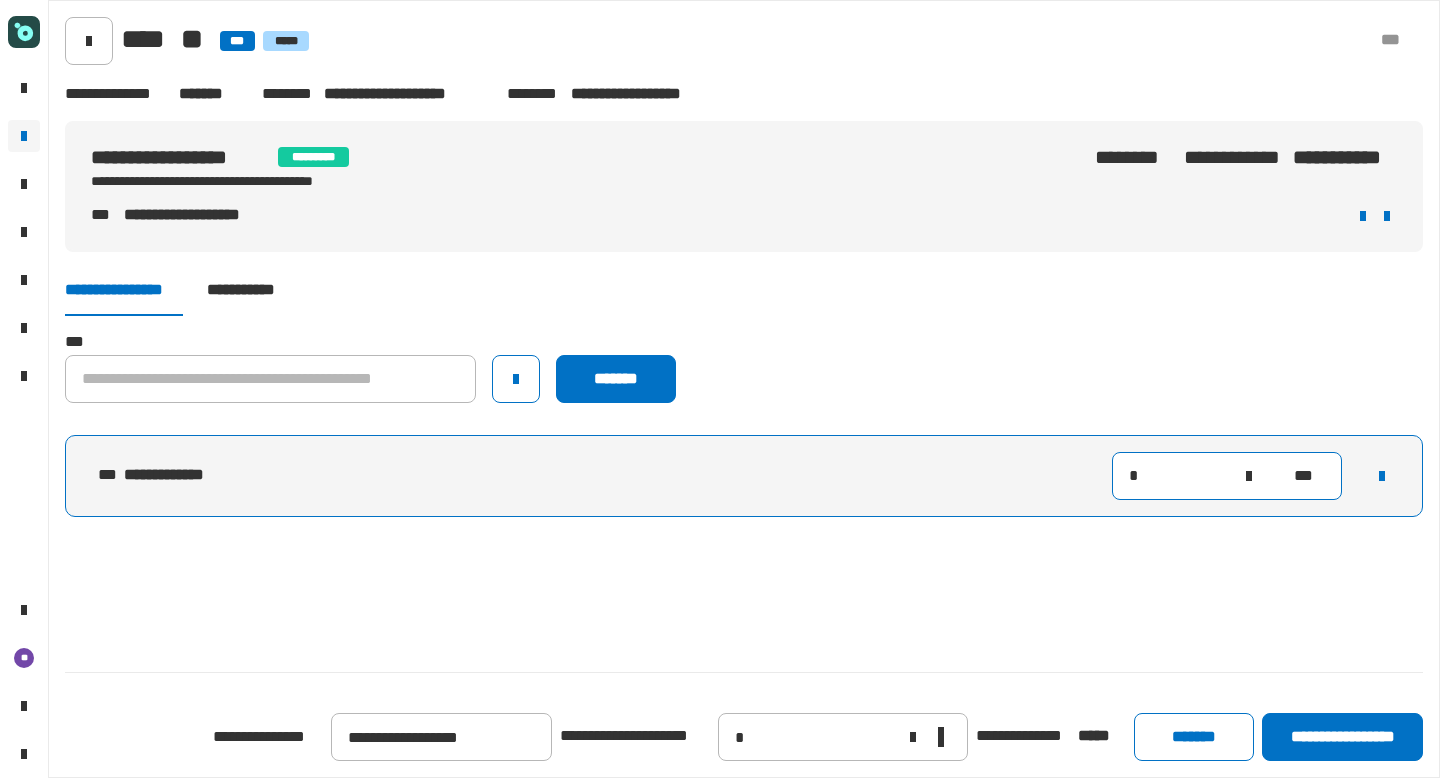 click on "*" 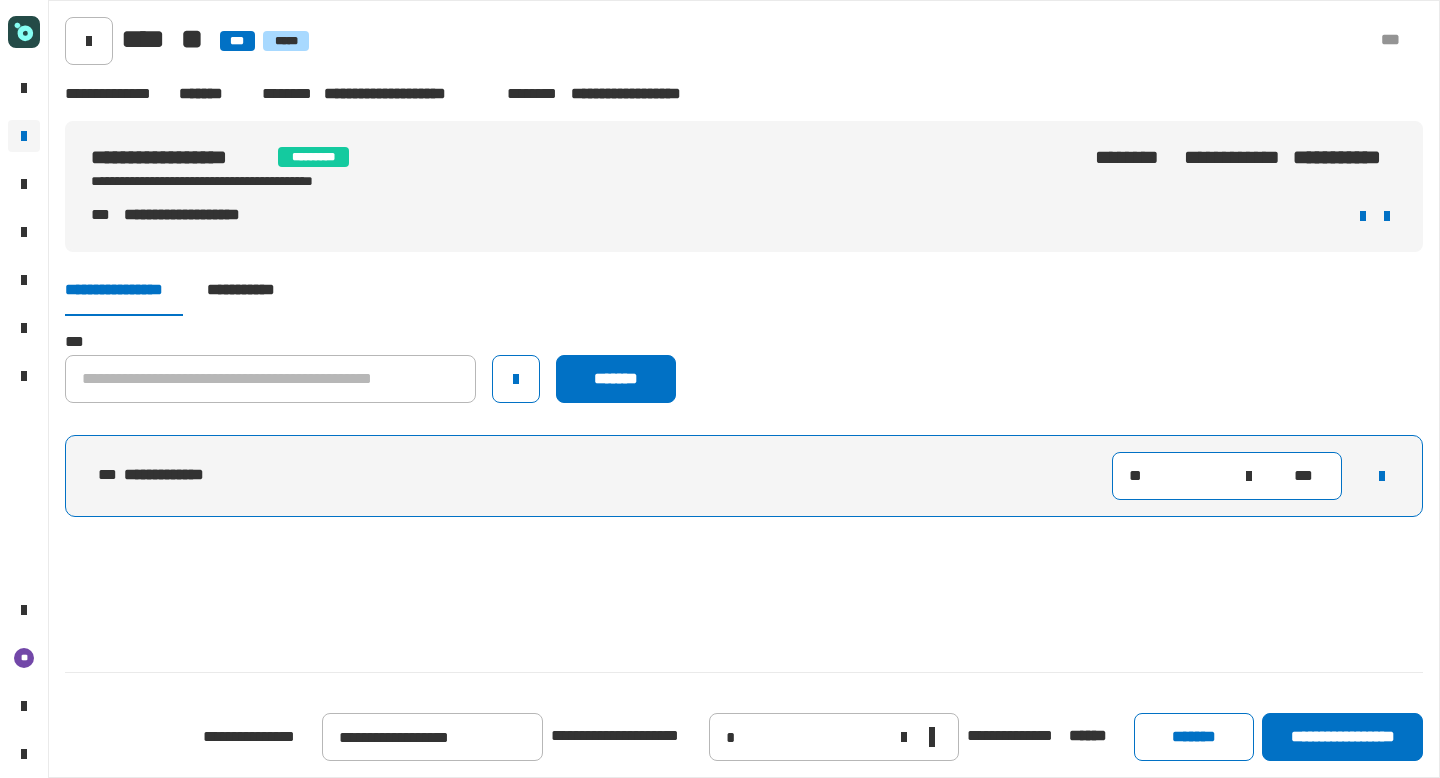 type on "***" 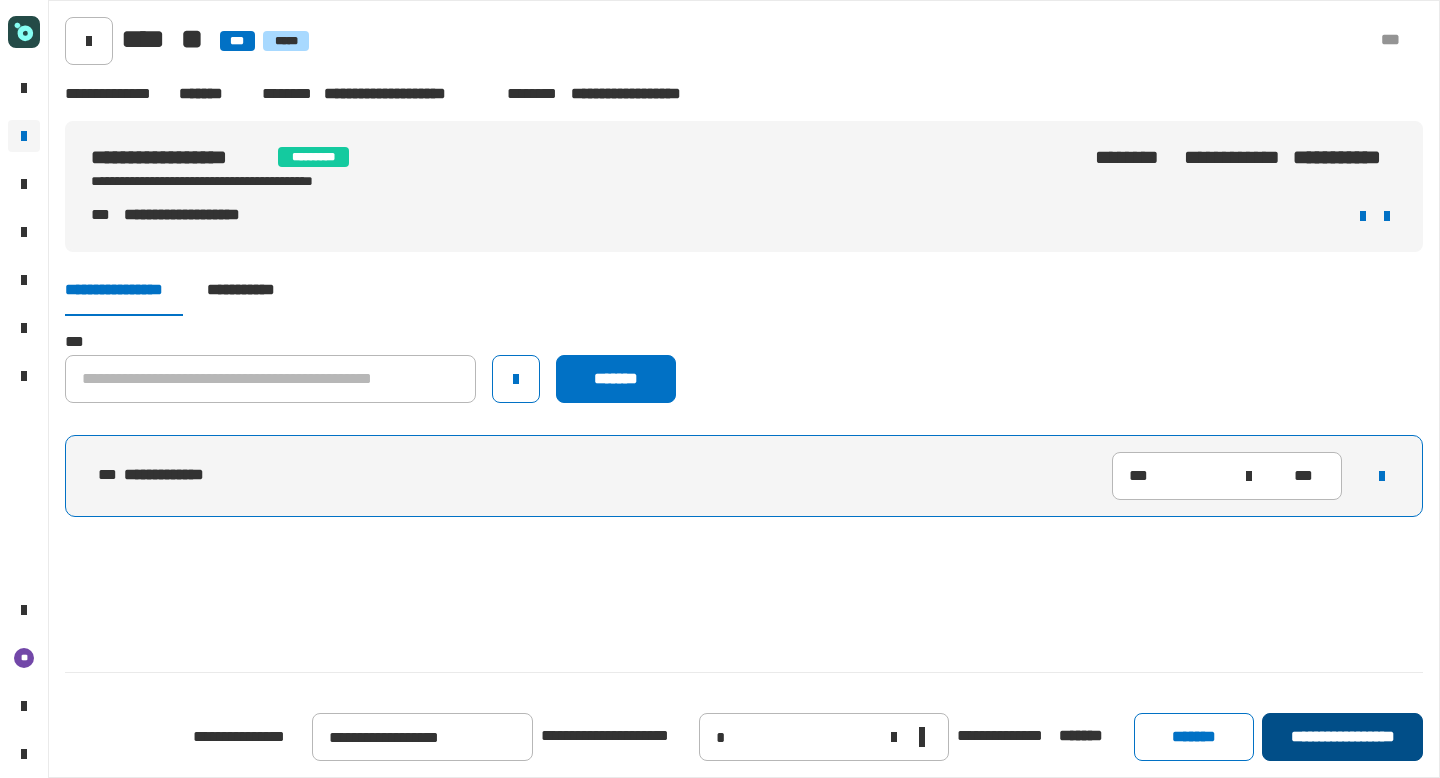 click on "**********" 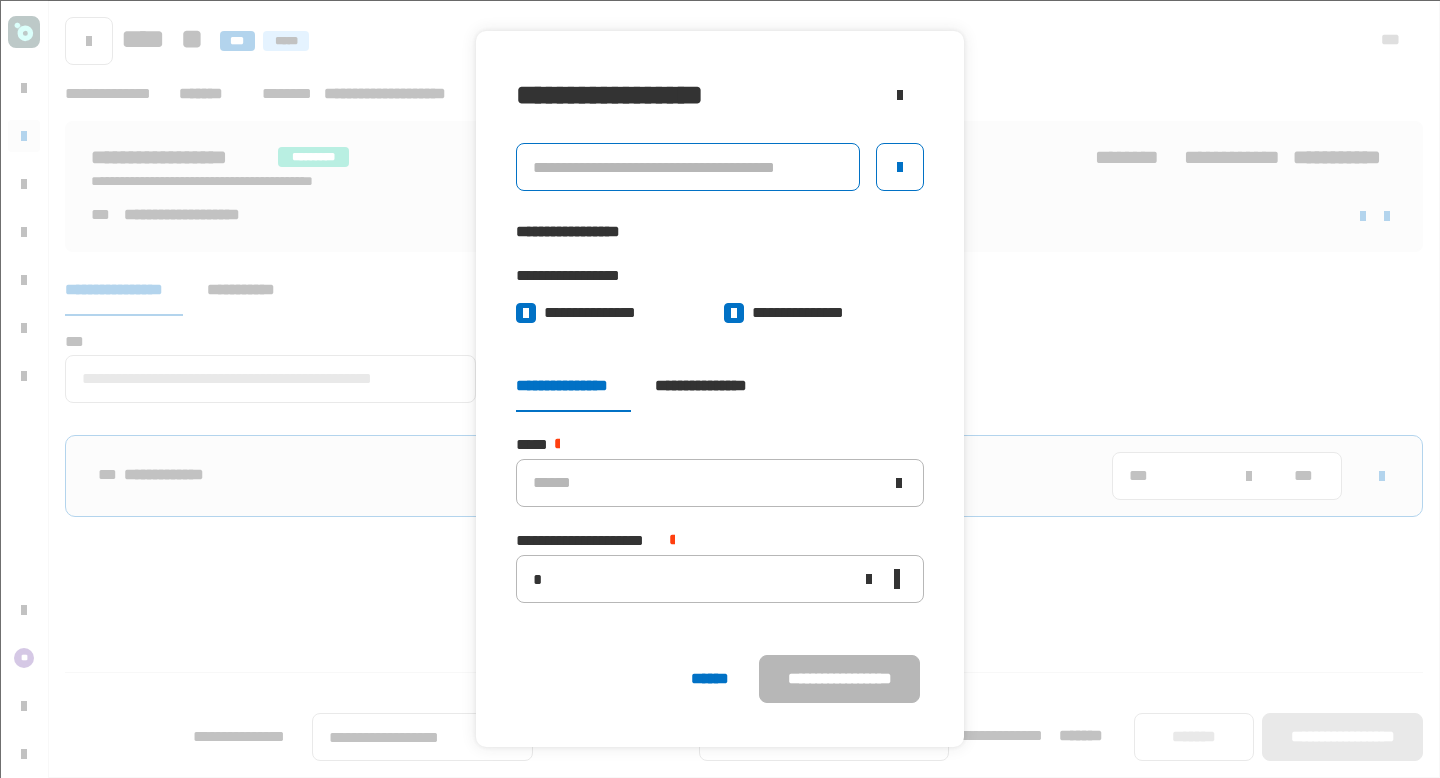click 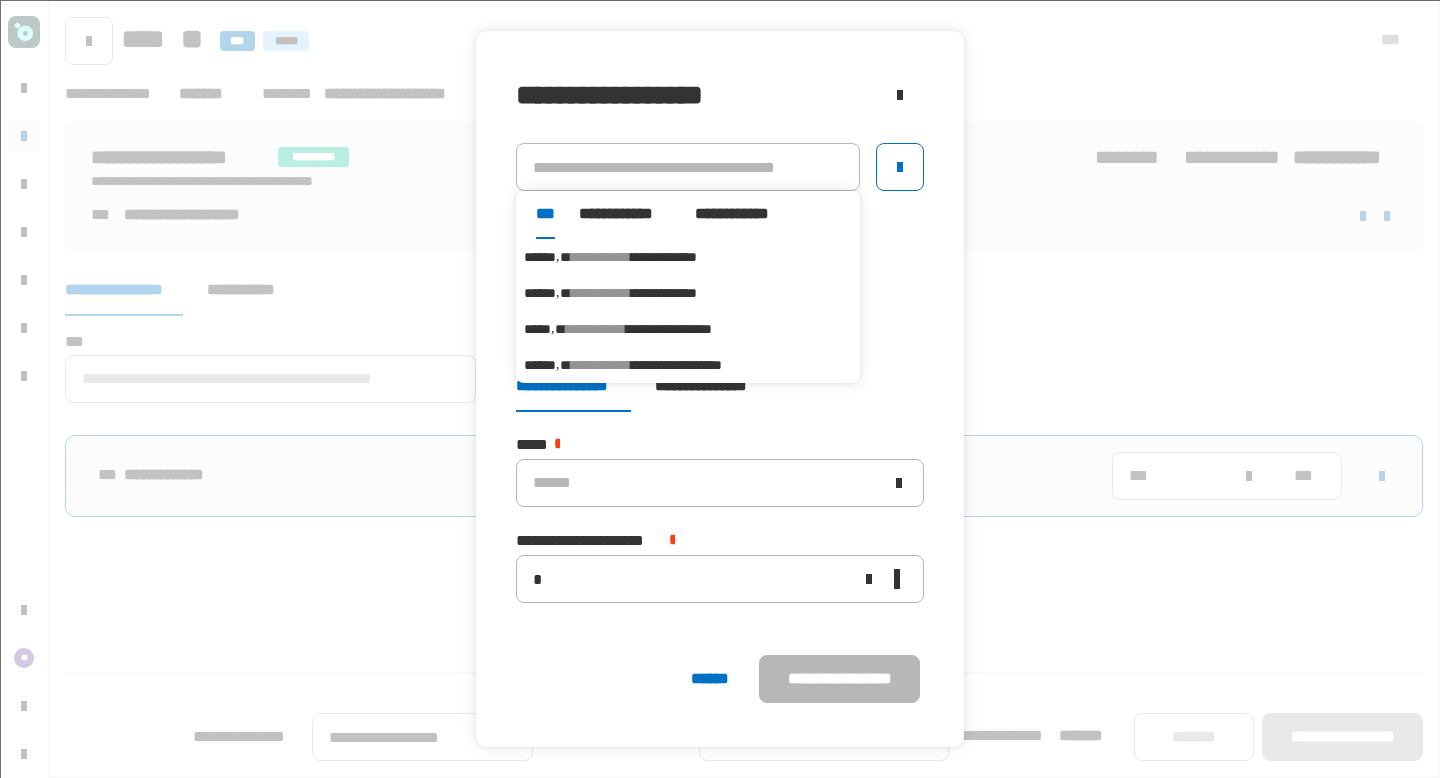click on "**********" at bounding box center (596, 329) 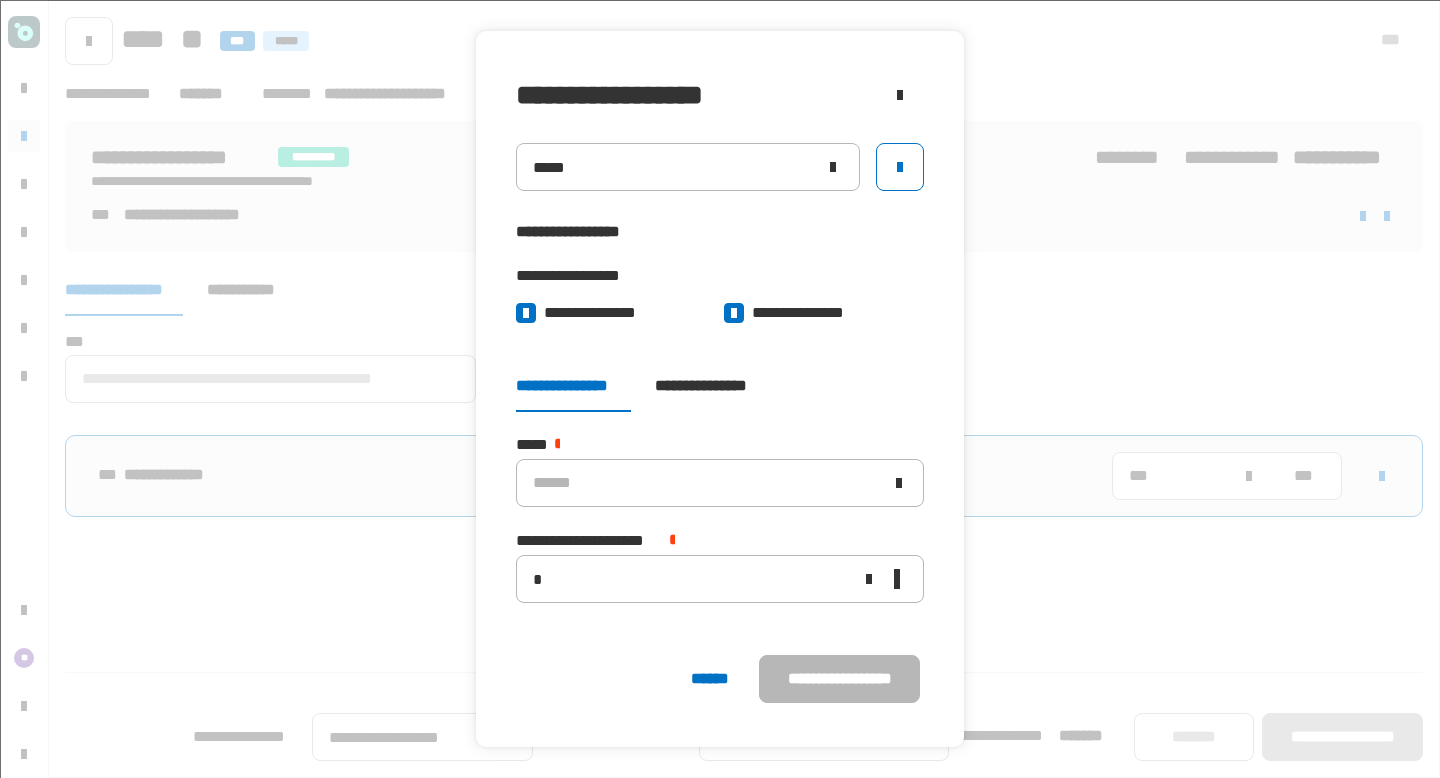 click 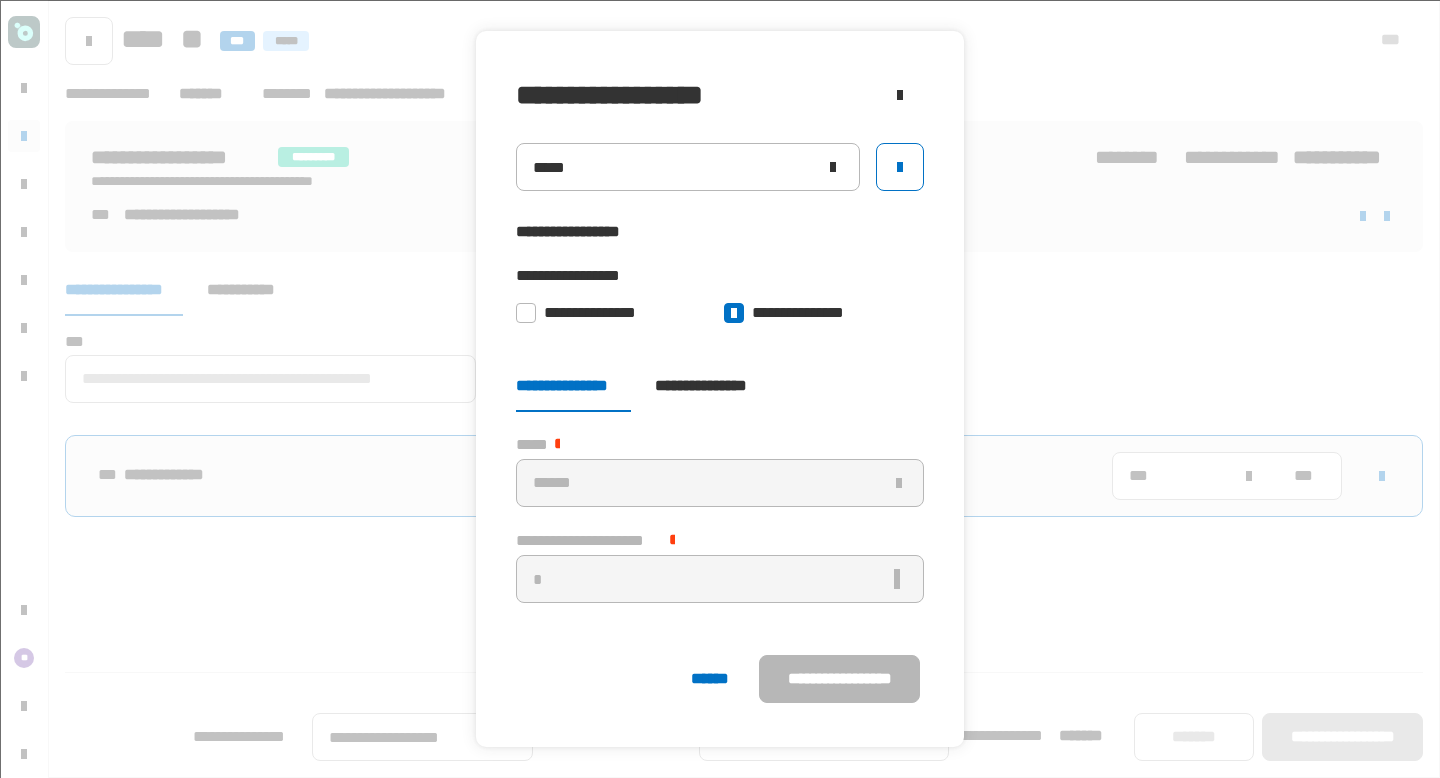 click on "**********" 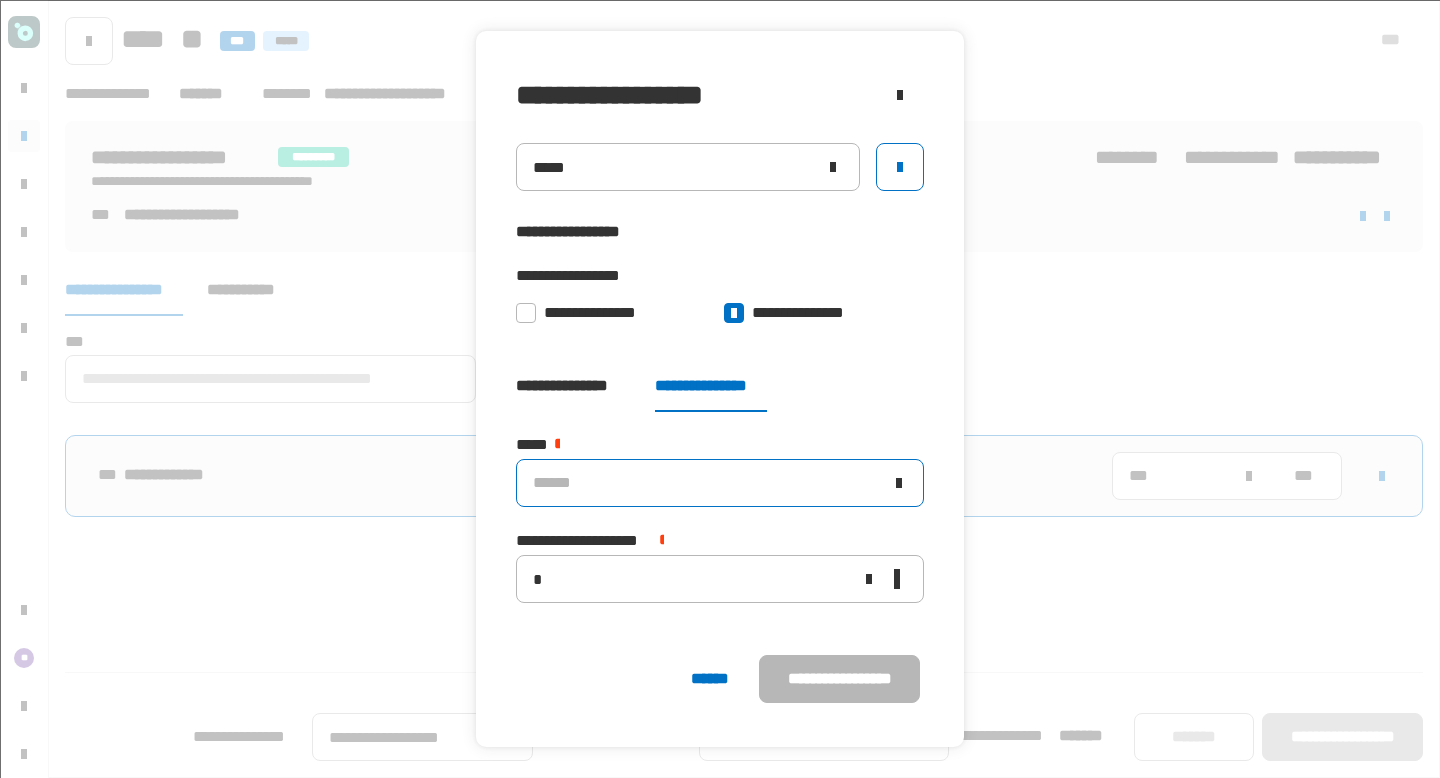 click on "******" 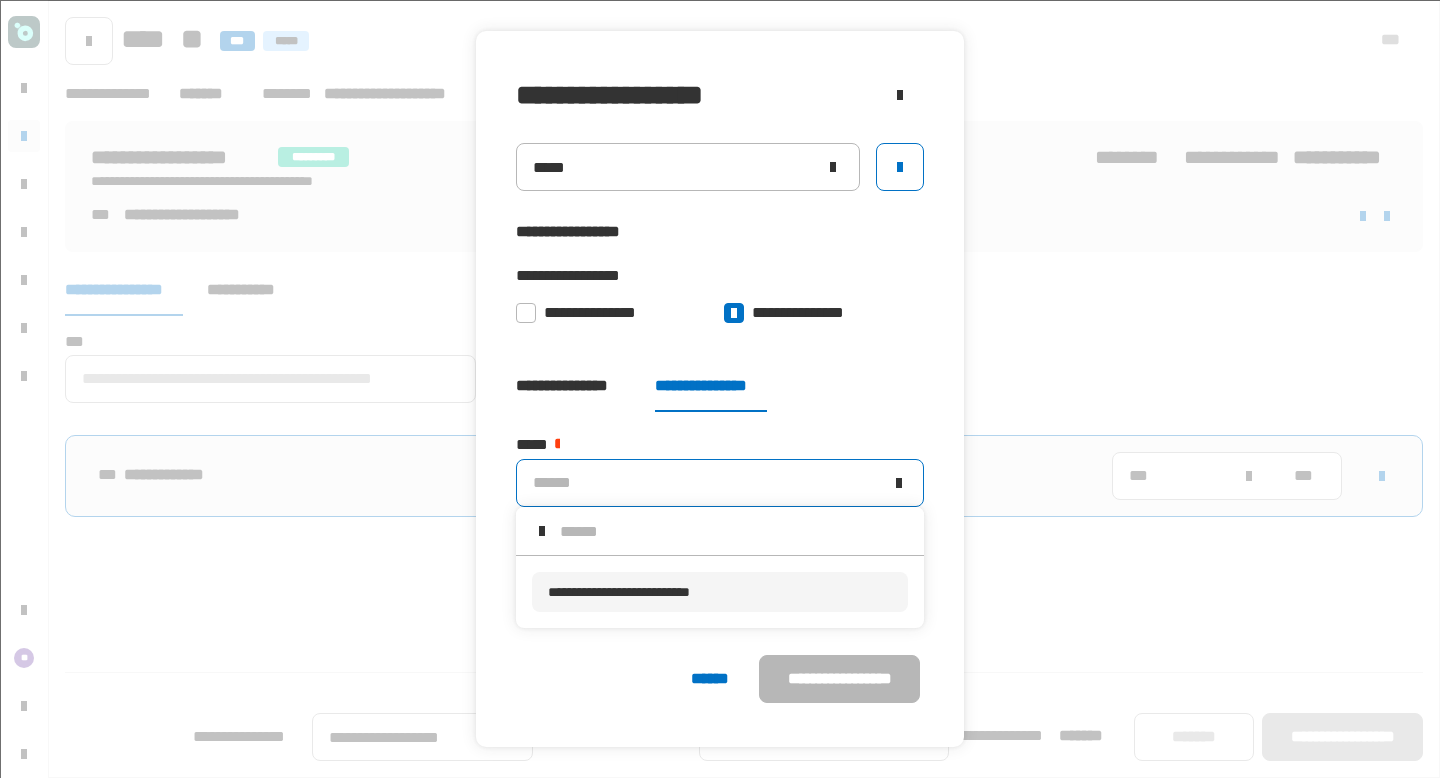 click on "**********" at bounding box center (720, 592) 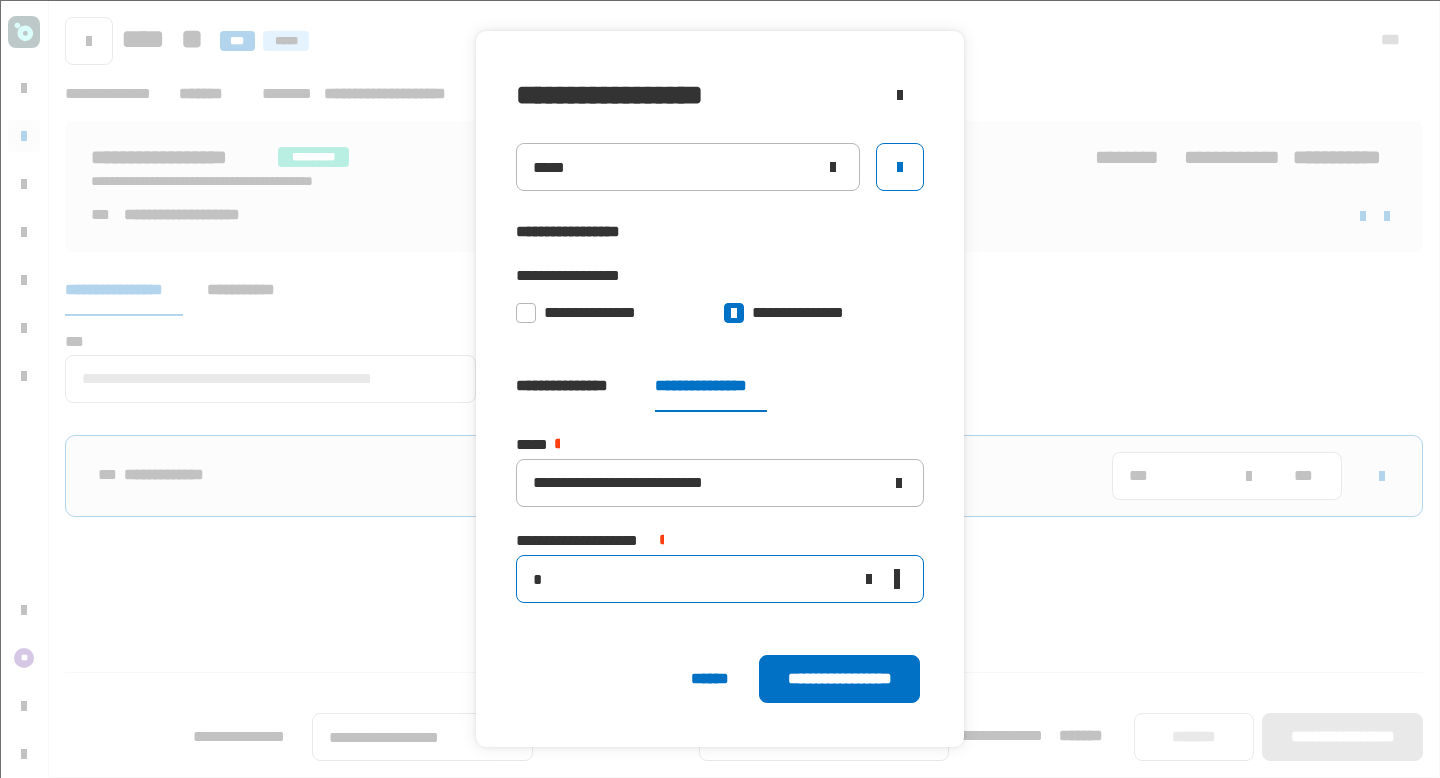 click on "*" 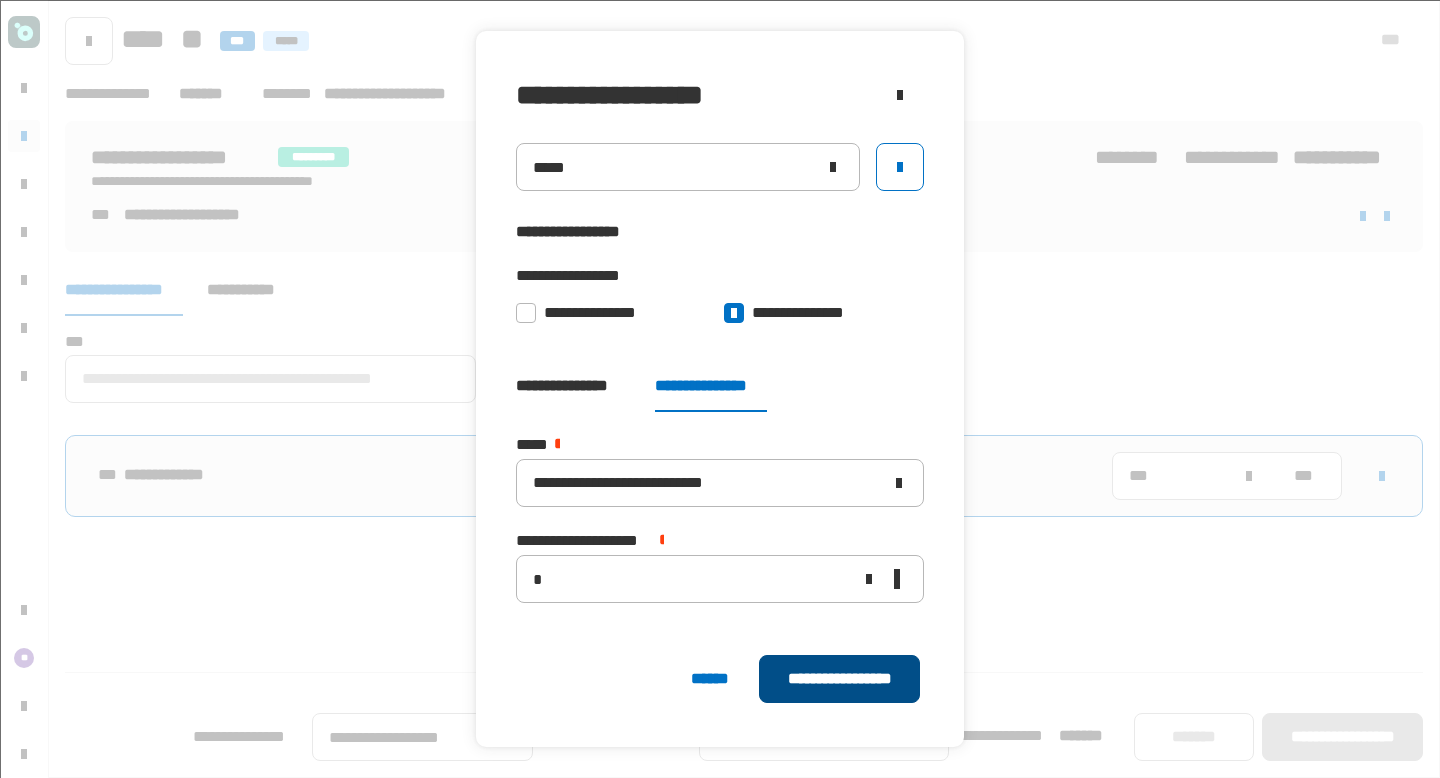 click on "**********" 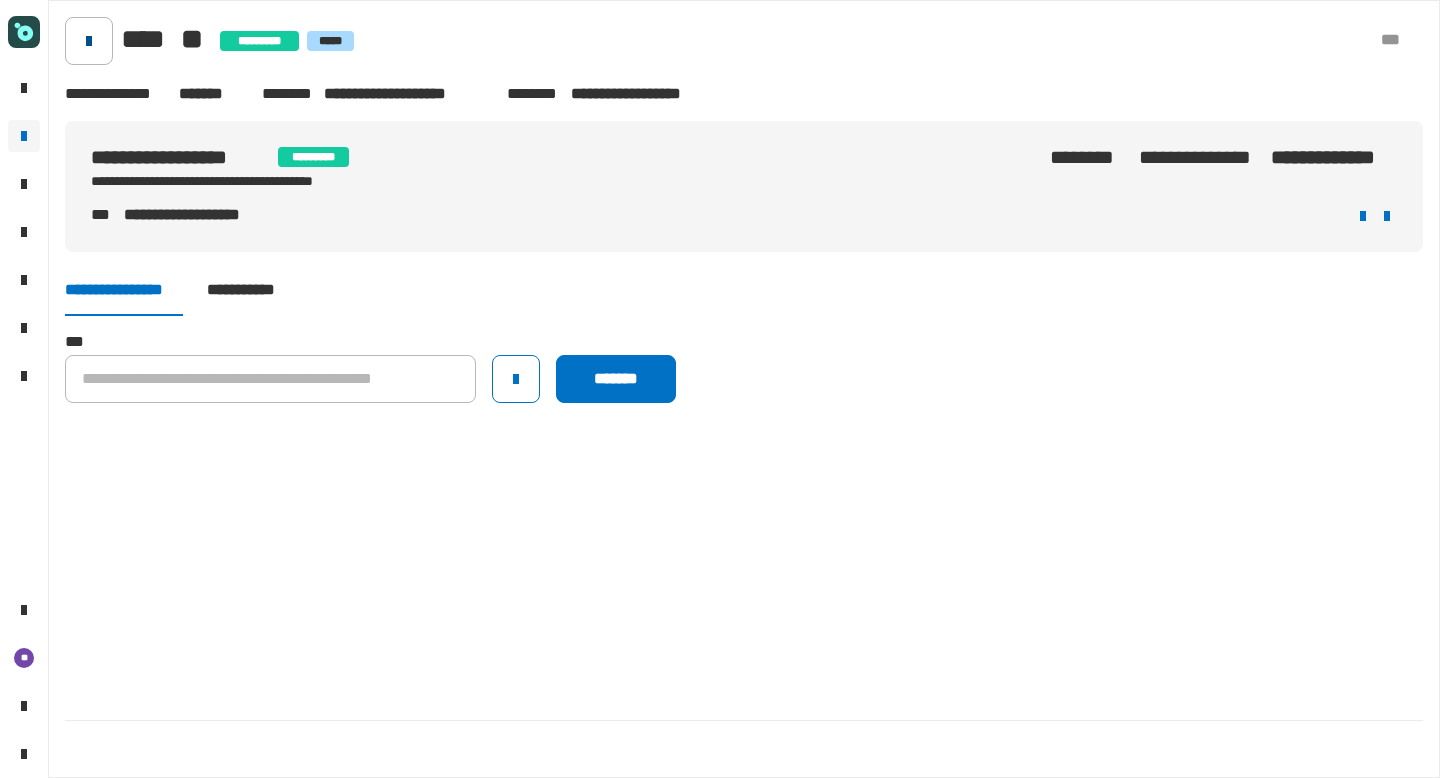 click 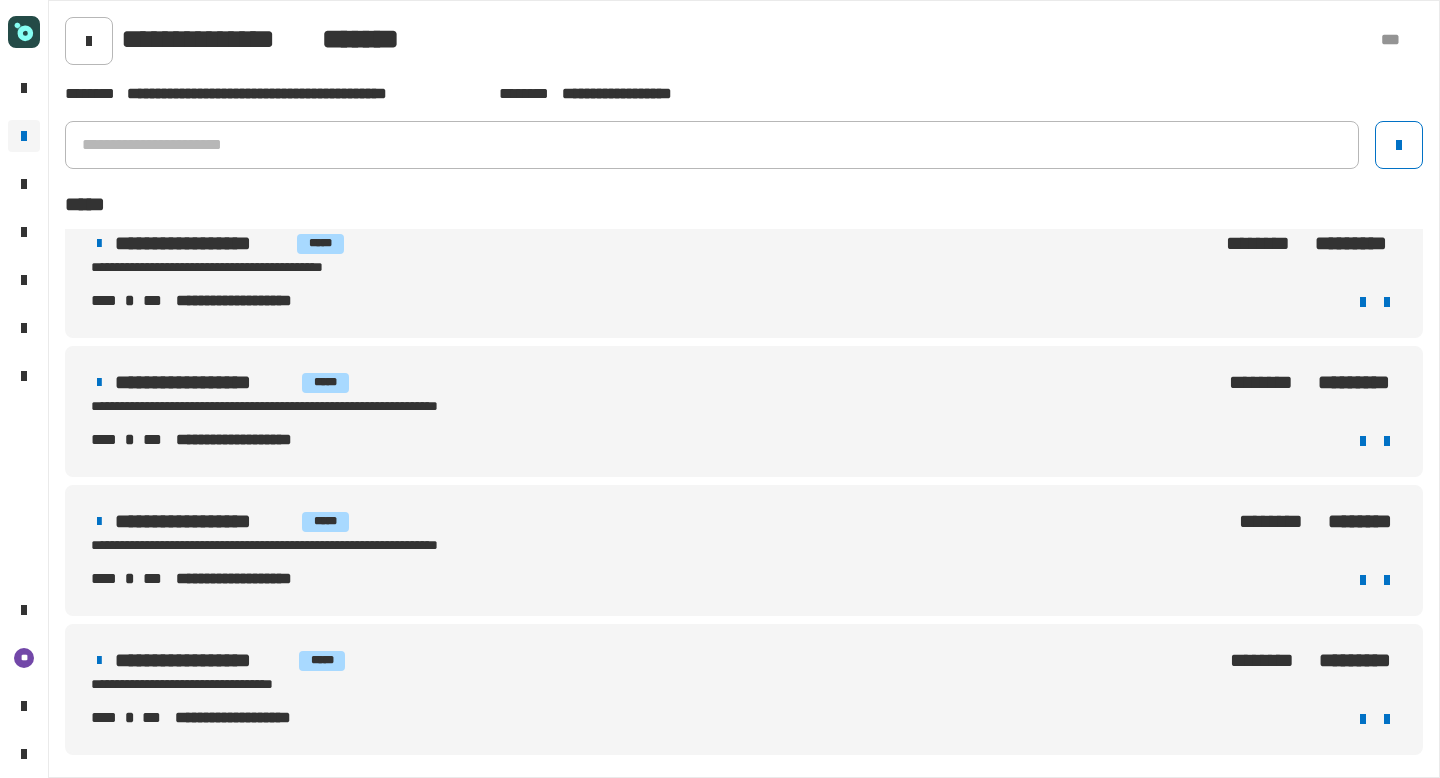scroll, scrollTop: 1002, scrollLeft: 0, axis: vertical 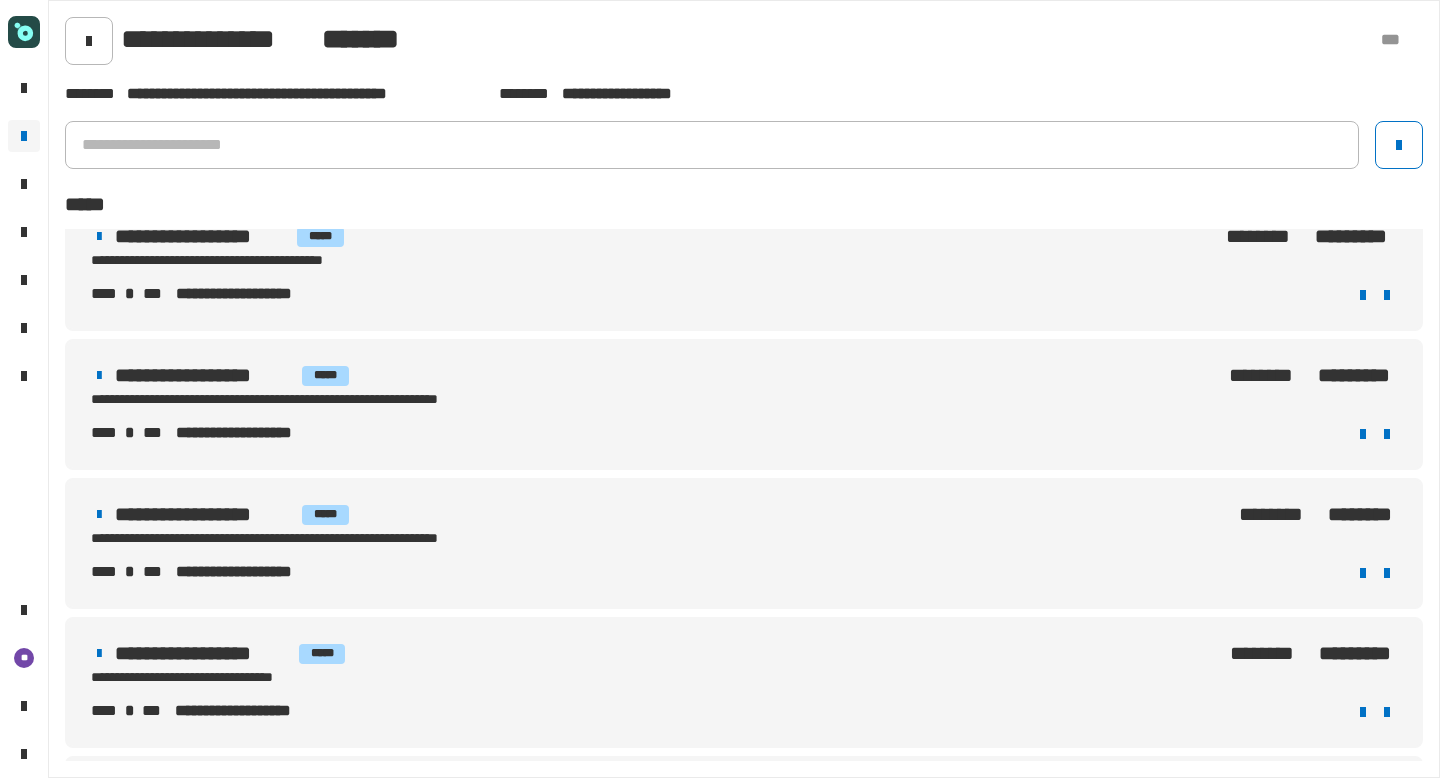 click on "**********" at bounding box center [343, 677] 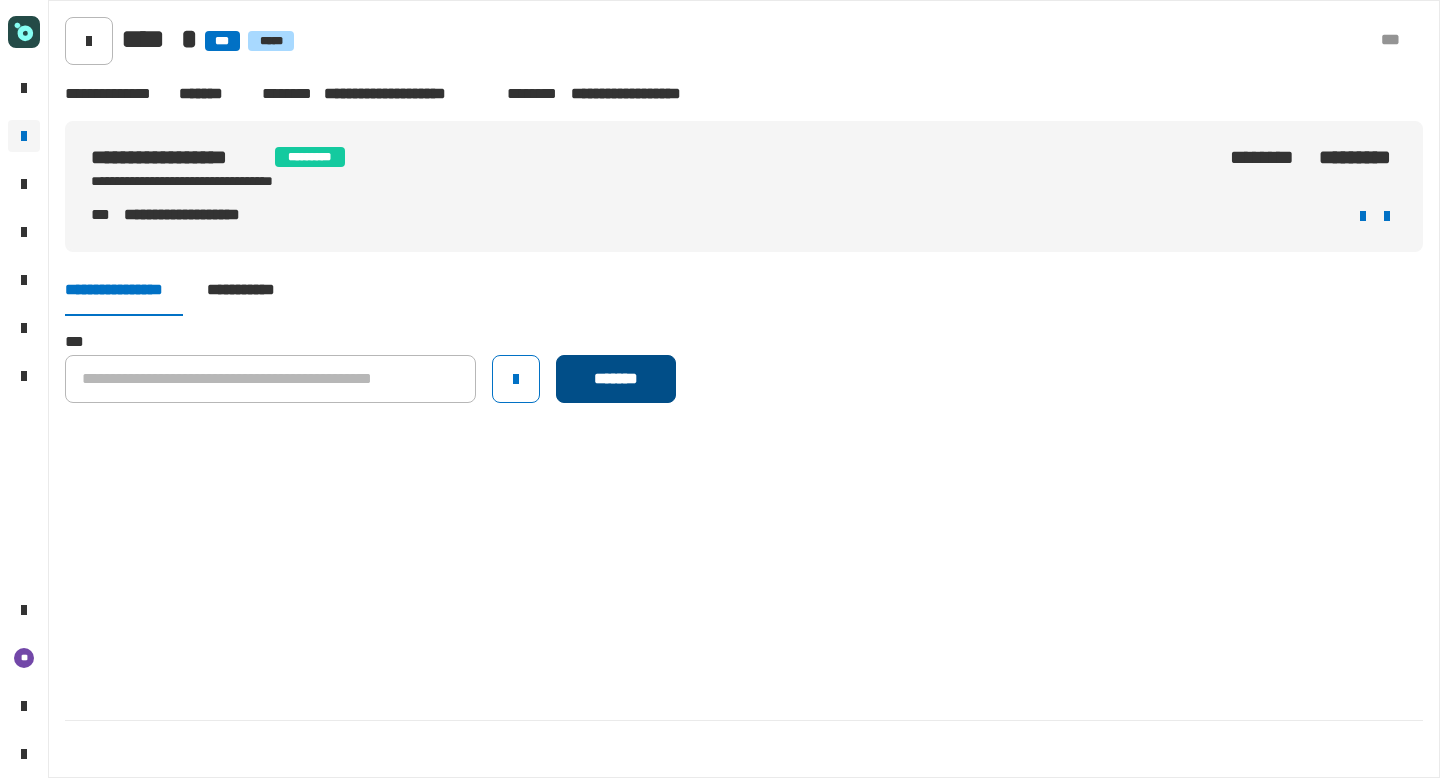 click on "*******" 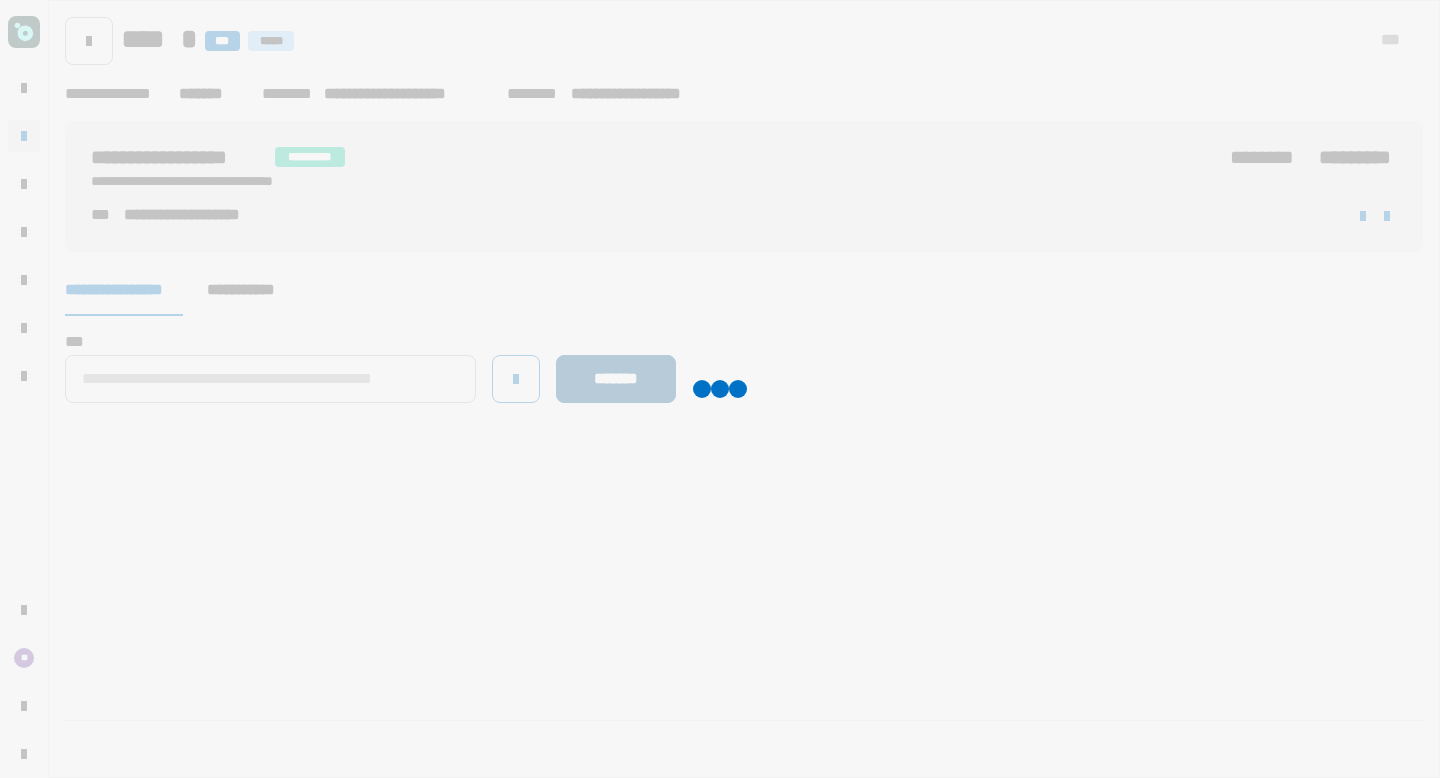 type 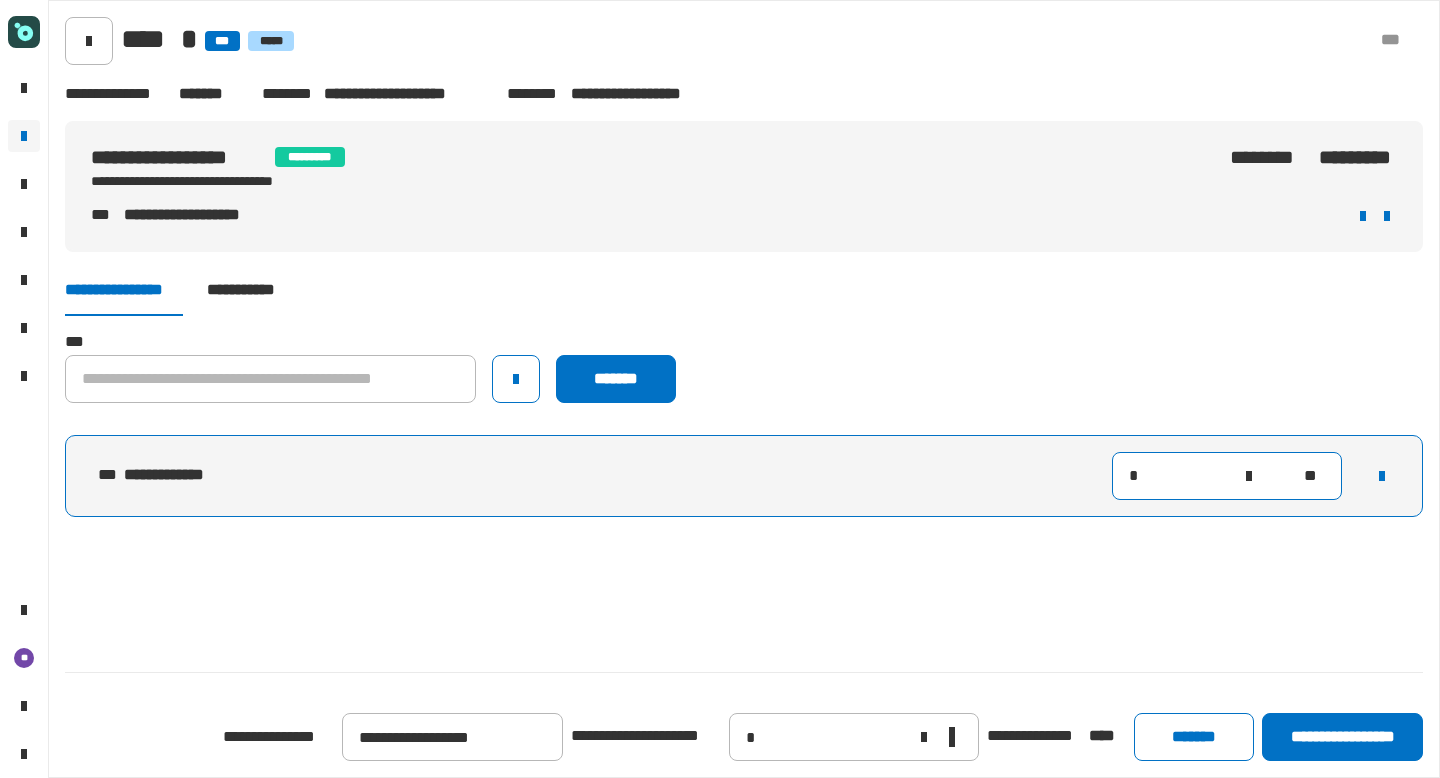 click on "*" 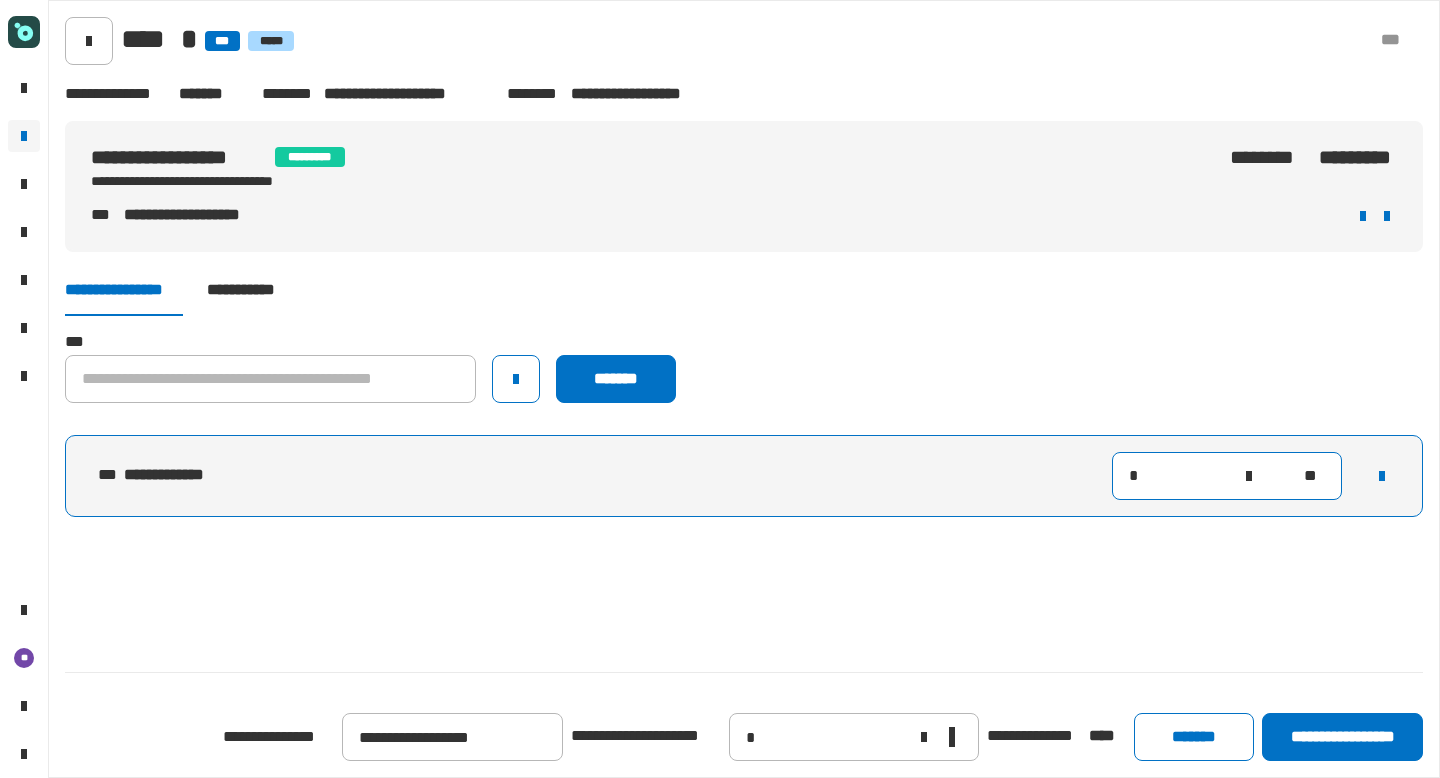 type on "**" 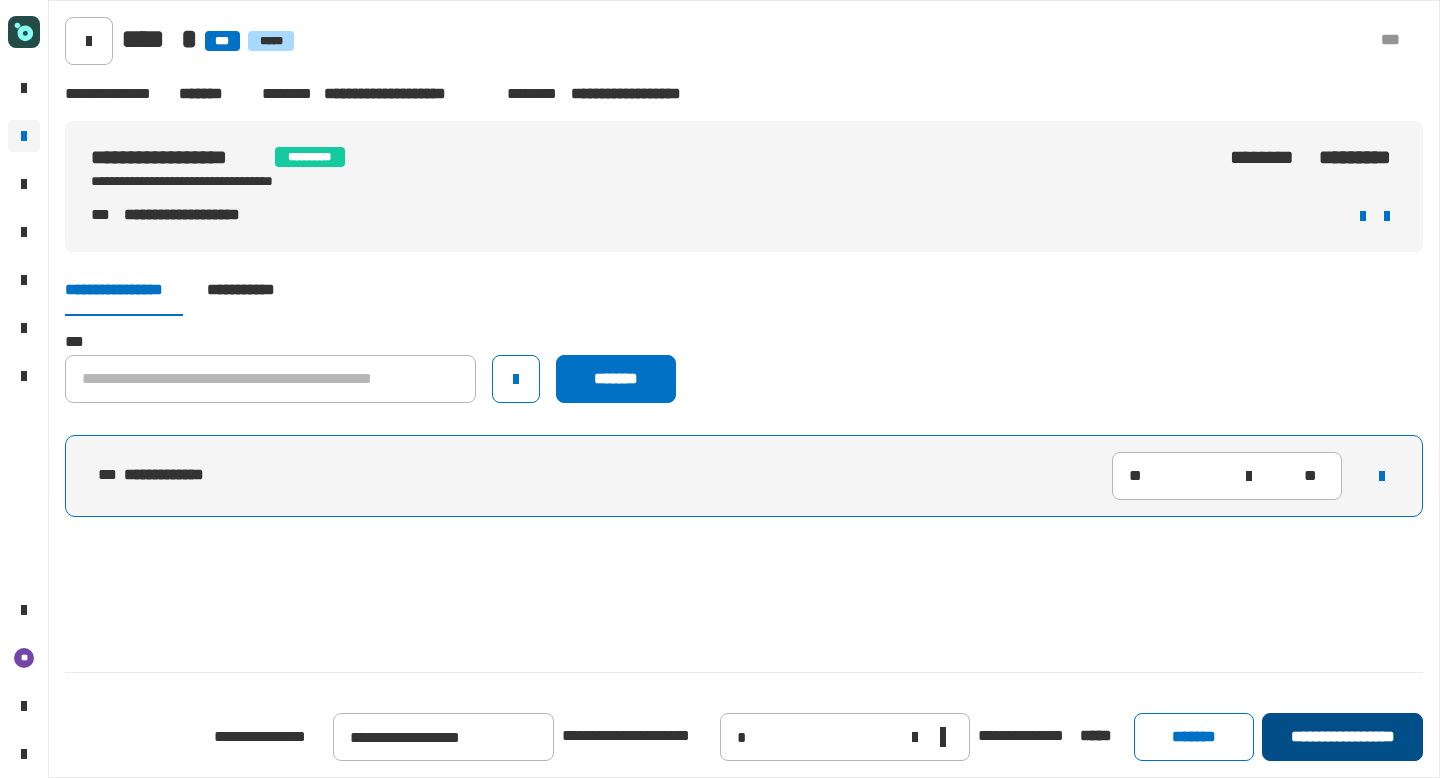 click on "**********" 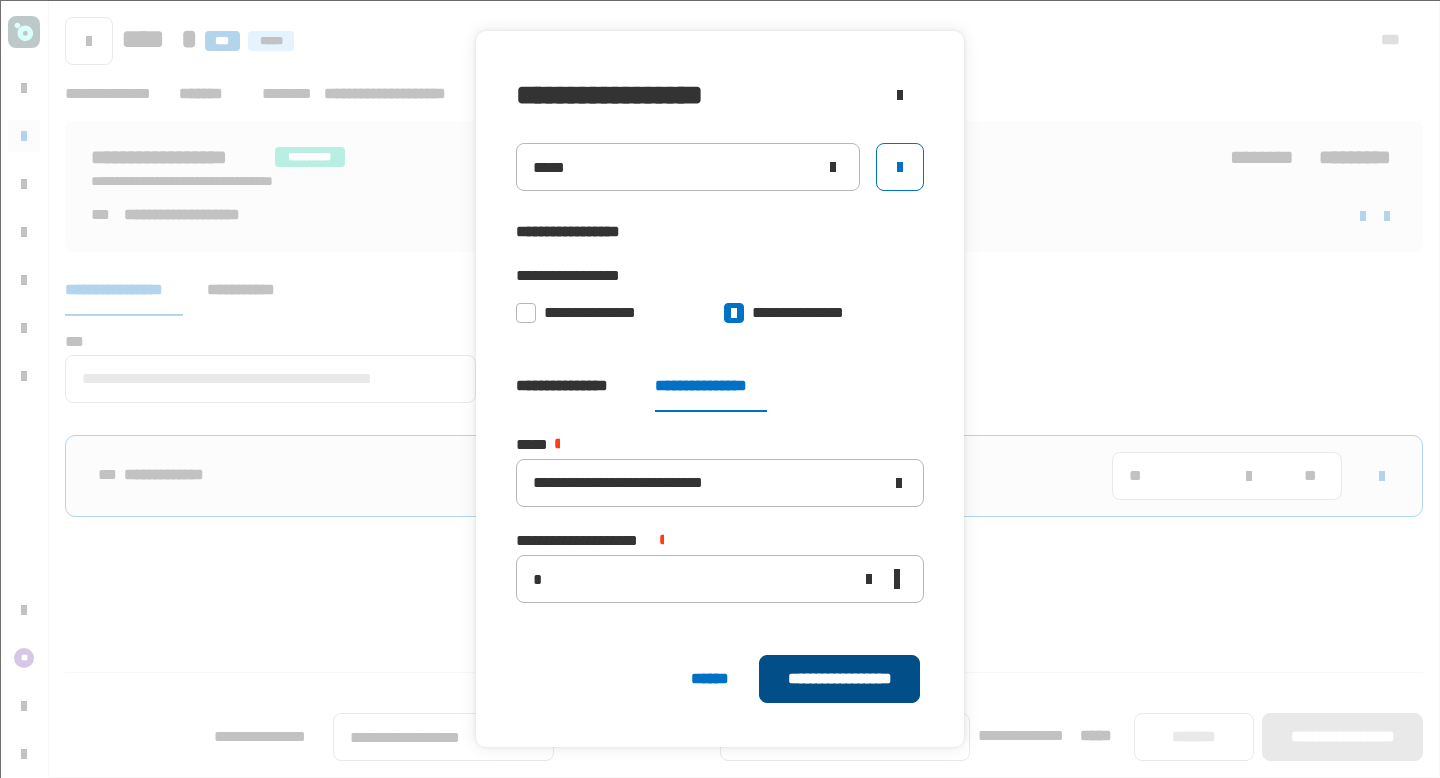 click on "**********" 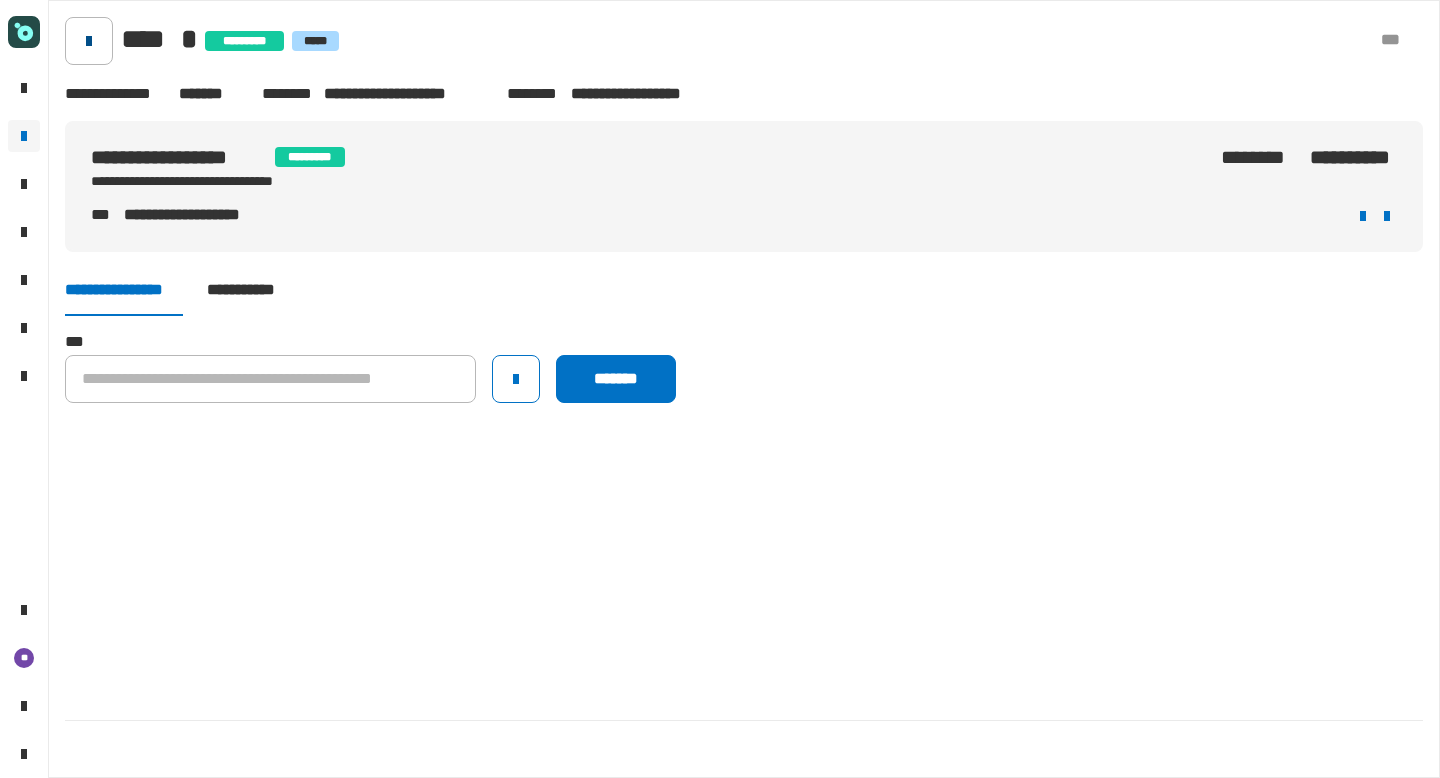 click 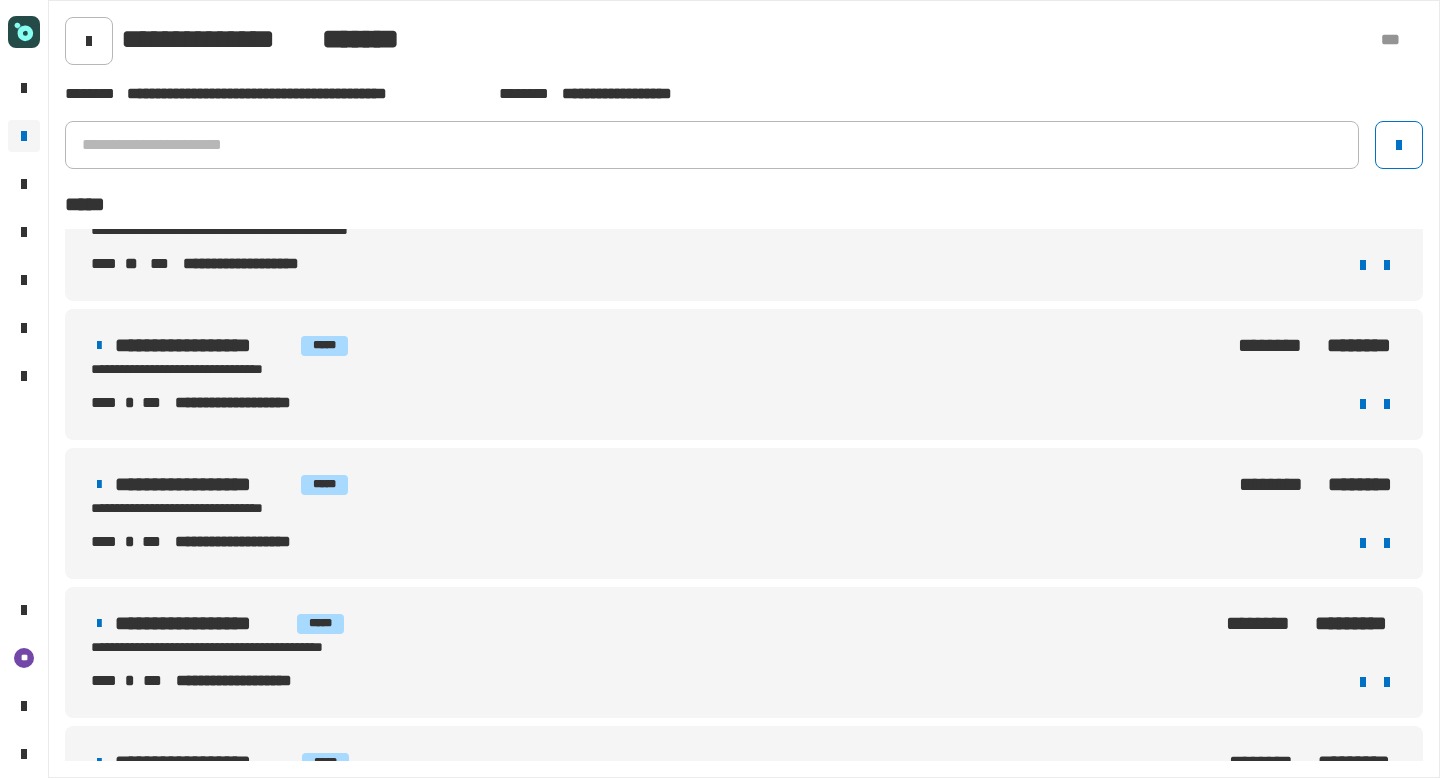 scroll, scrollTop: 609, scrollLeft: 0, axis: vertical 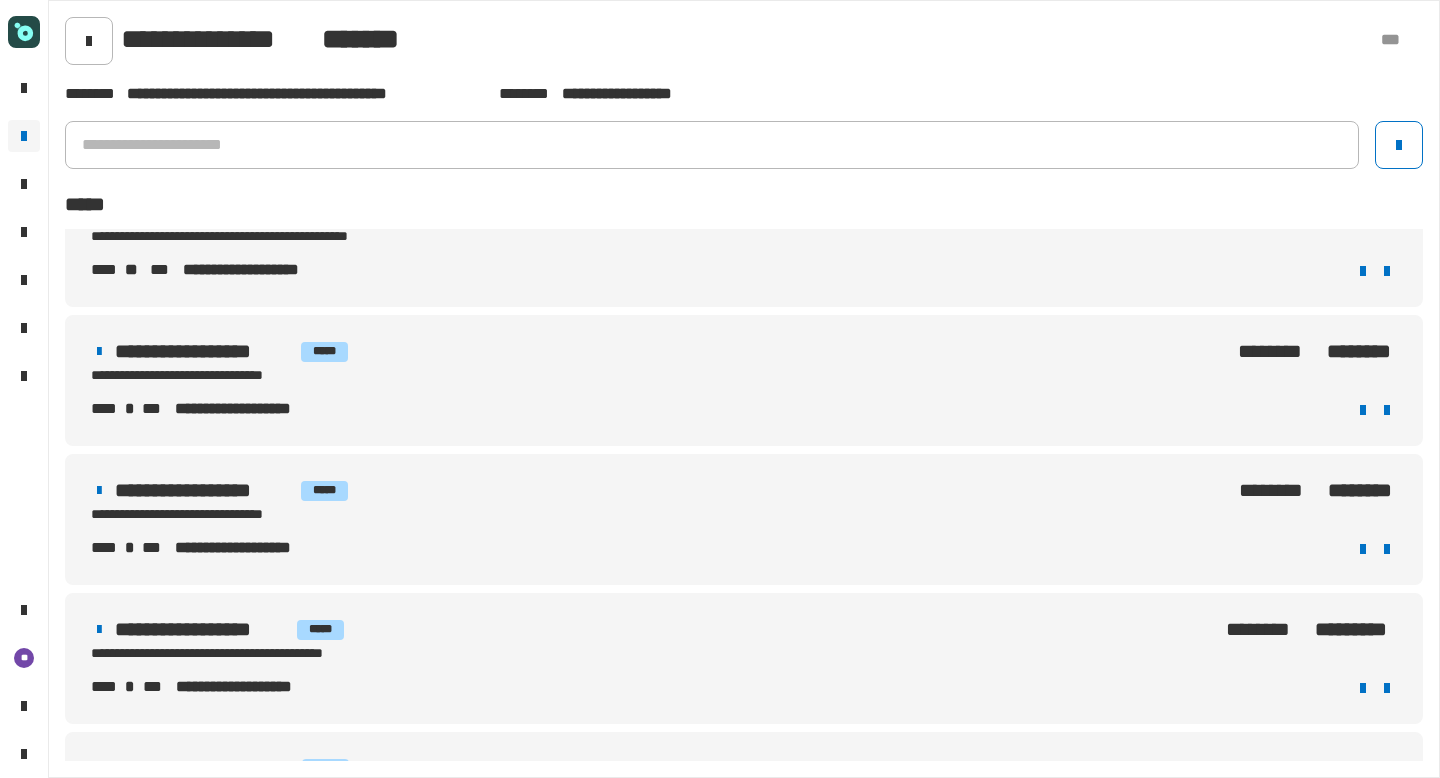 drag, startPoint x: 544, startPoint y: 384, endPoint x: 544, endPoint y: 369, distance: 15 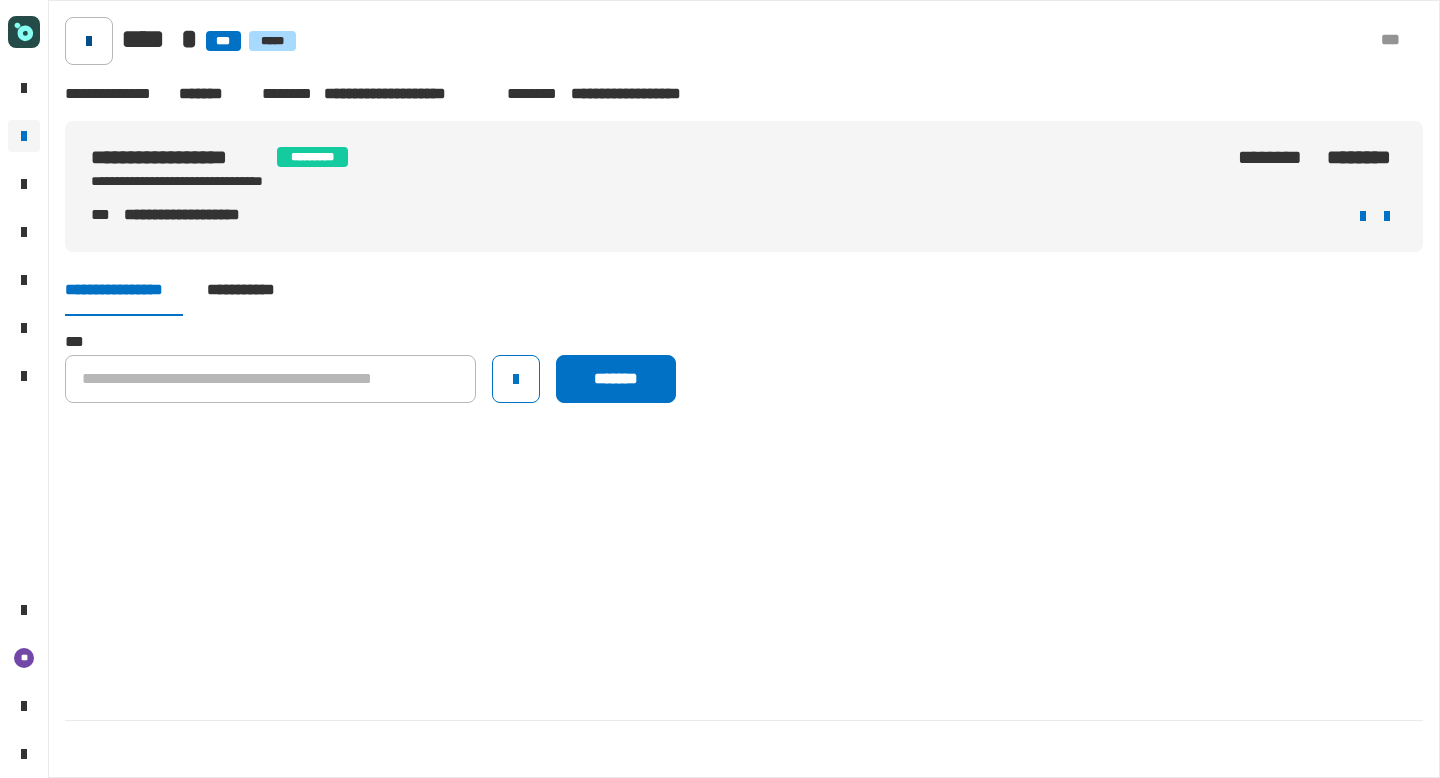 click 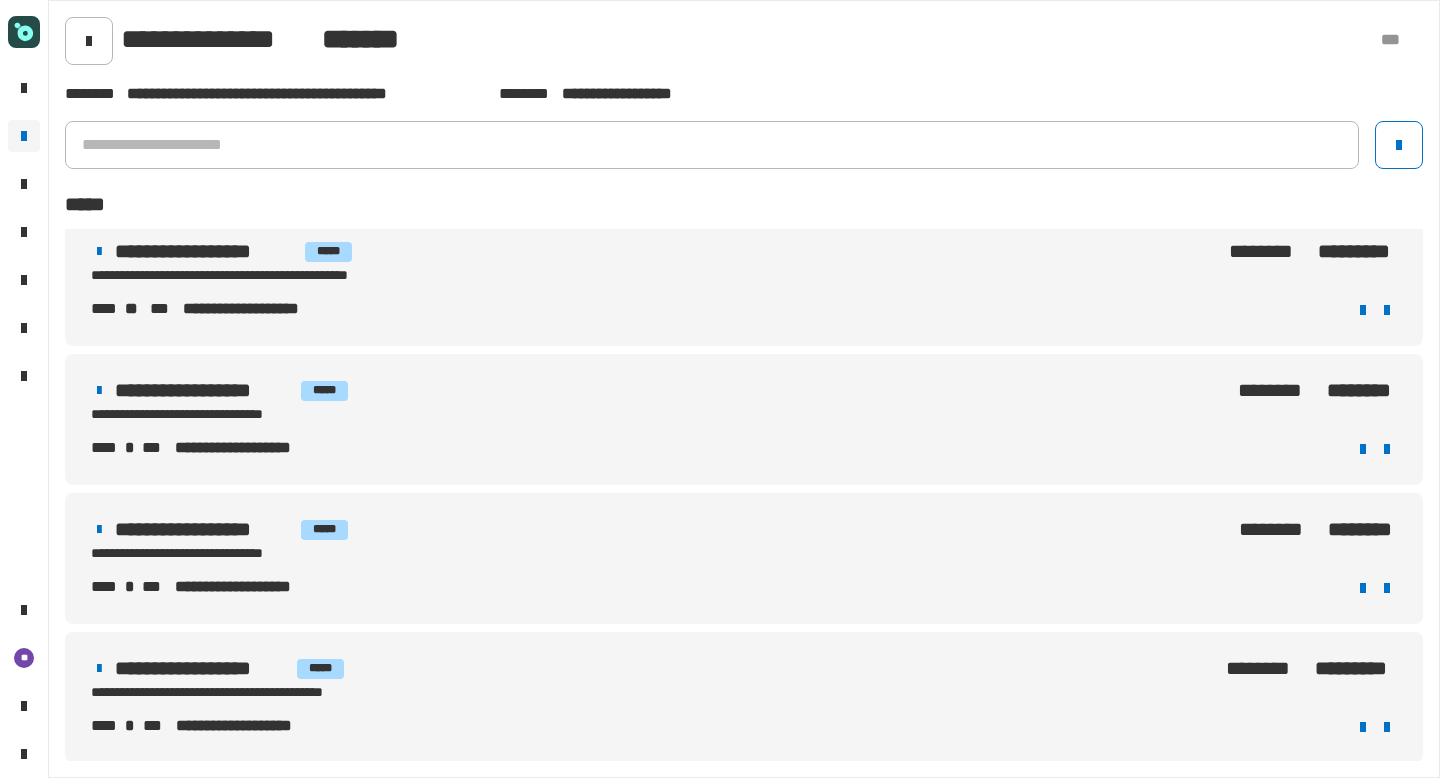 scroll, scrollTop: 571, scrollLeft: 0, axis: vertical 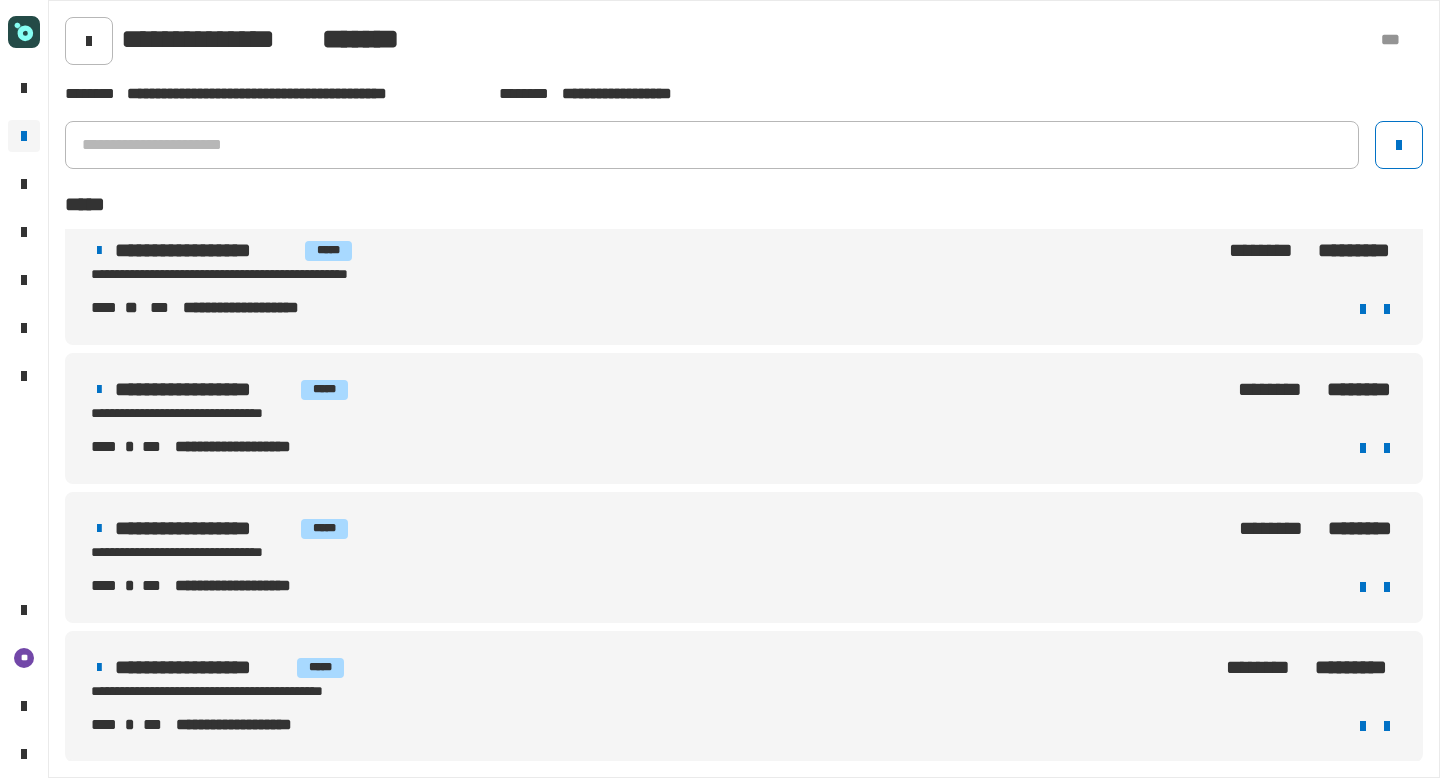 click on "******** ********" at bounding box center [1011, 400] 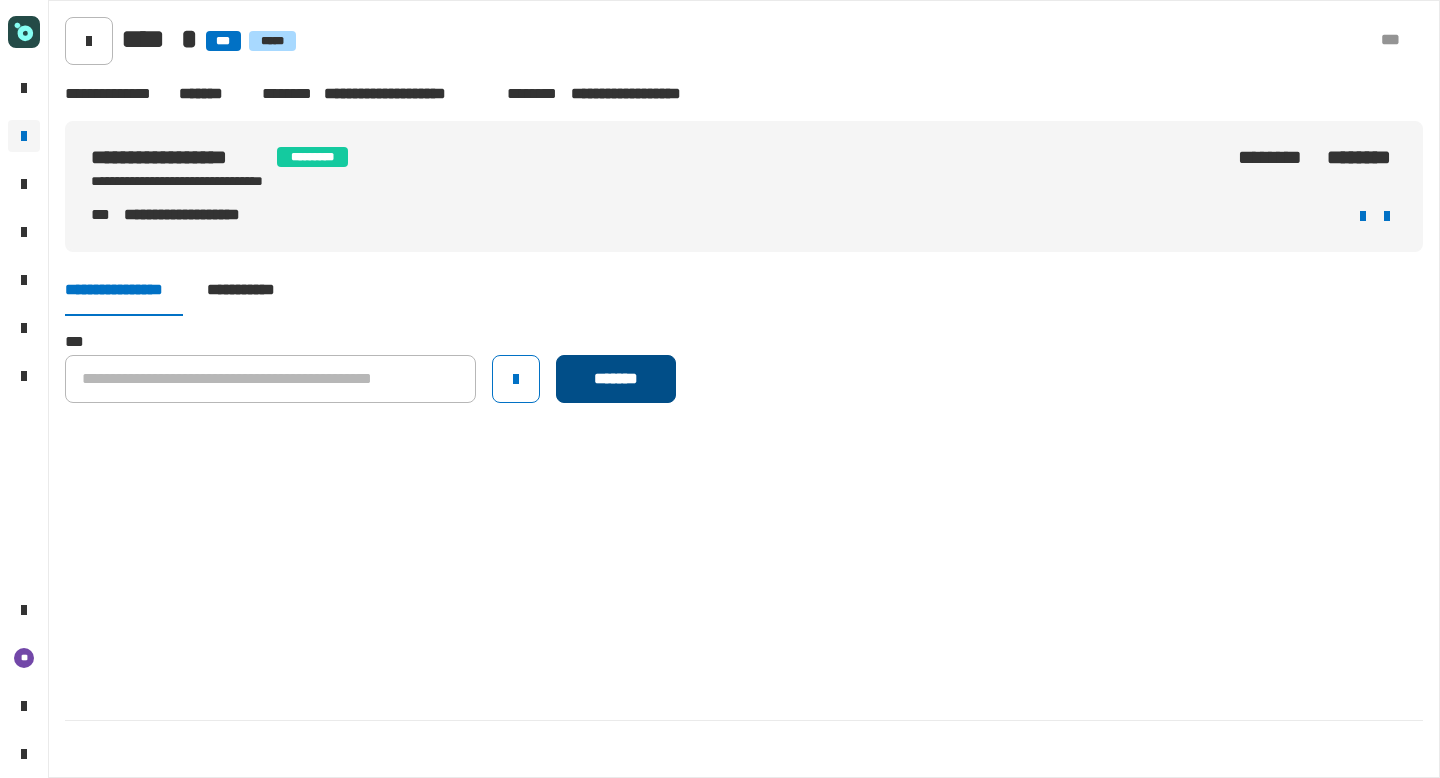 click on "*******" 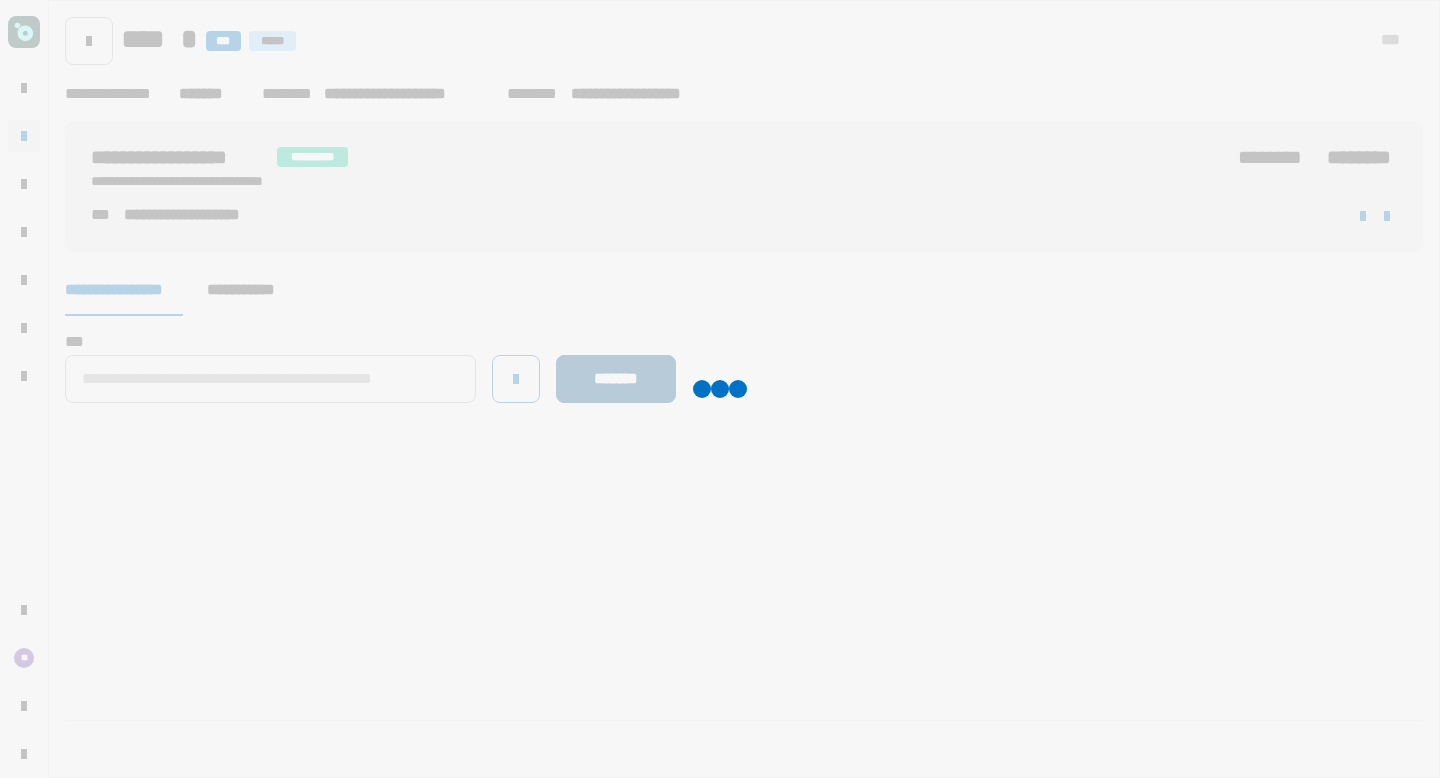 type 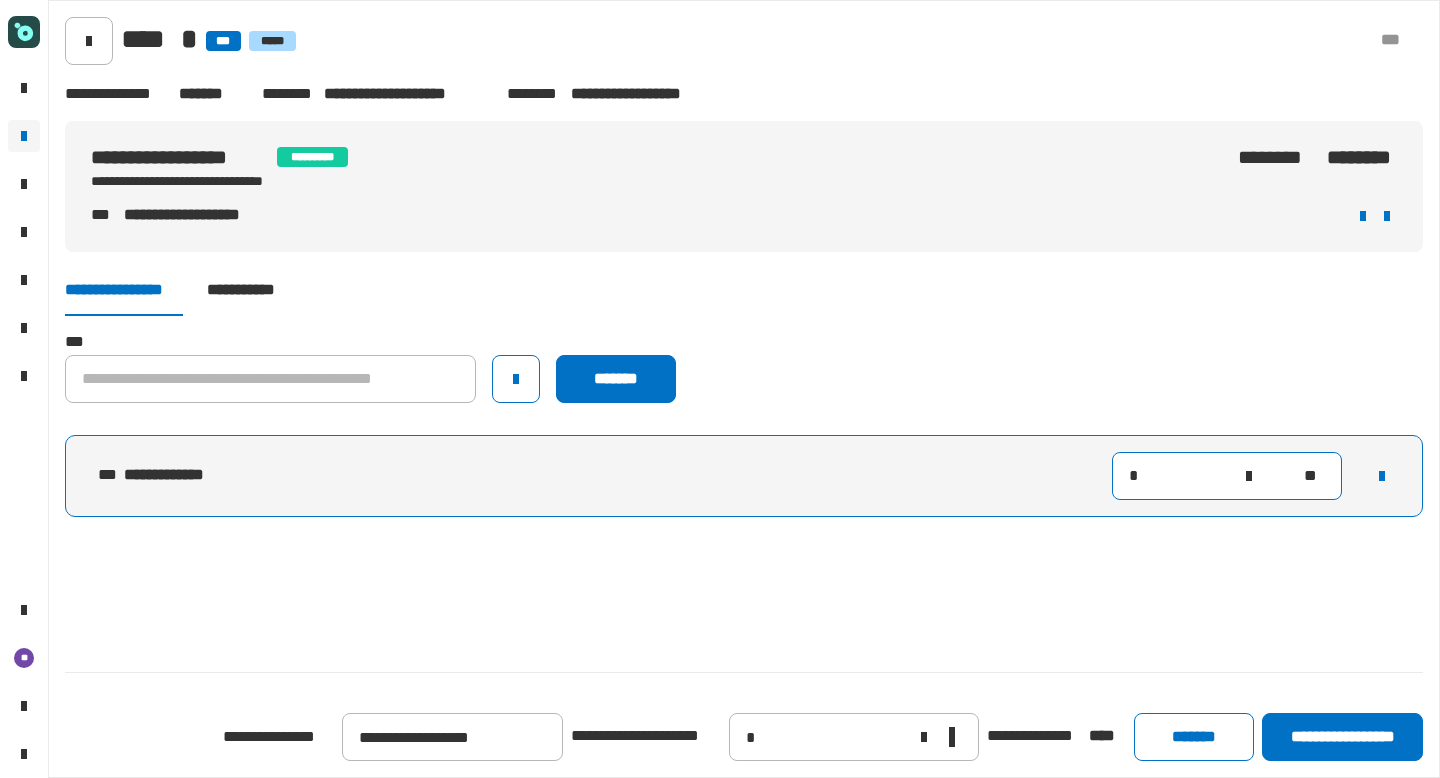 click on "*" 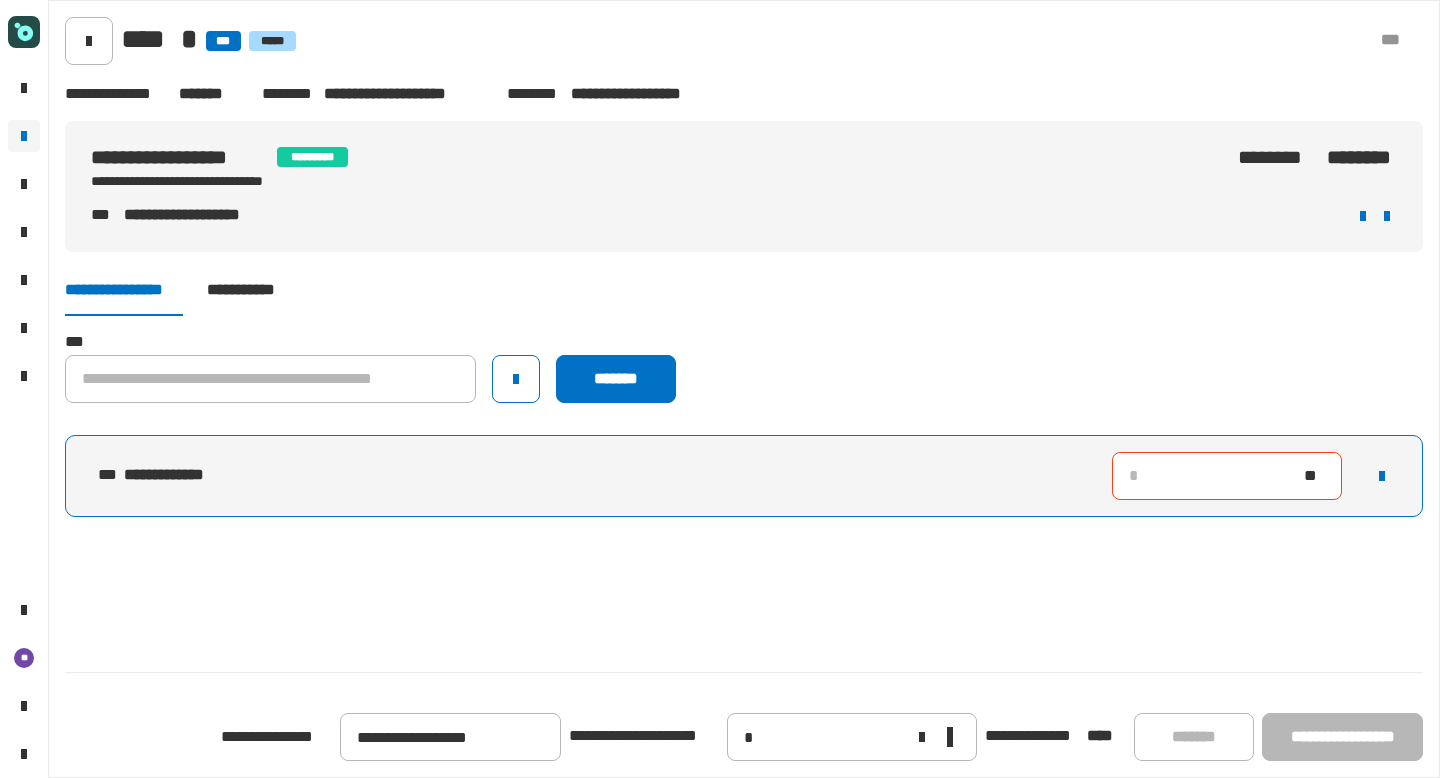 type on "*" 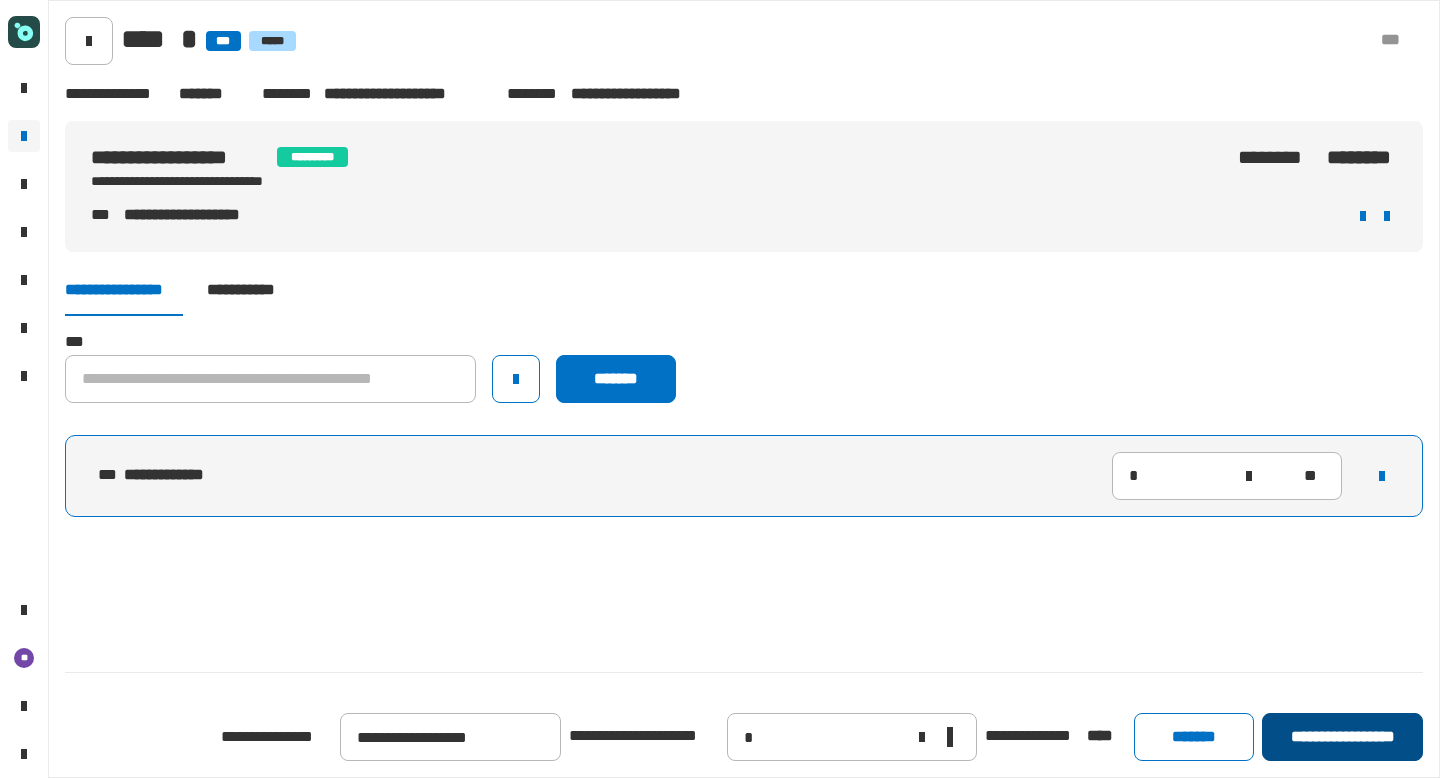 click on "**********" 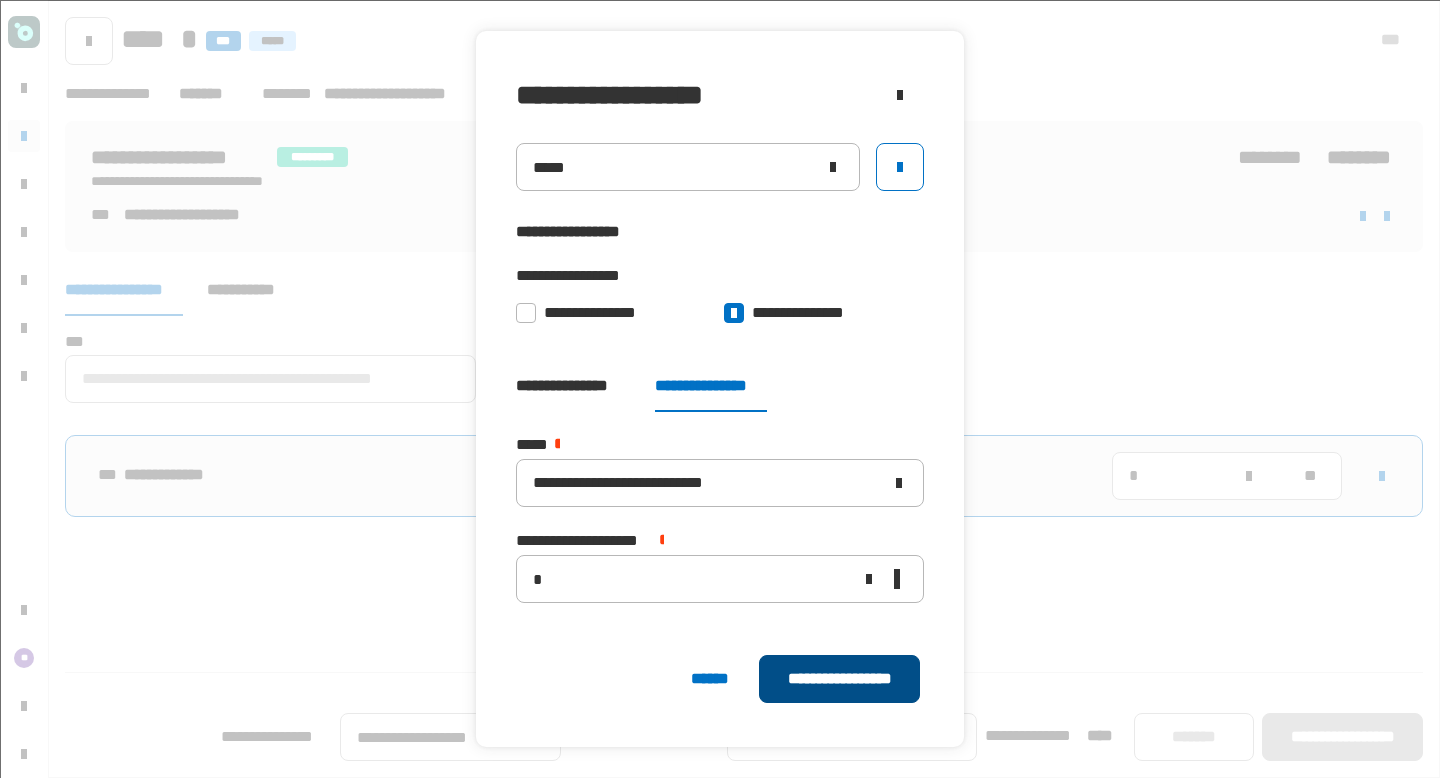 click on "**********" 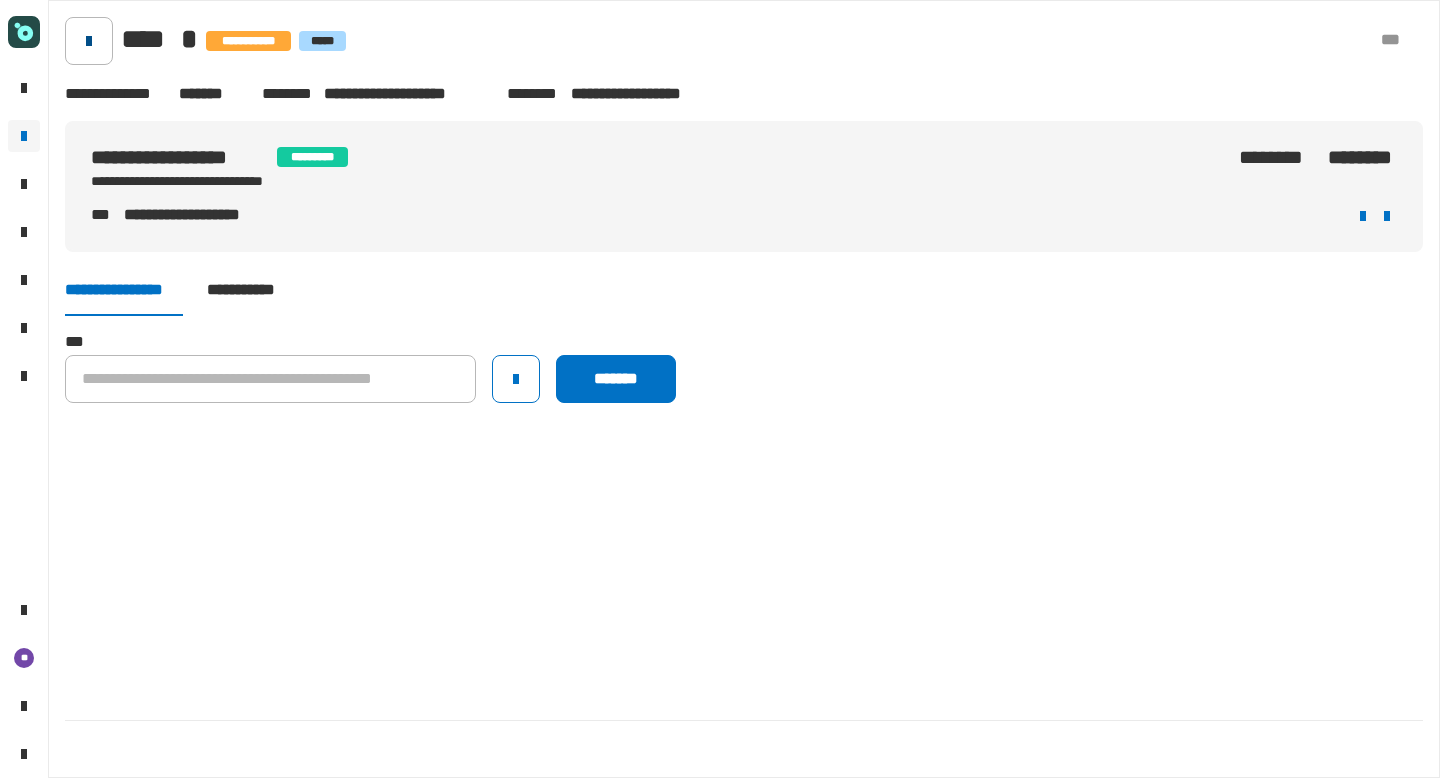 click 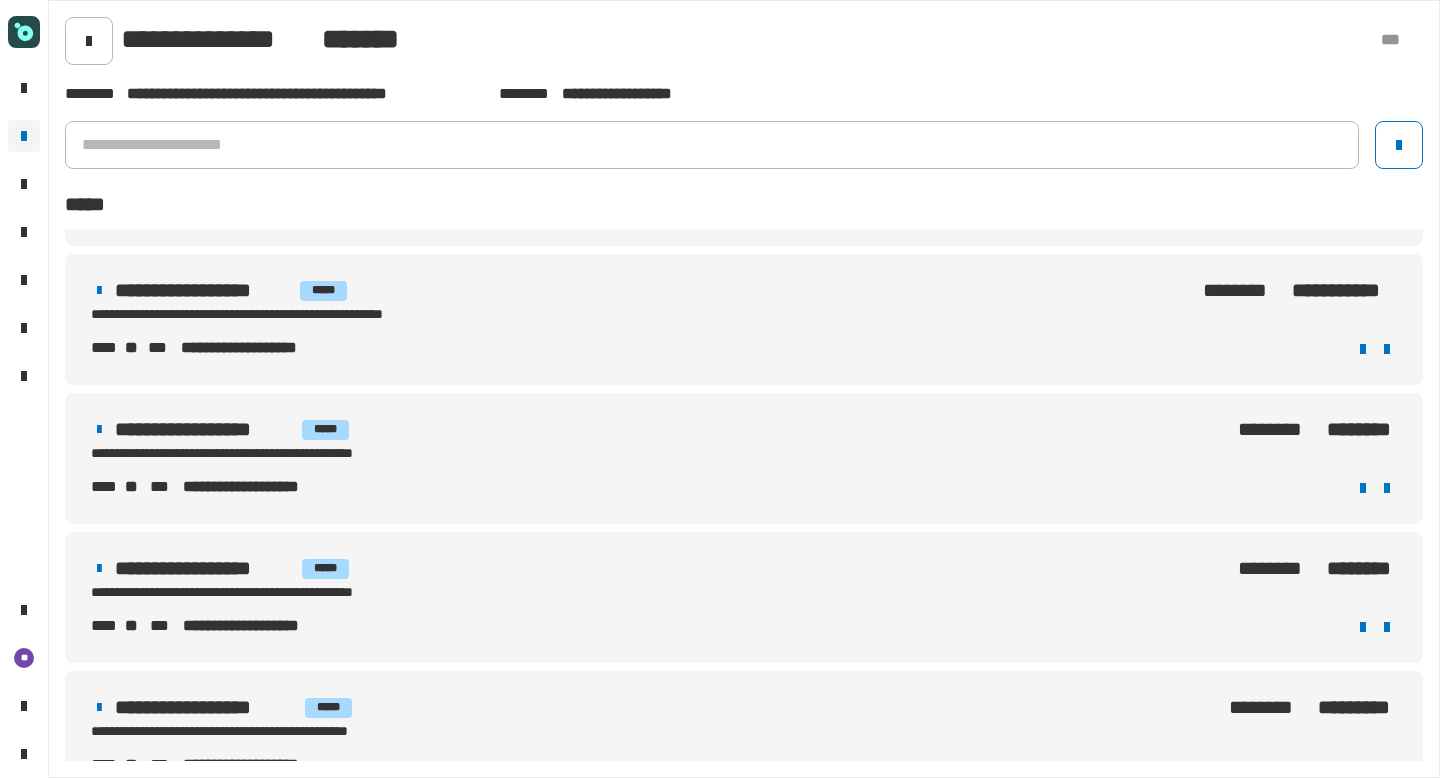 scroll, scrollTop: 133, scrollLeft: 0, axis: vertical 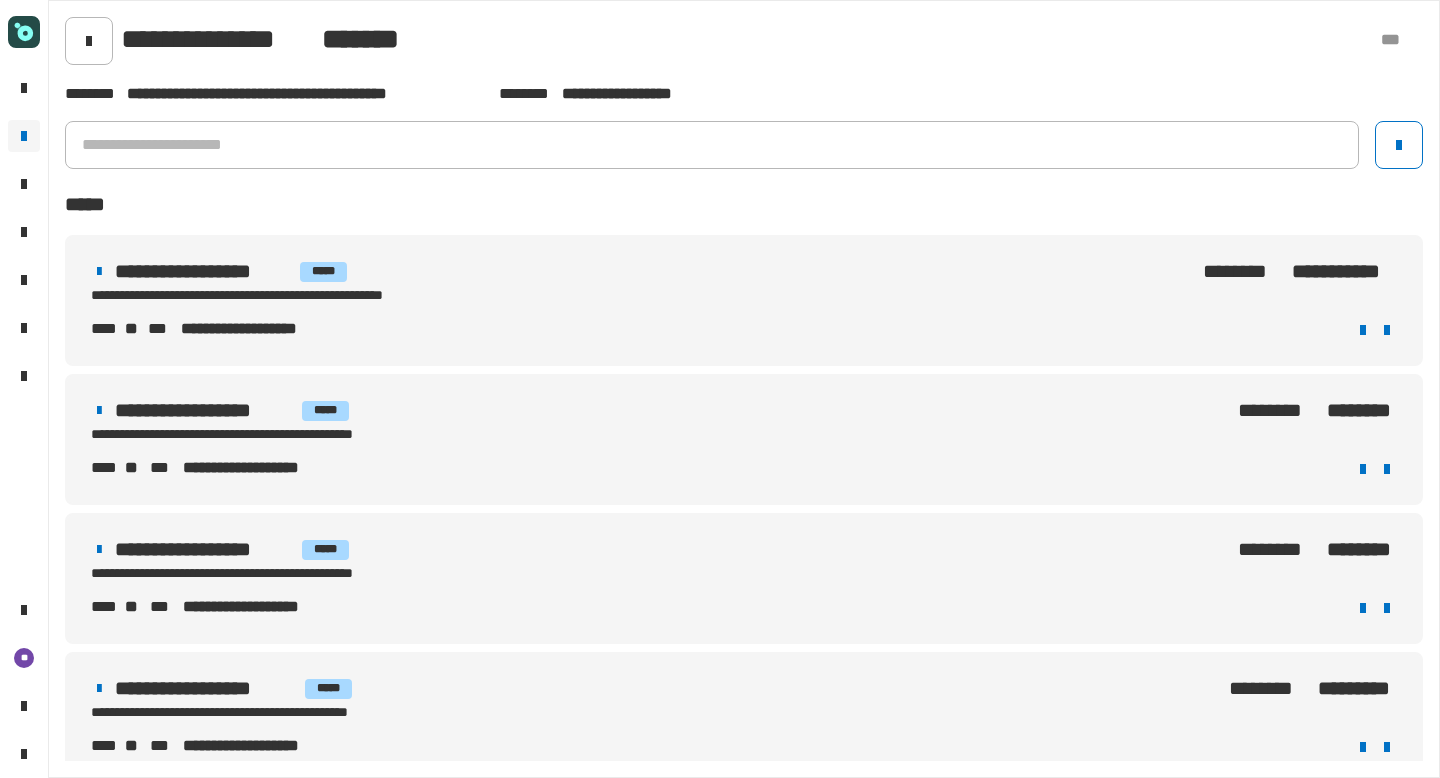 click on "******** ********" at bounding box center (1011, 560) 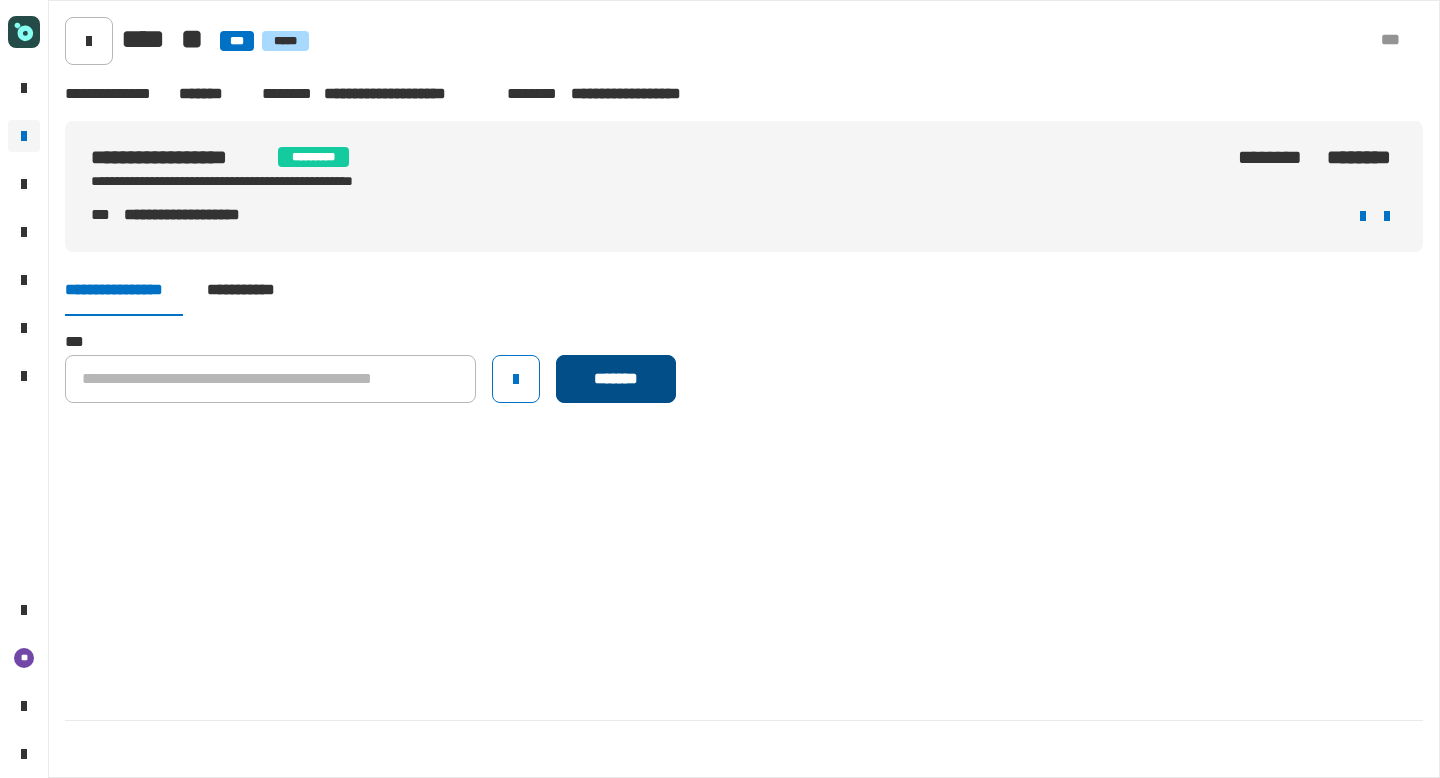 click on "*******" 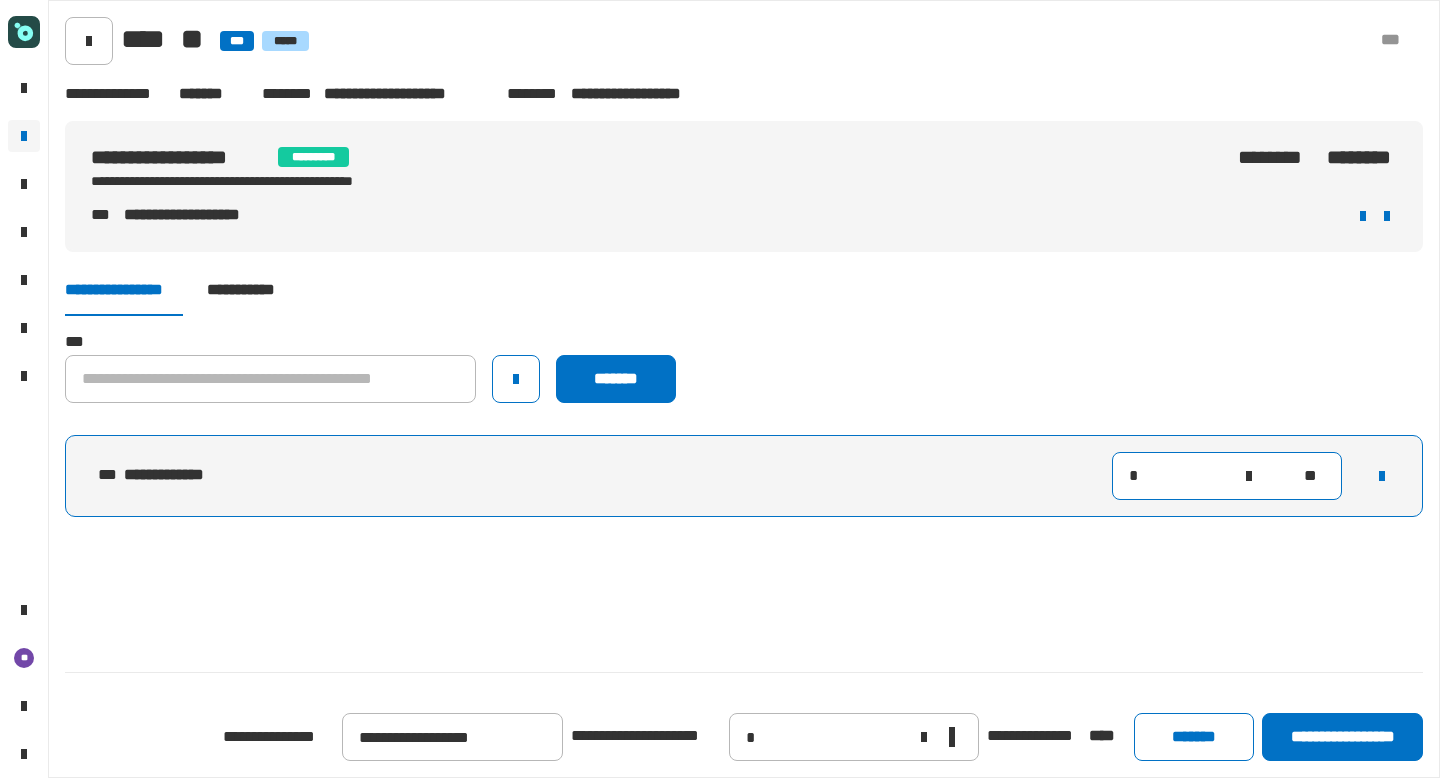 click on "*" 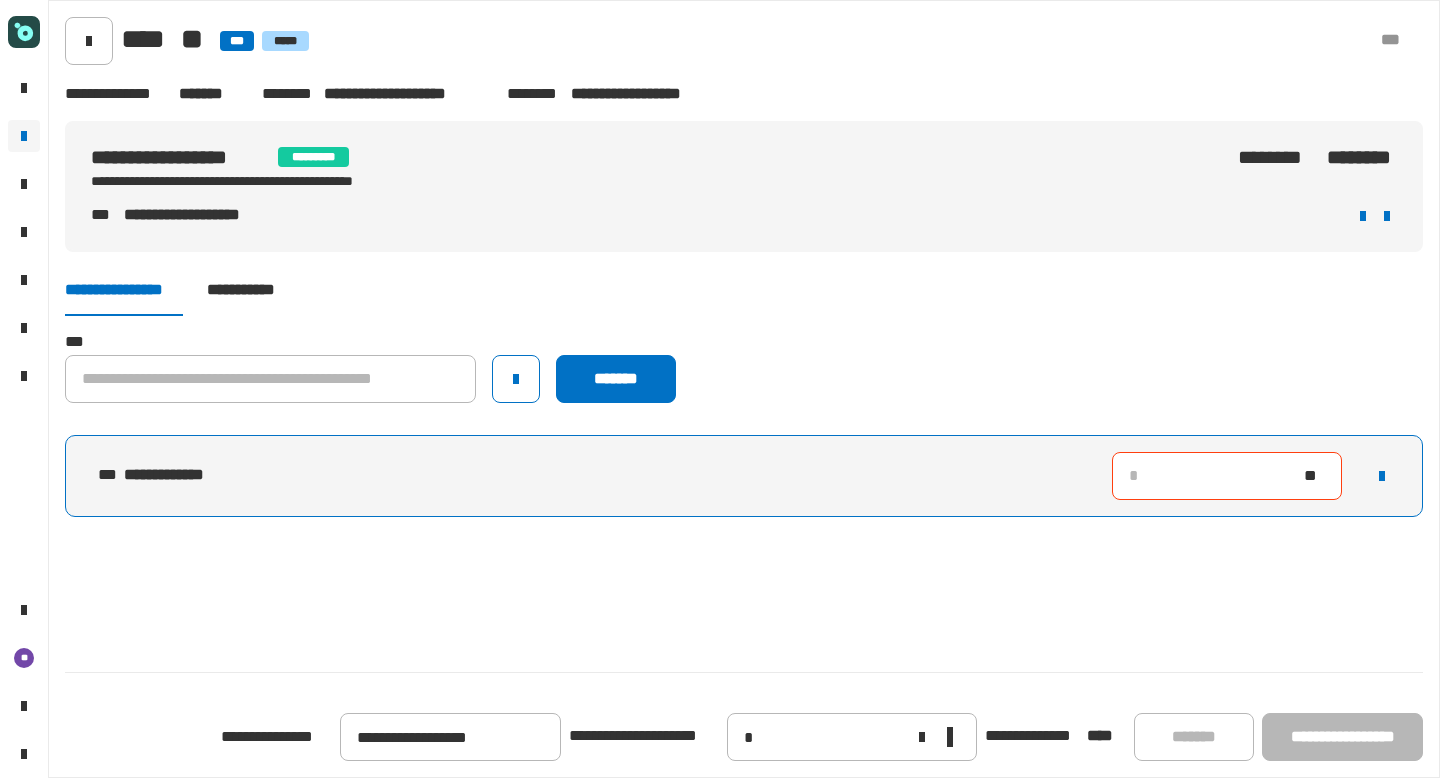 type on "*" 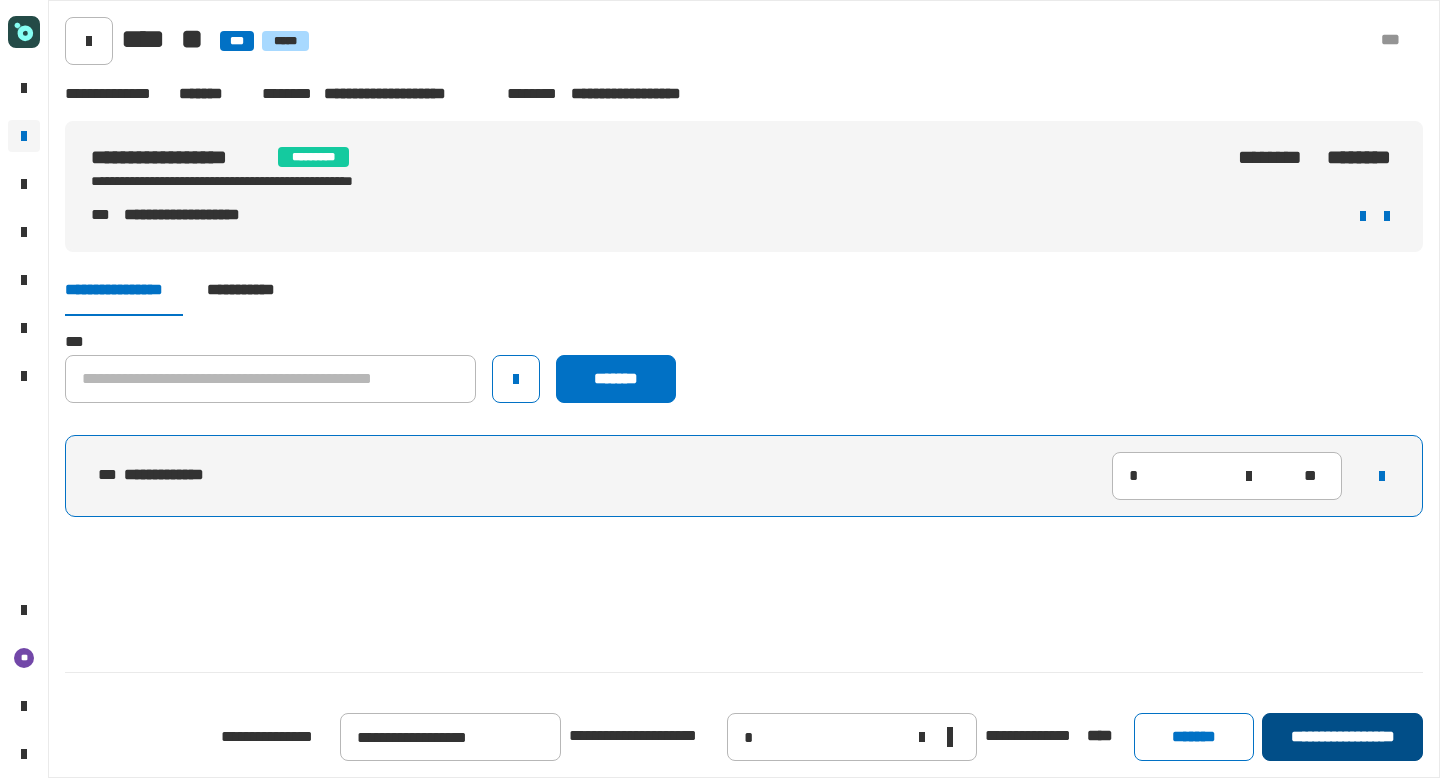 click on "**********" 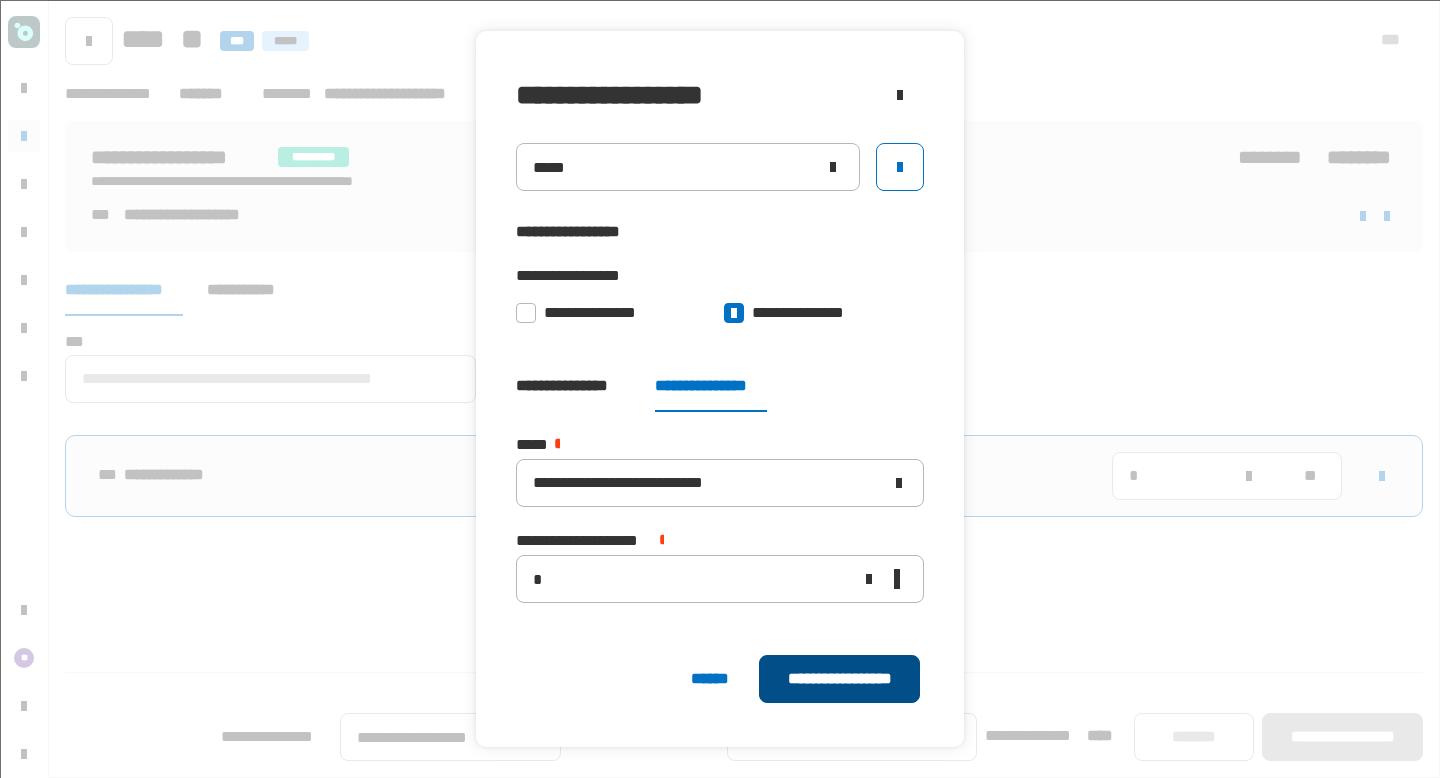 click on "**********" 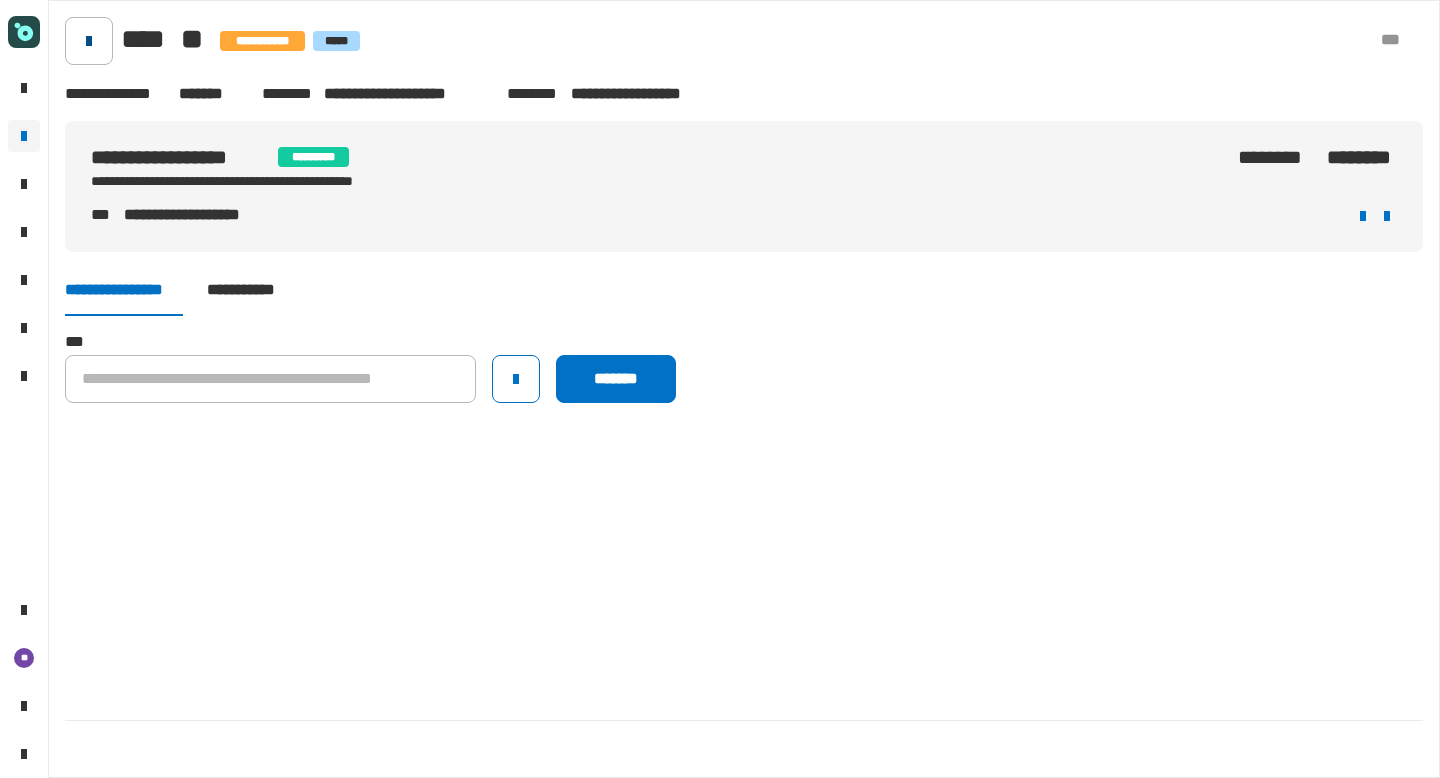 click 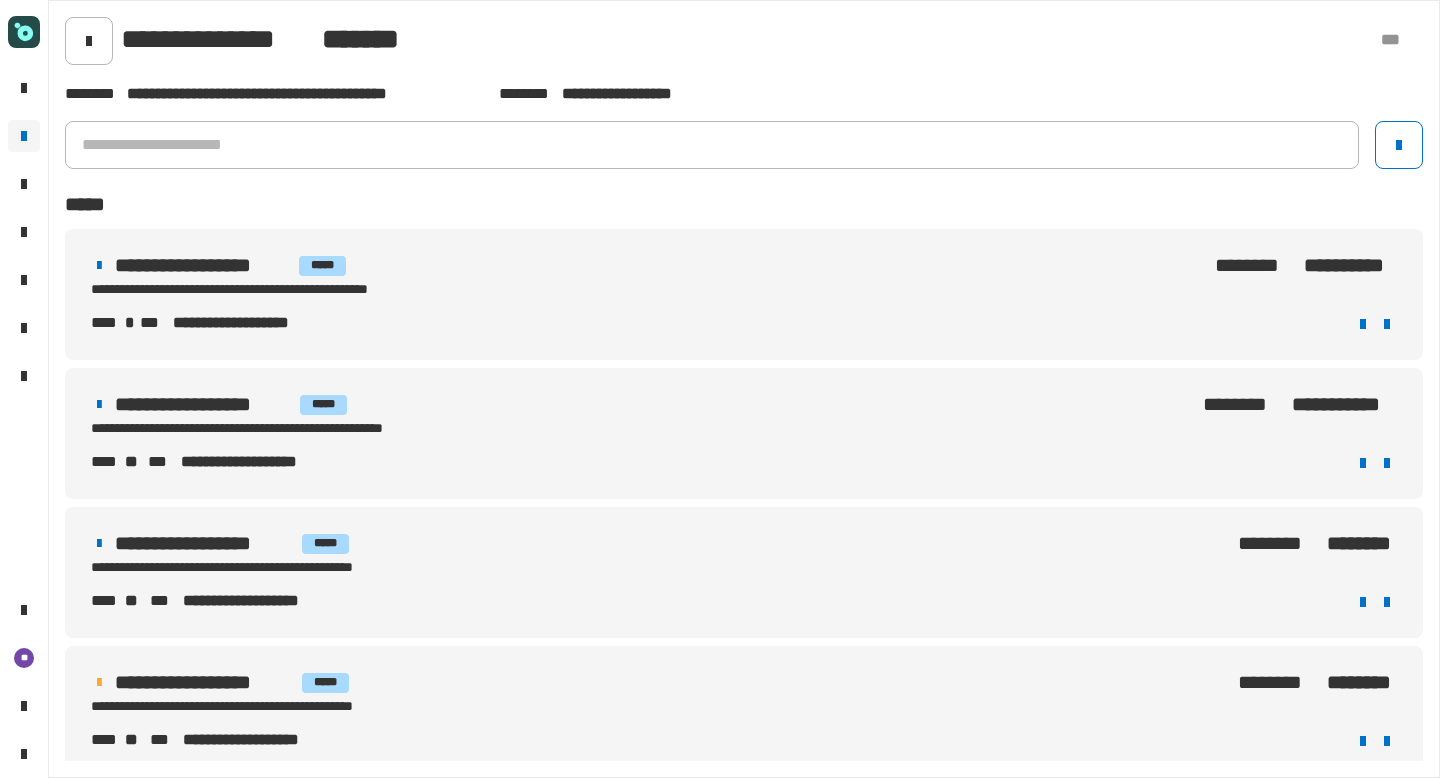 click on "******** ********" at bounding box center [1011, 554] 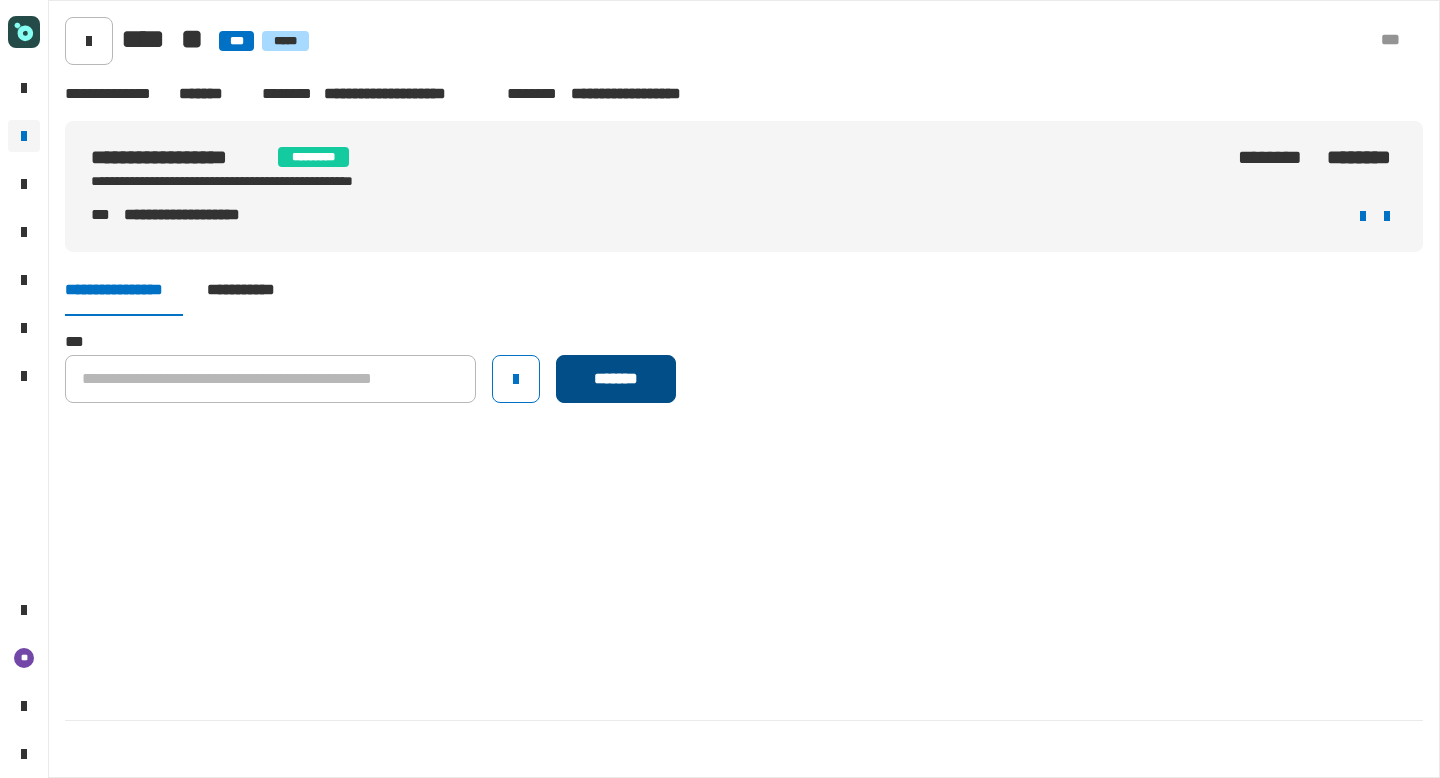 click on "*******" 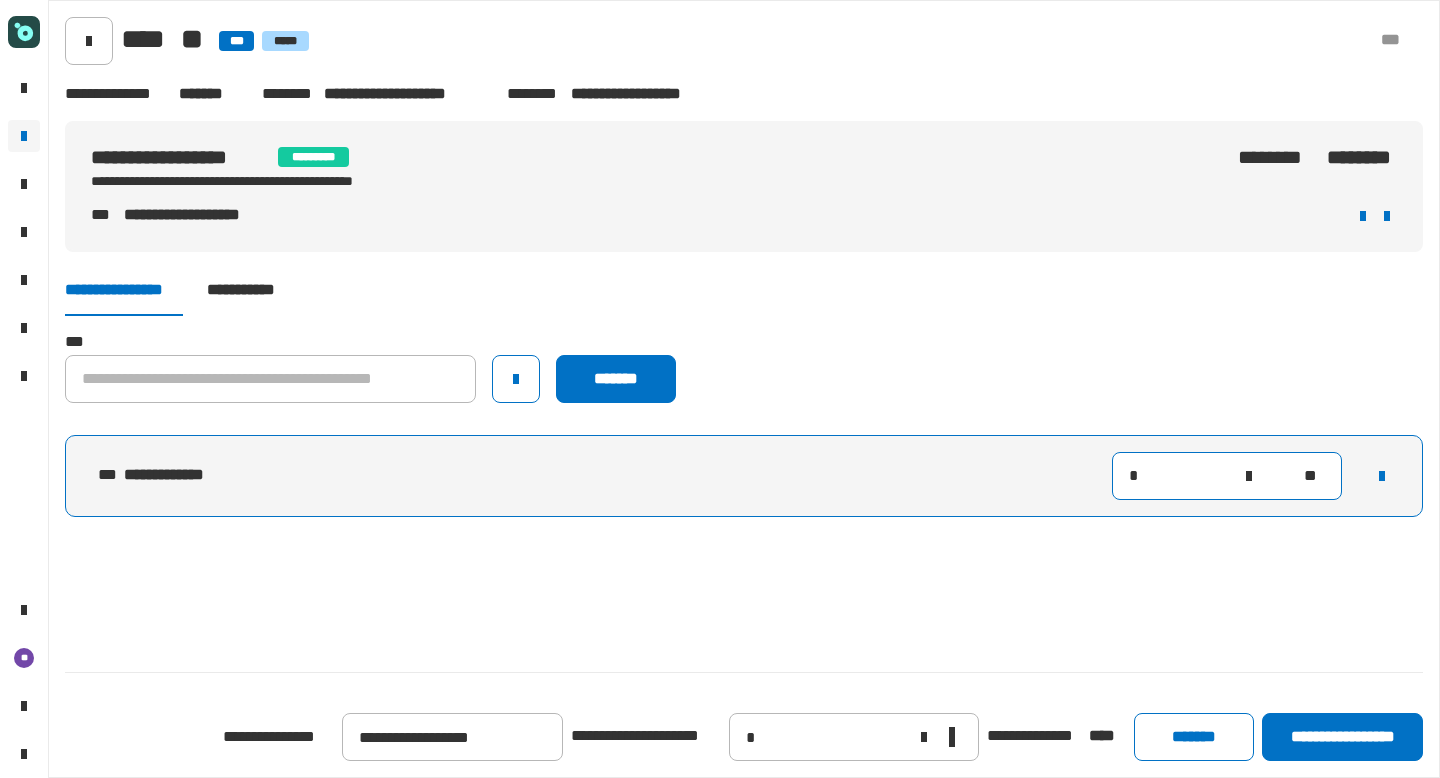 click on "*" 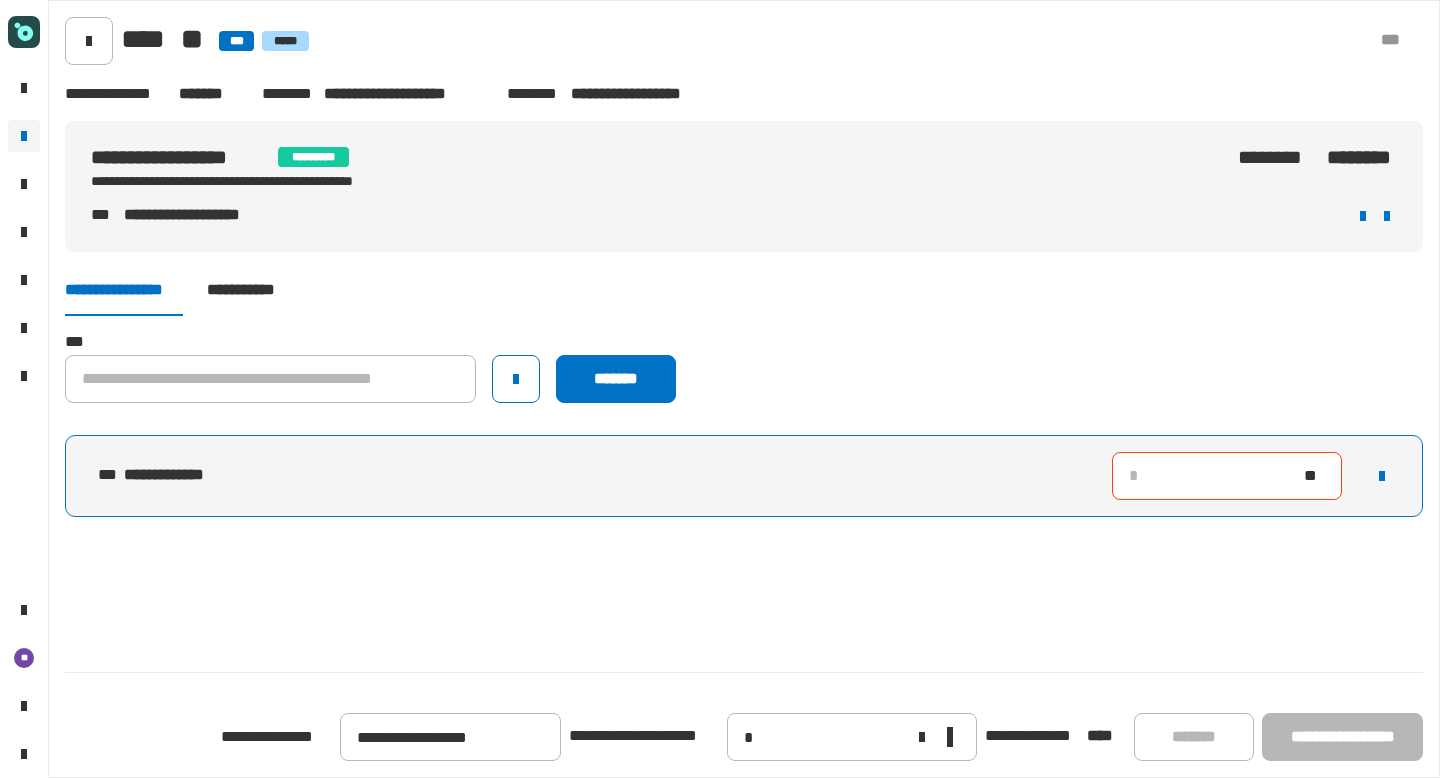 type on "*" 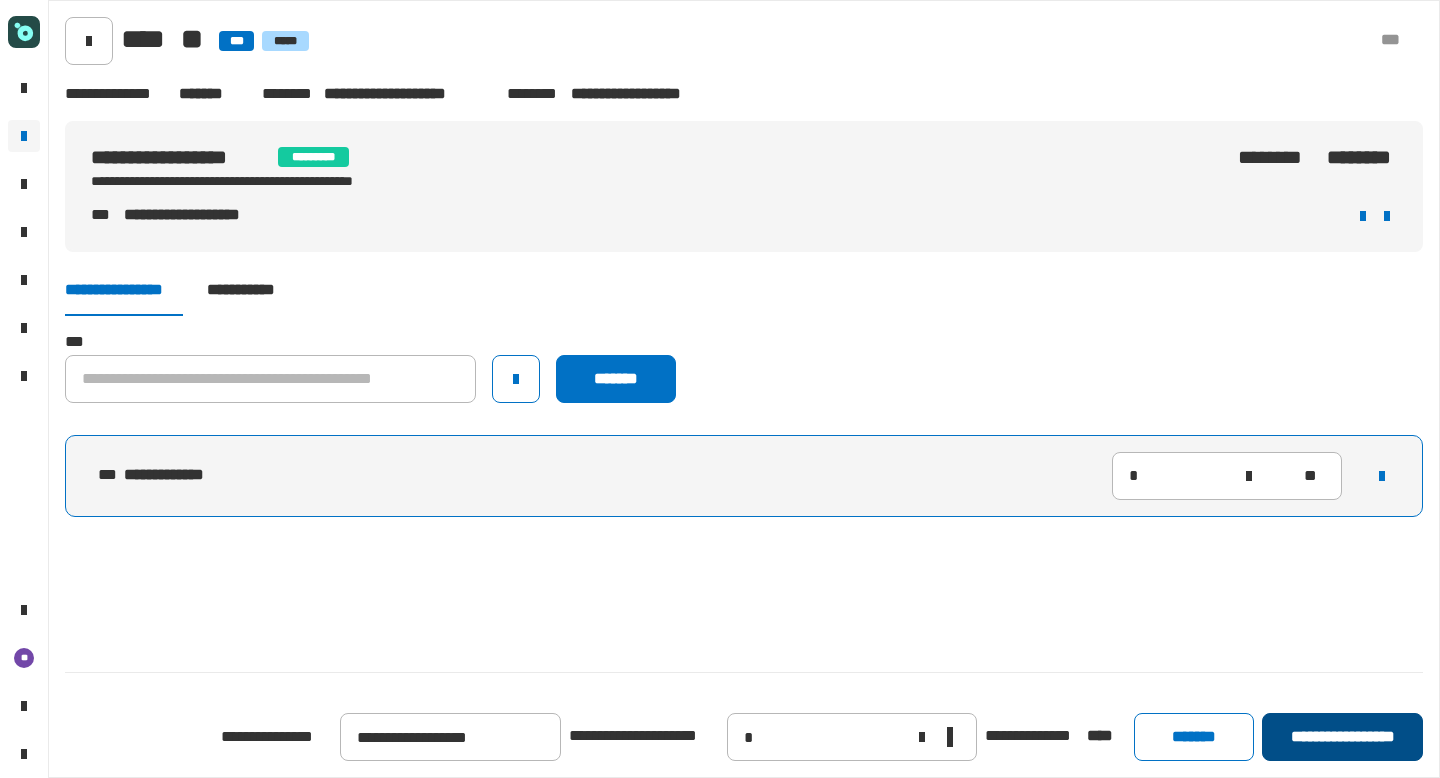 click on "**********" 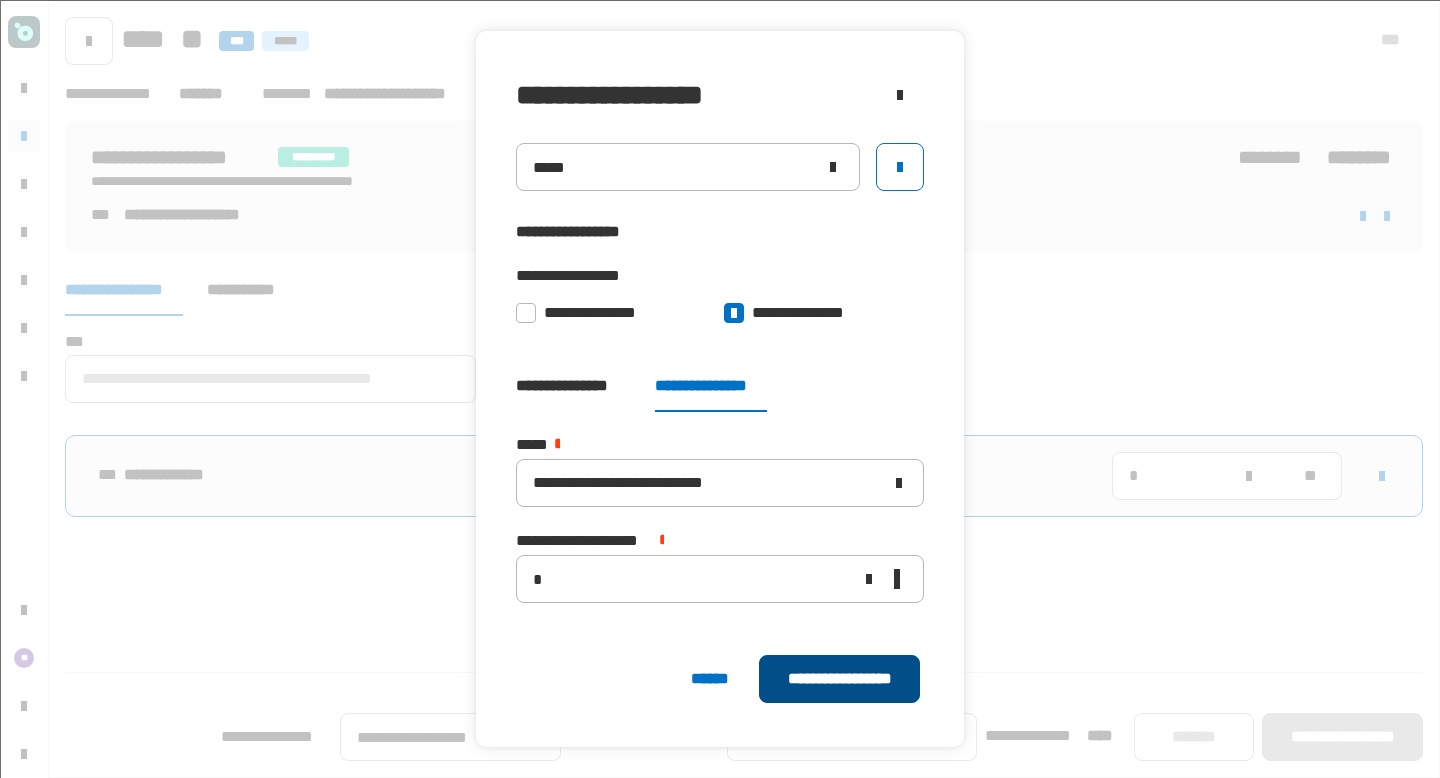 click on "**********" 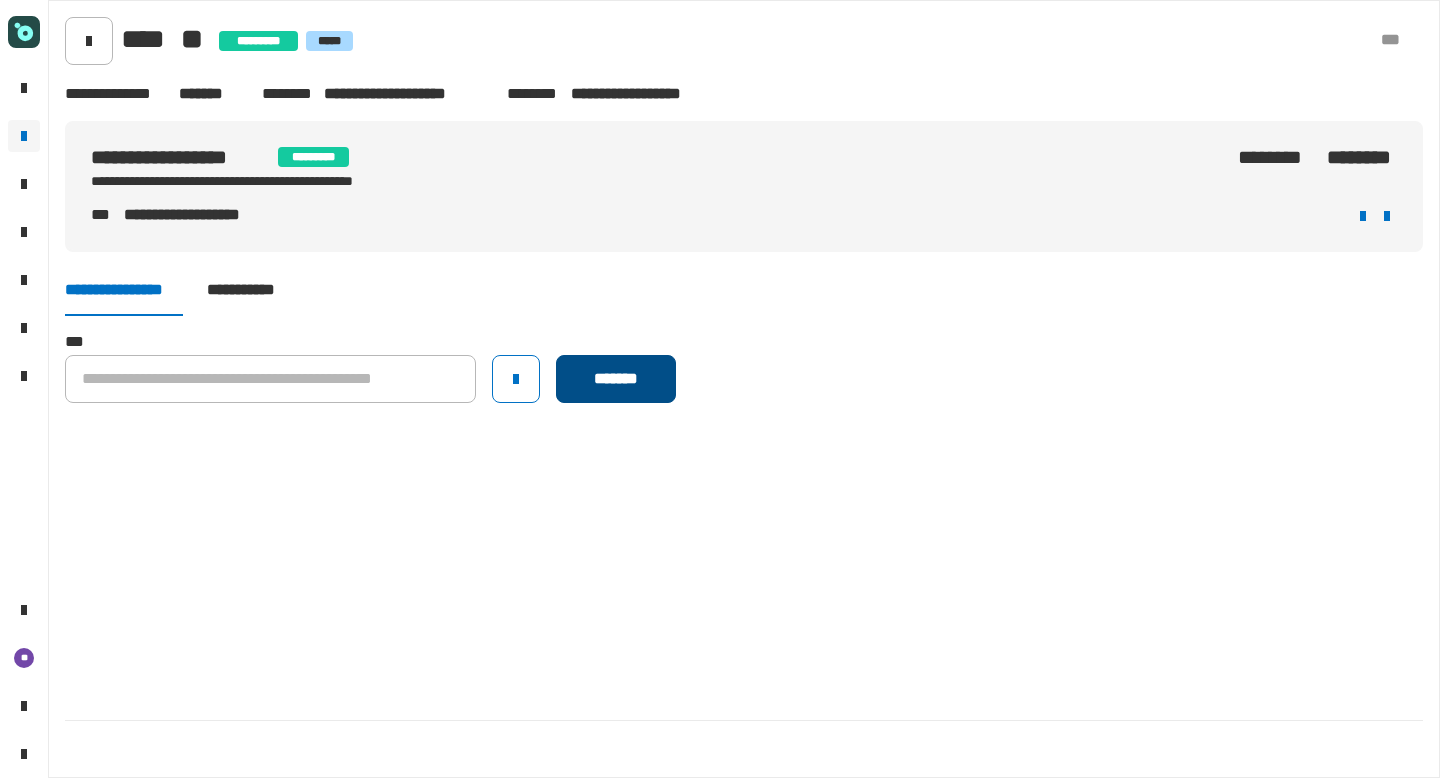 click on "*******" 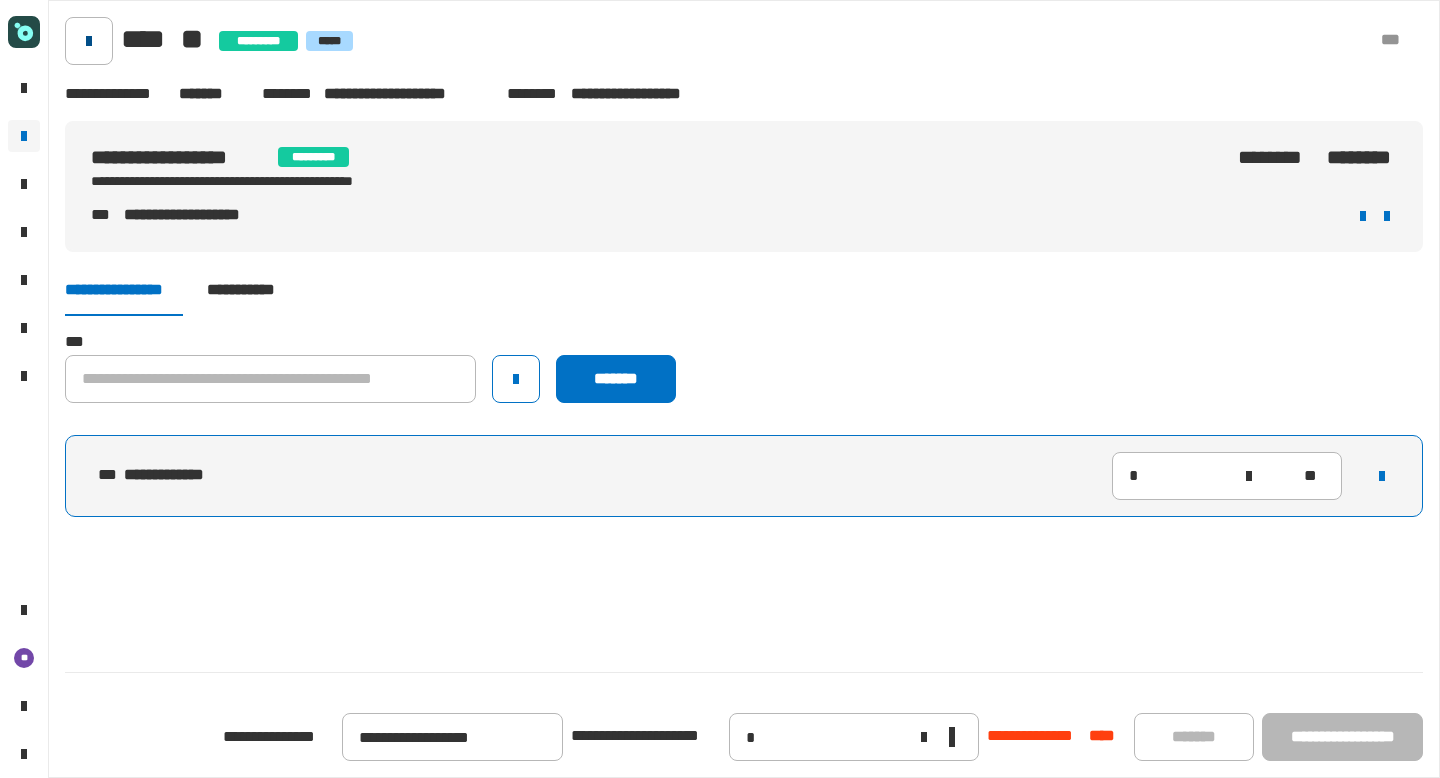 click 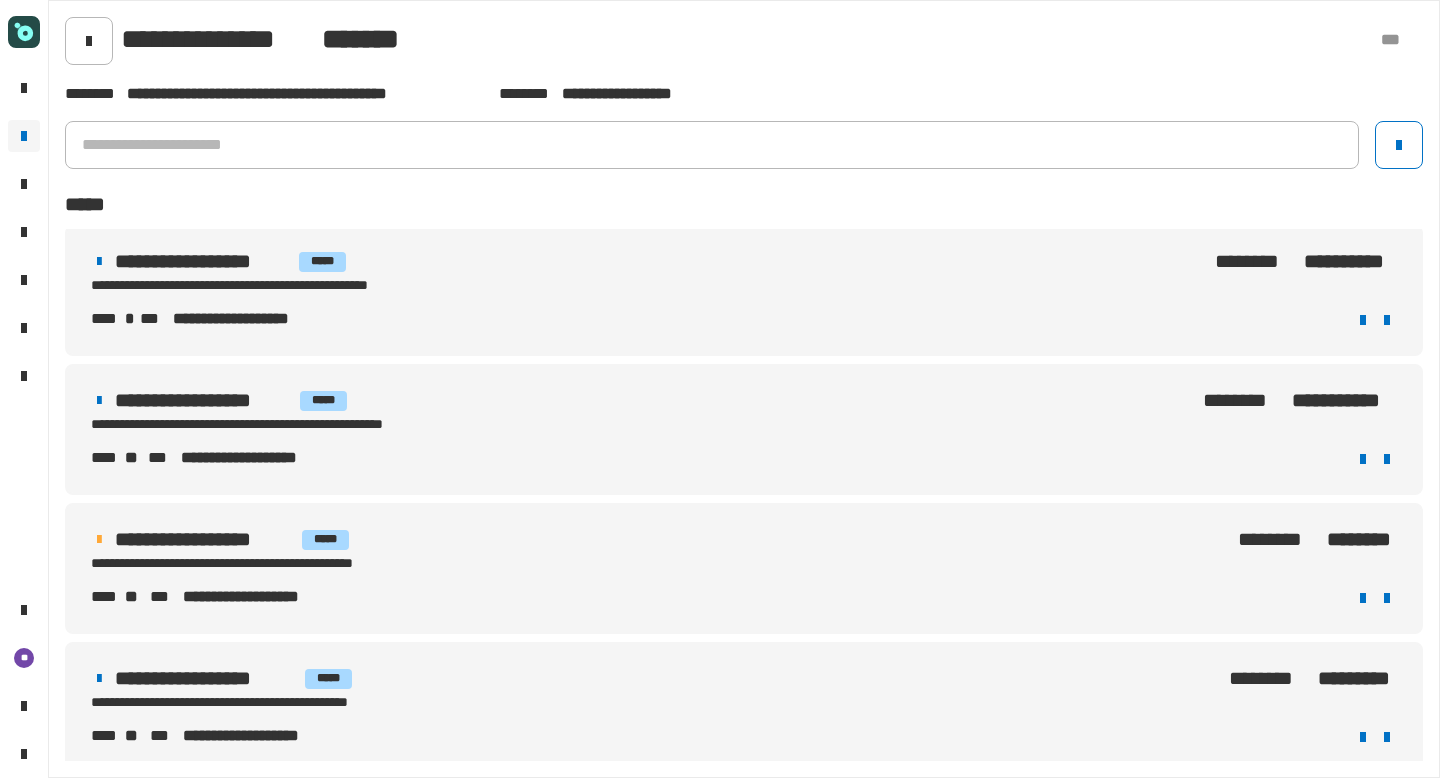 scroll, scrollTop: 0, scrollLeft: 0, axis: both 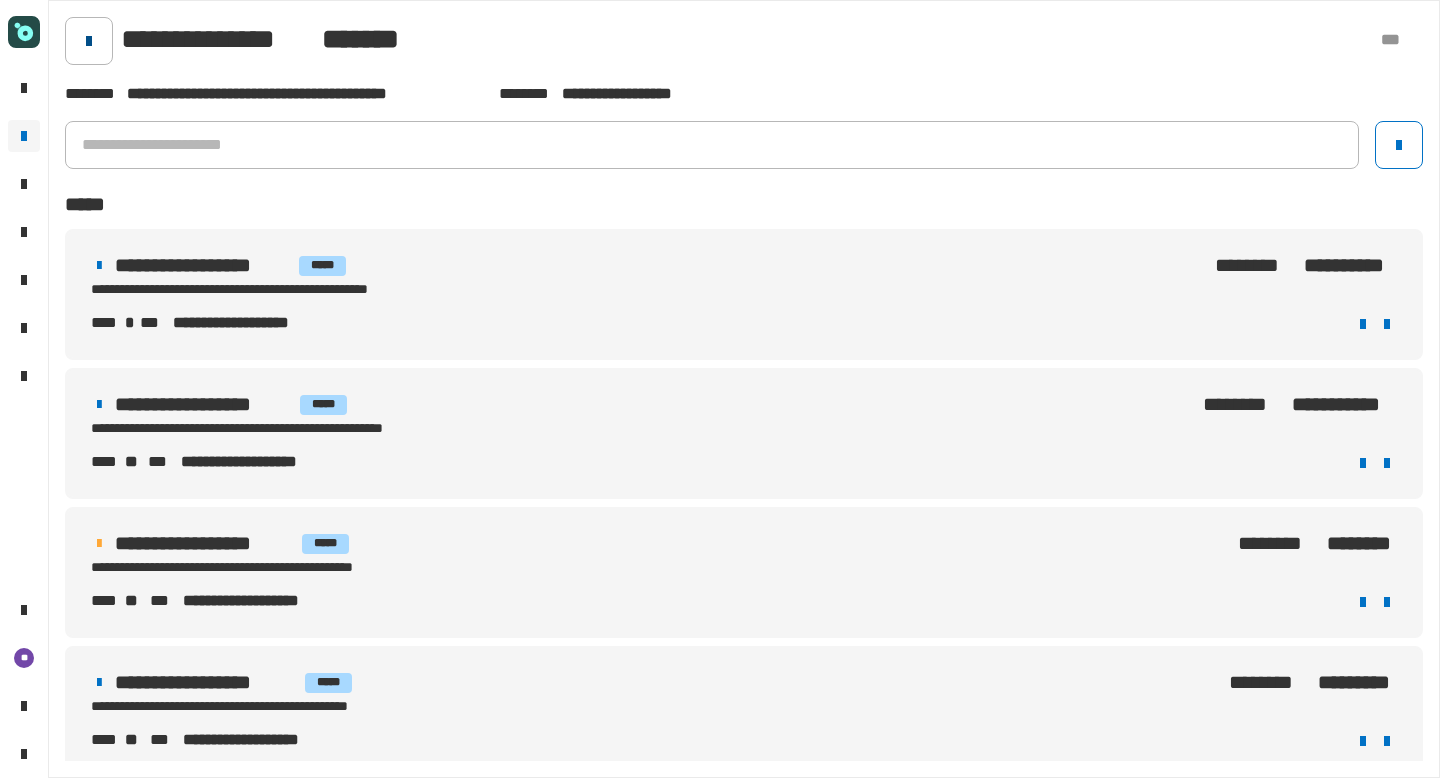 click 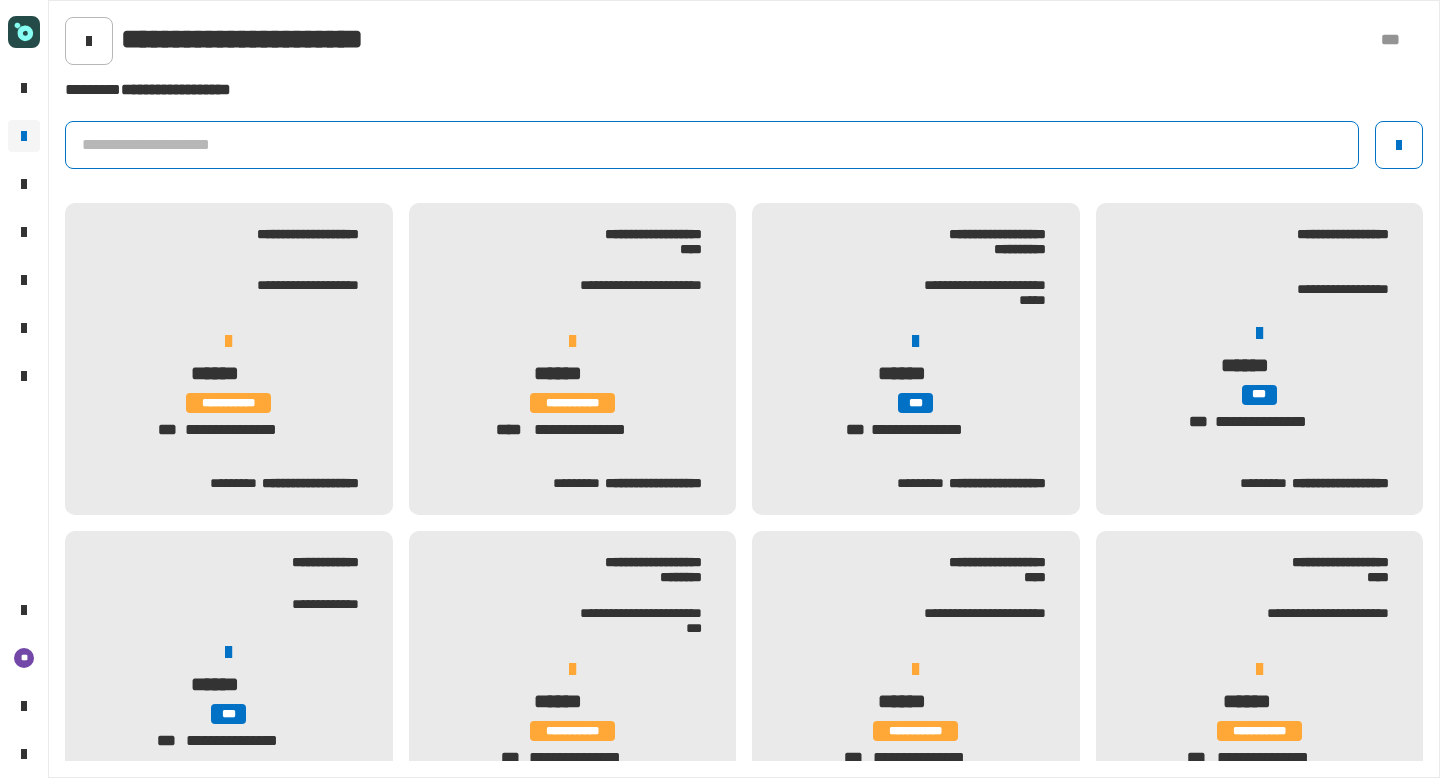 click 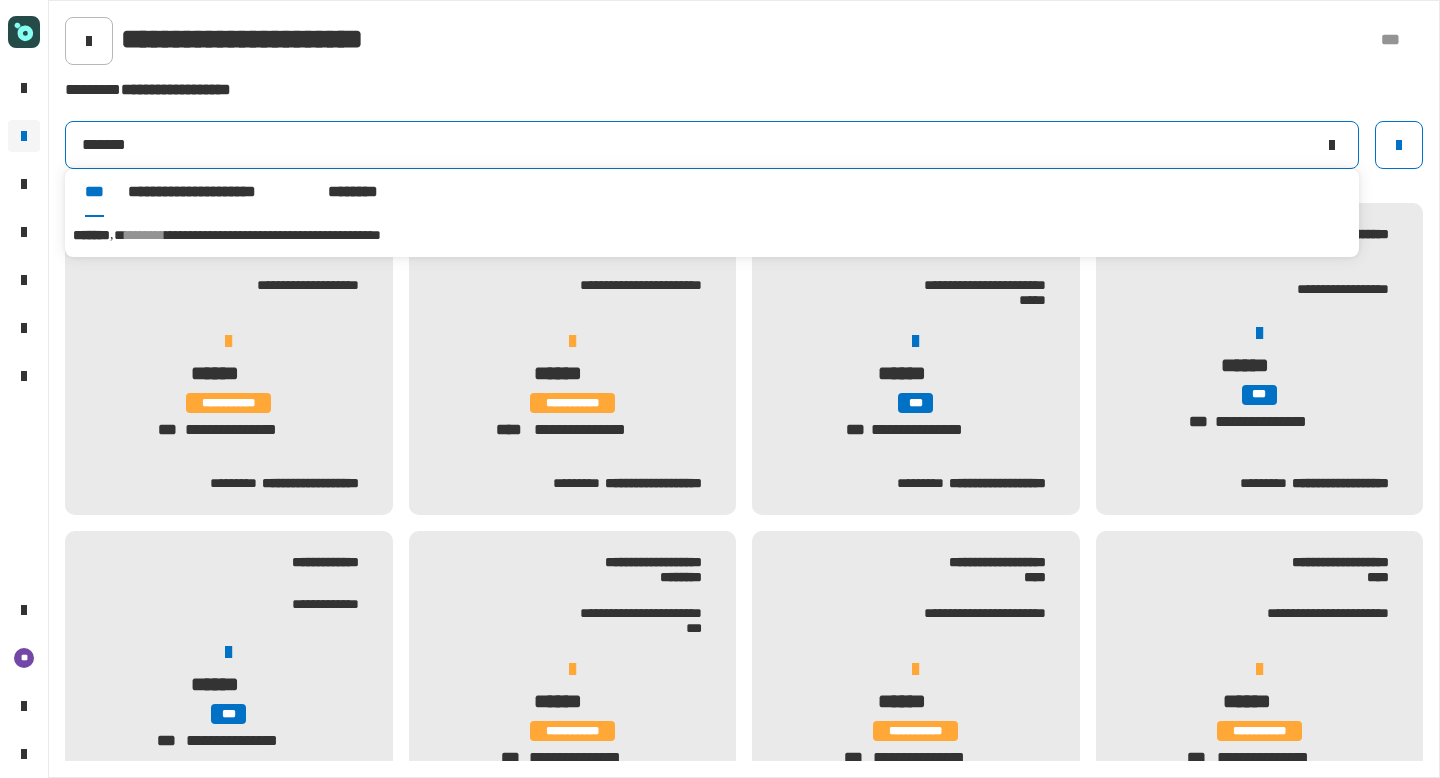 type on "*******" 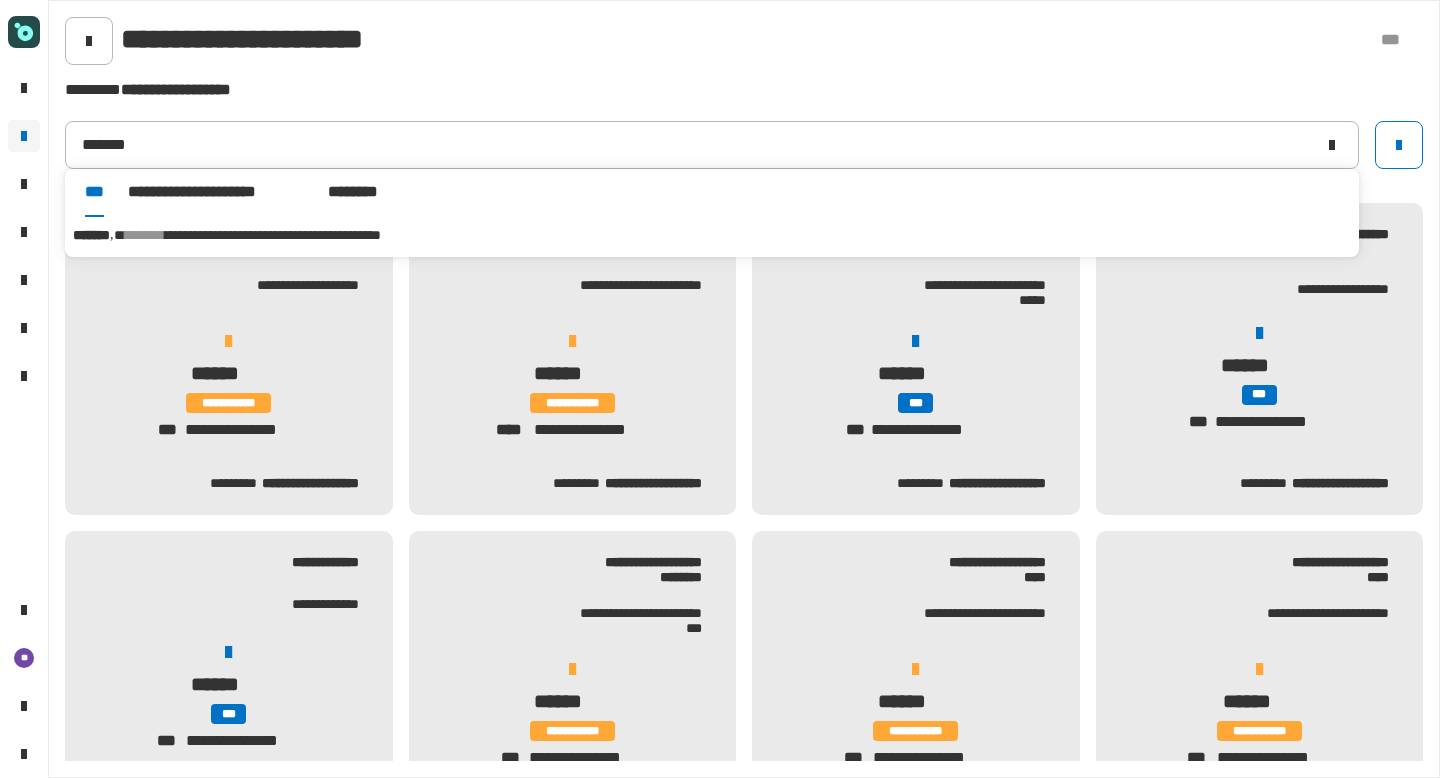 click on "**********" at bounding box center [273, 235] 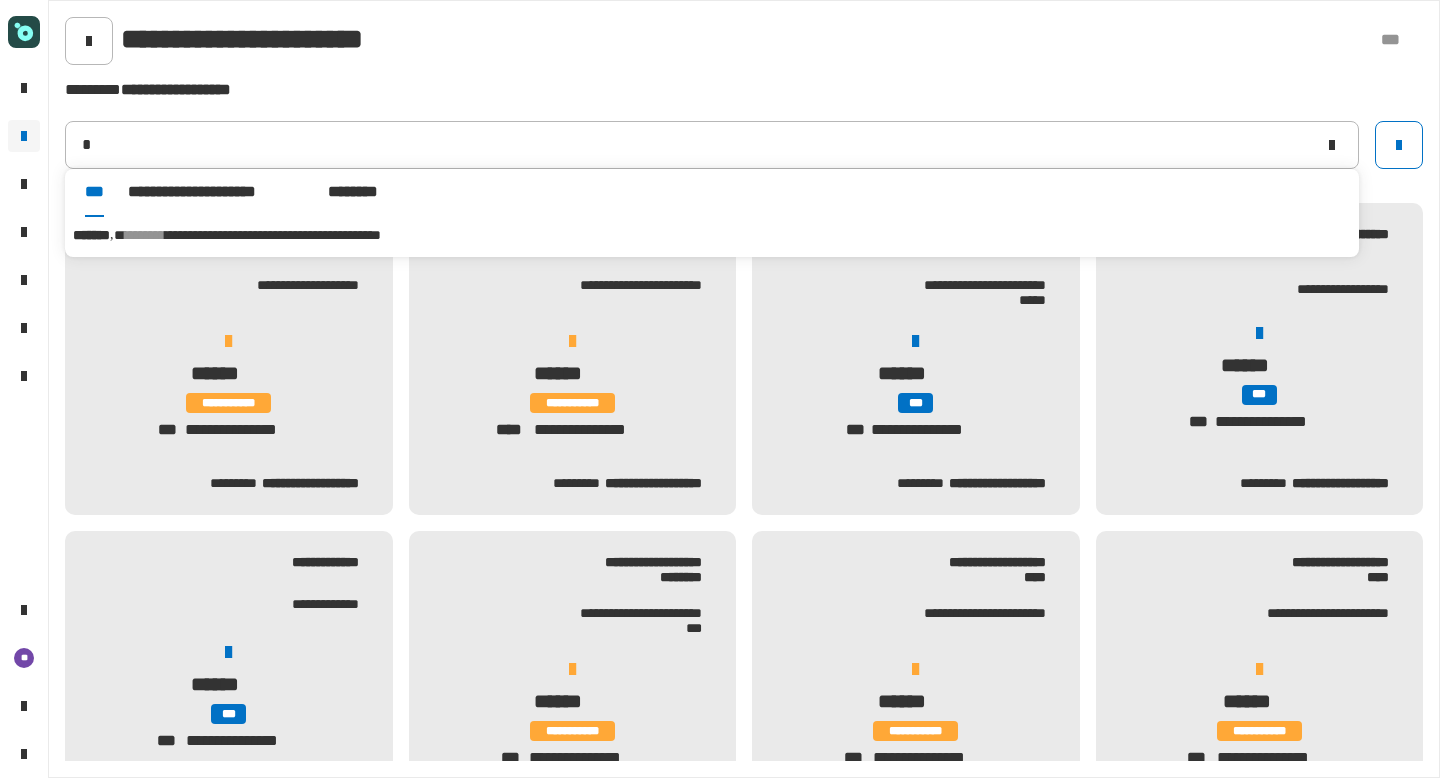 type on "*******" 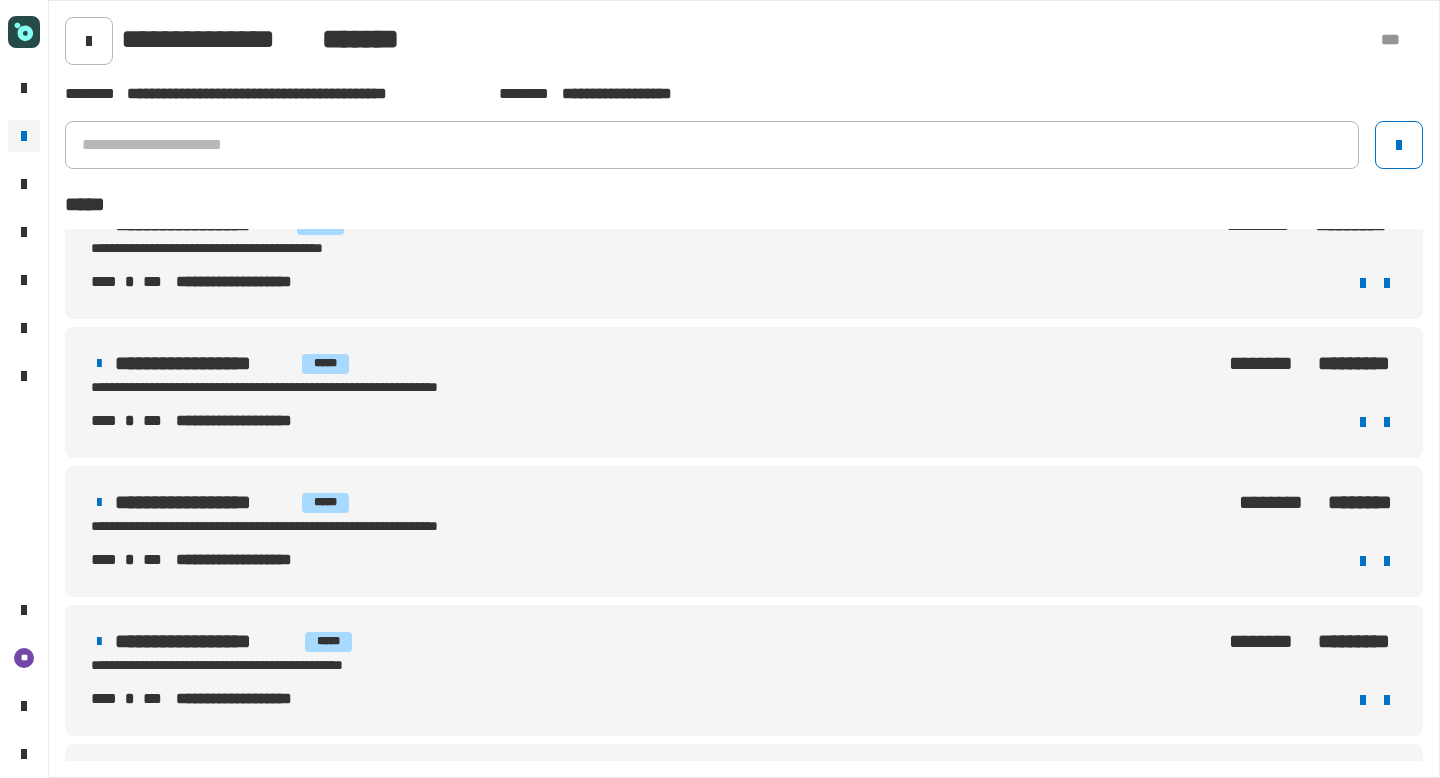 scroll, scrollTop: 997, scrollLeft: 0, axis: vertical 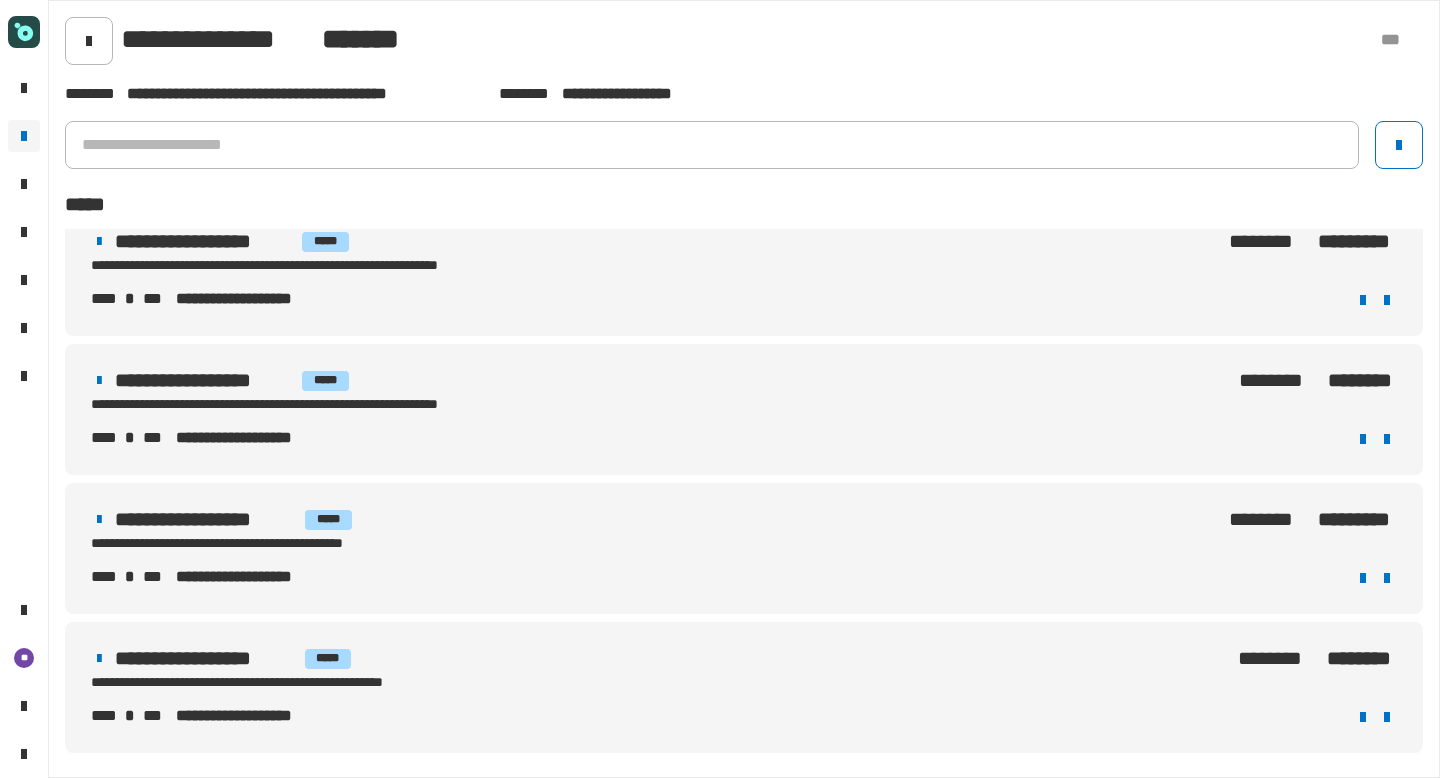 click on "******** ********" at bounding box center [1011, 669] 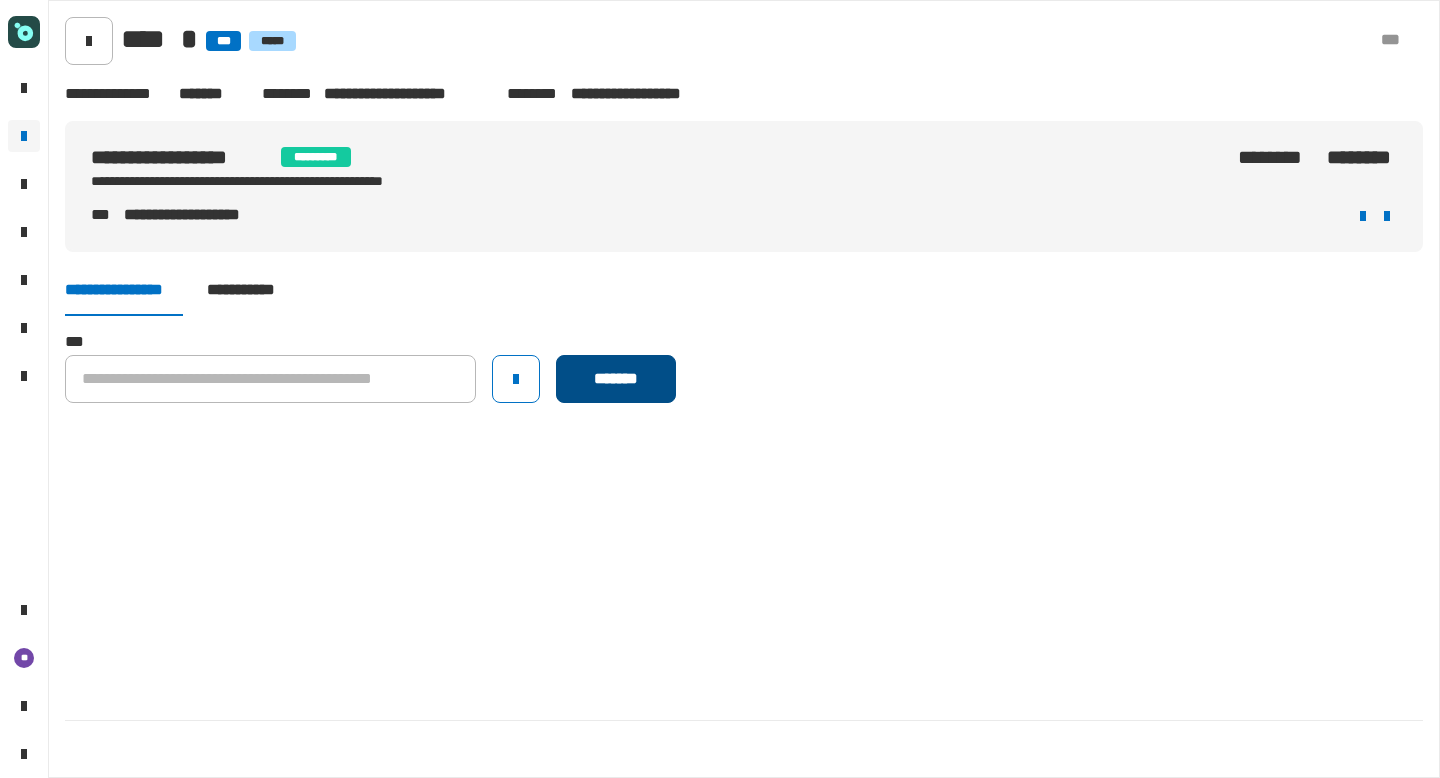click on "*******" 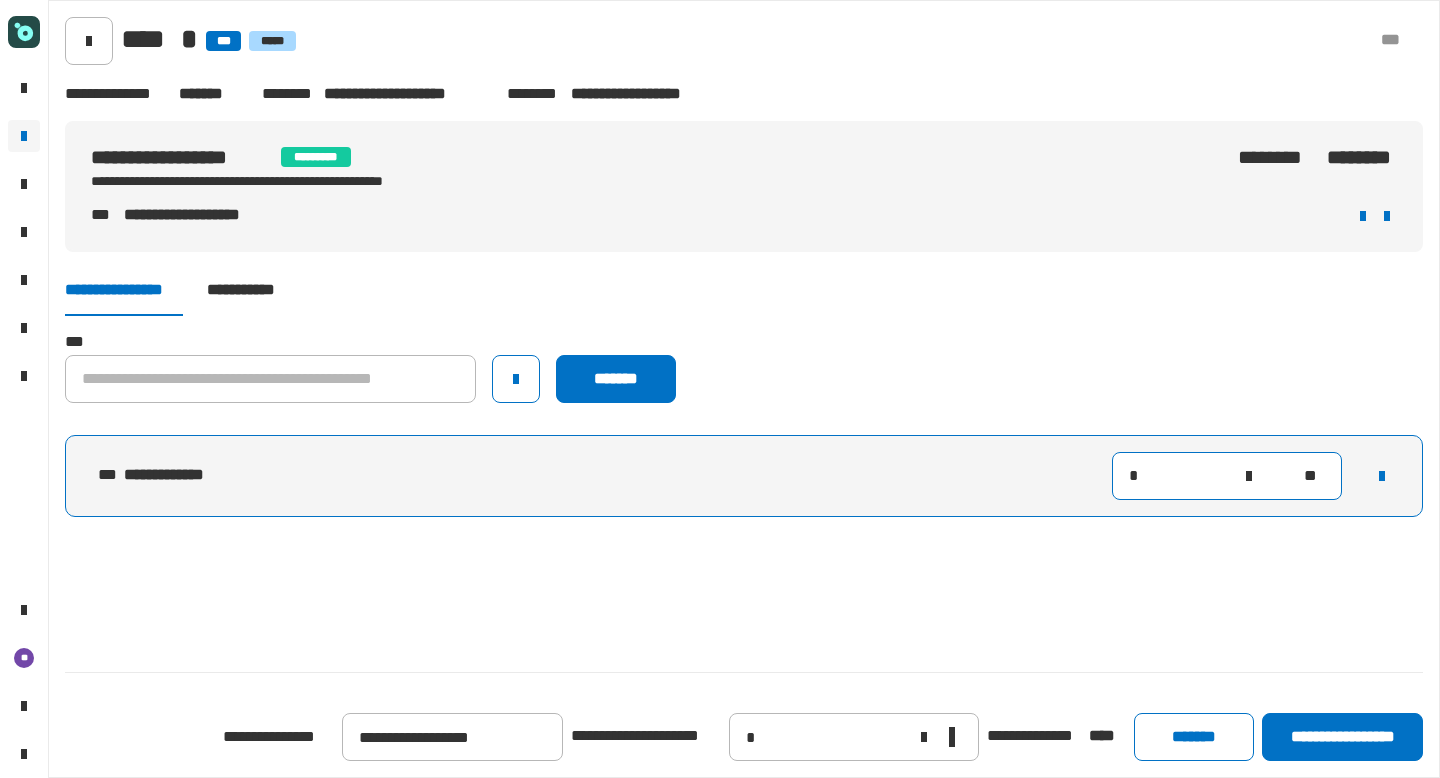 click on "*" 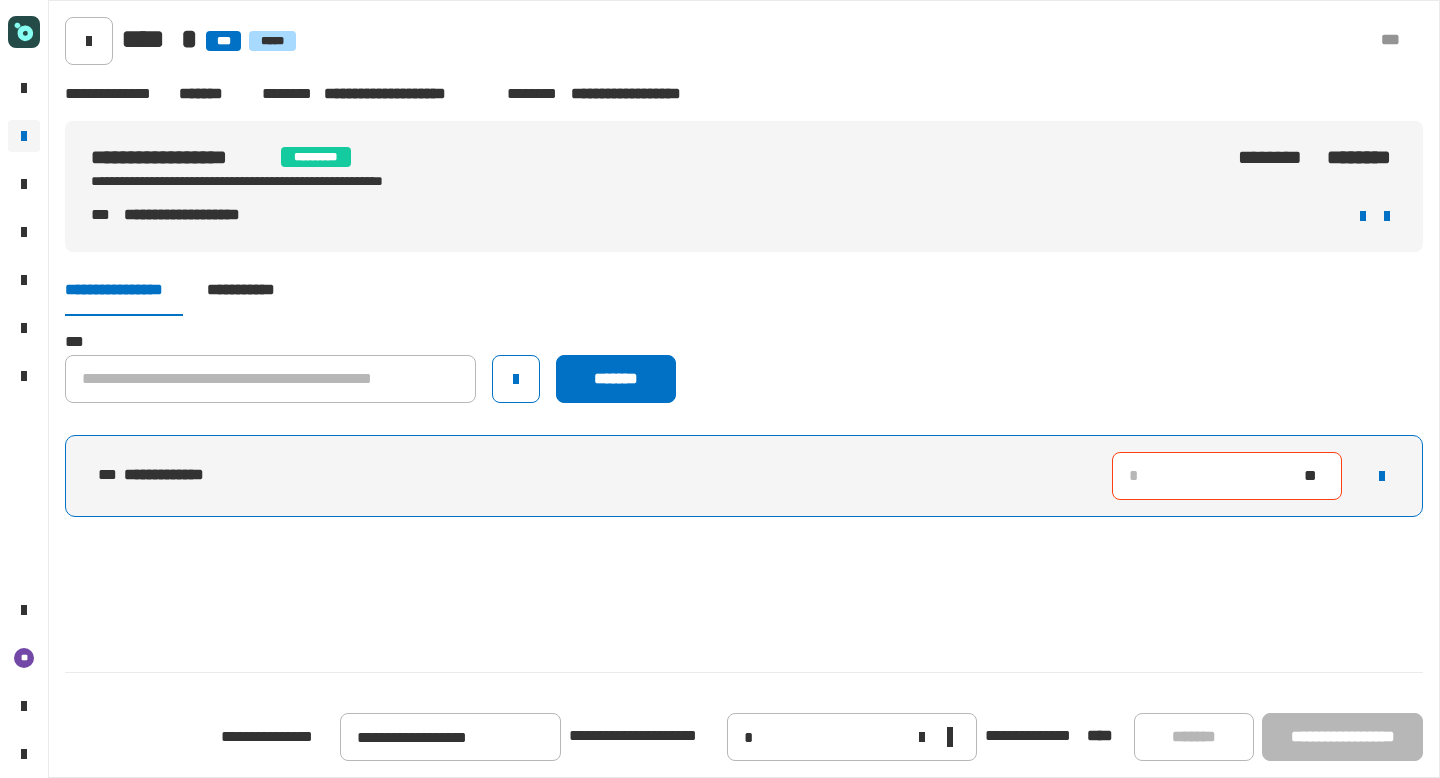 type on "*" 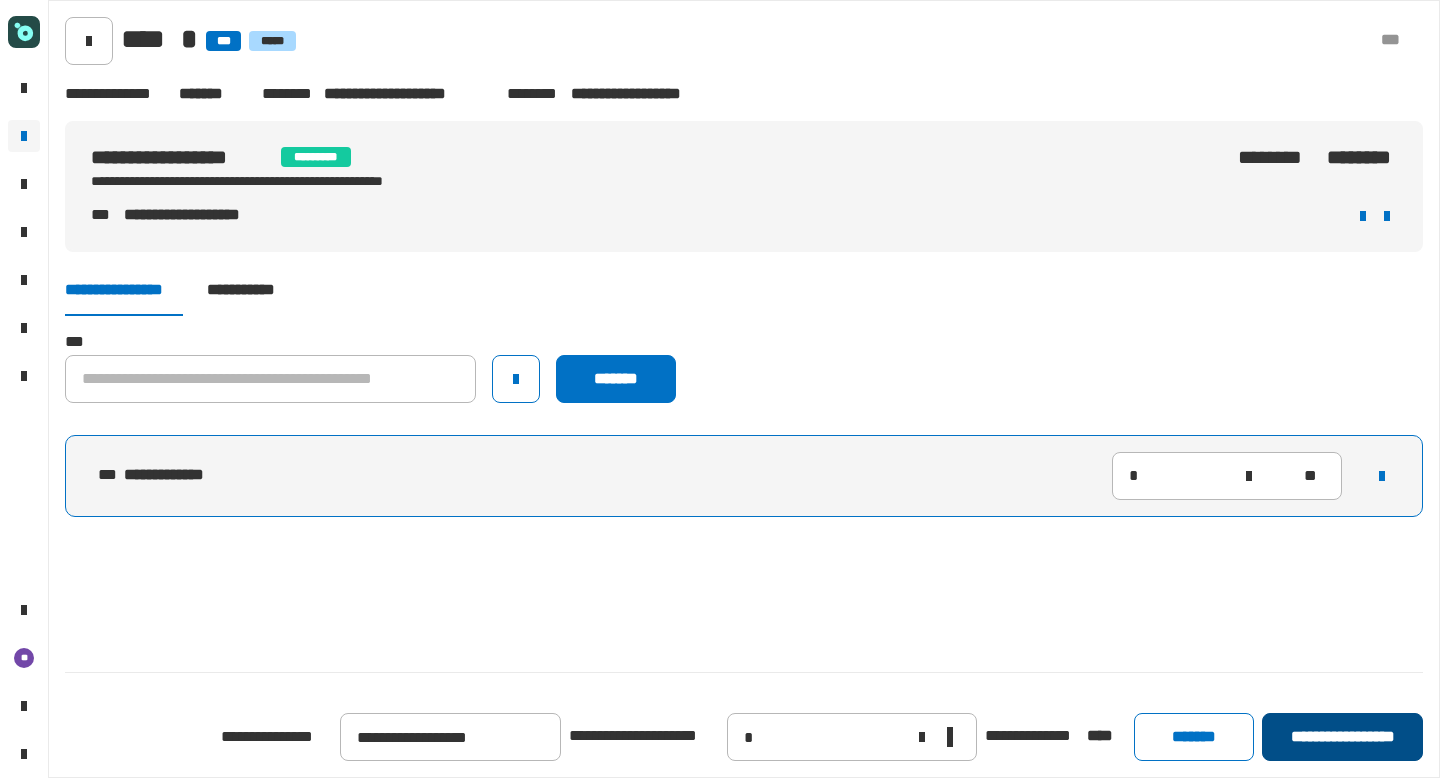 click on "**********" 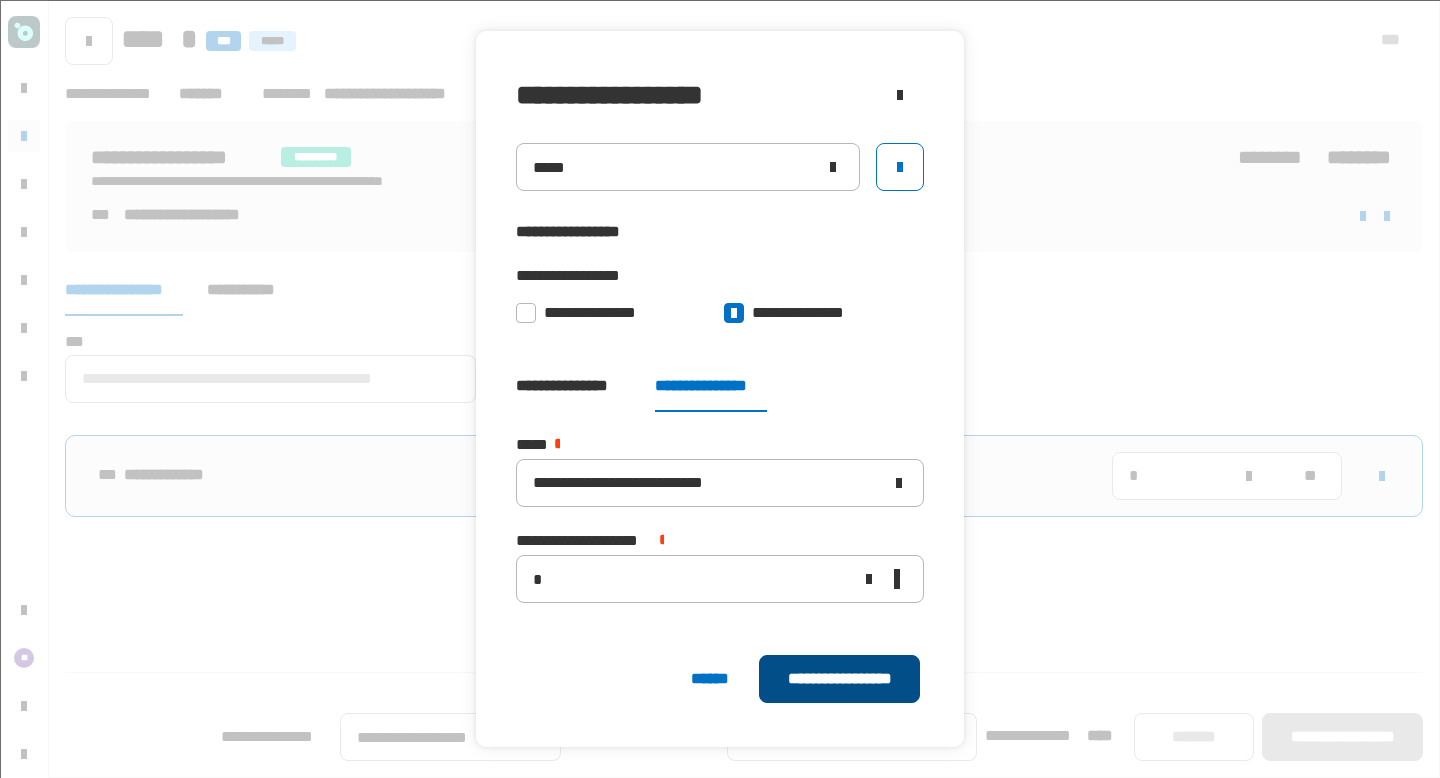 click on "**********" 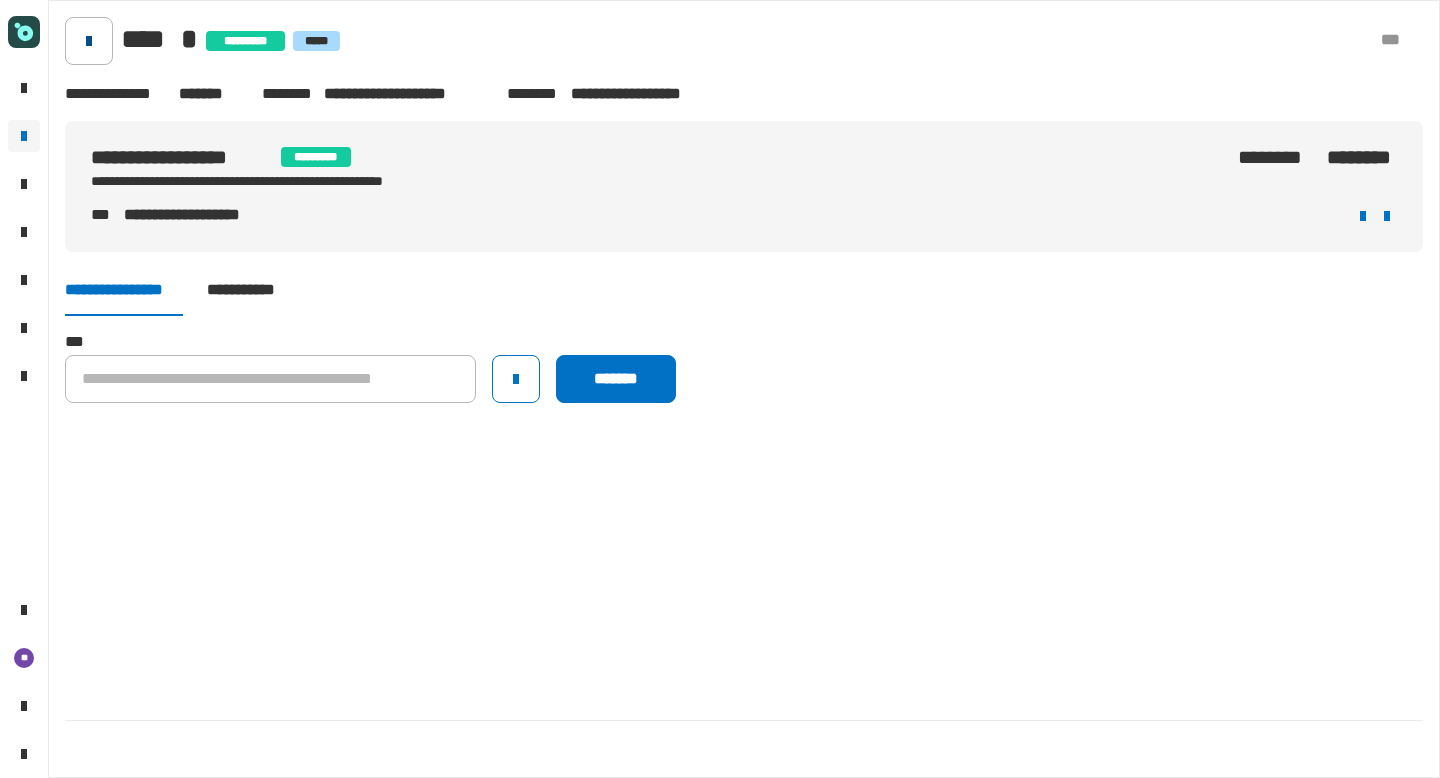 click 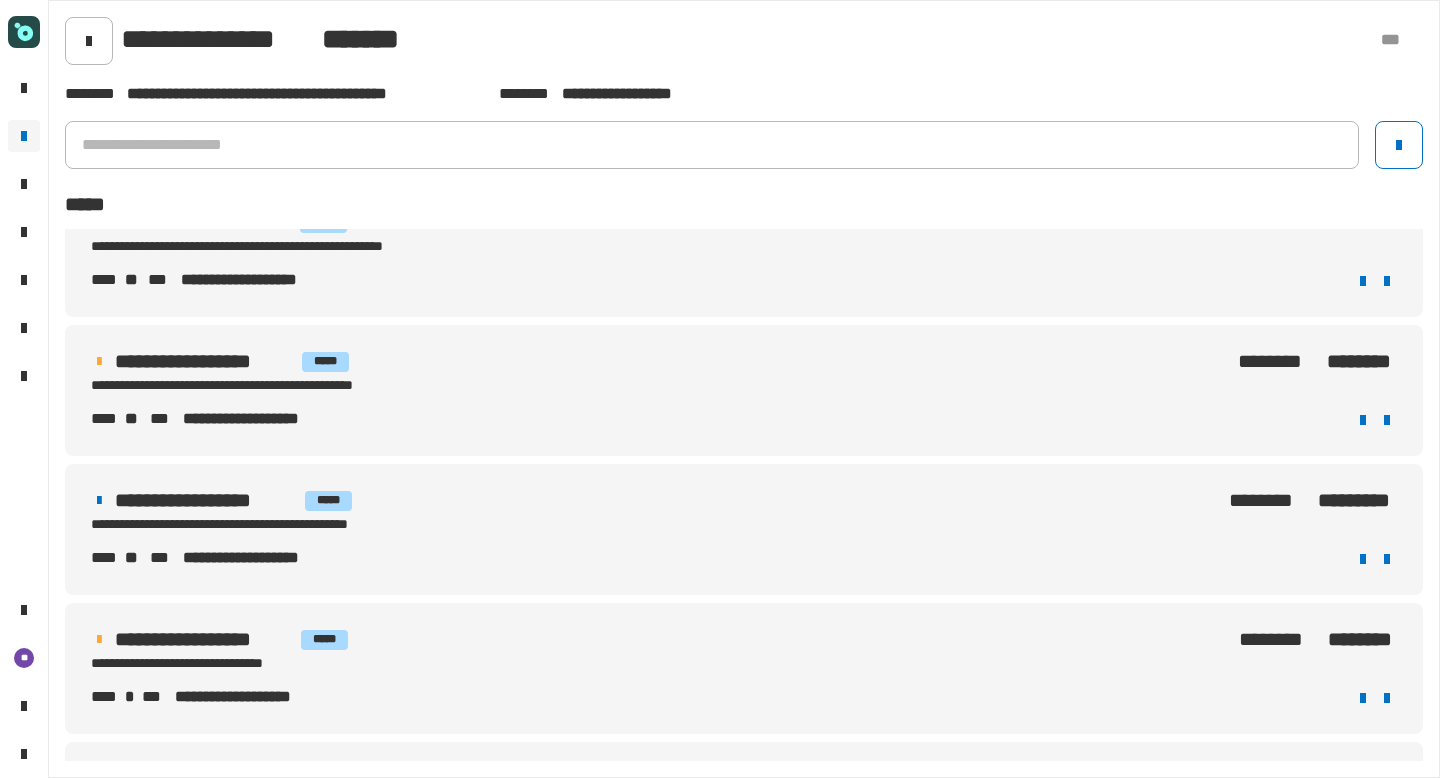 scroll, scrollTop: 0, scrollLeft: 0, axis: both 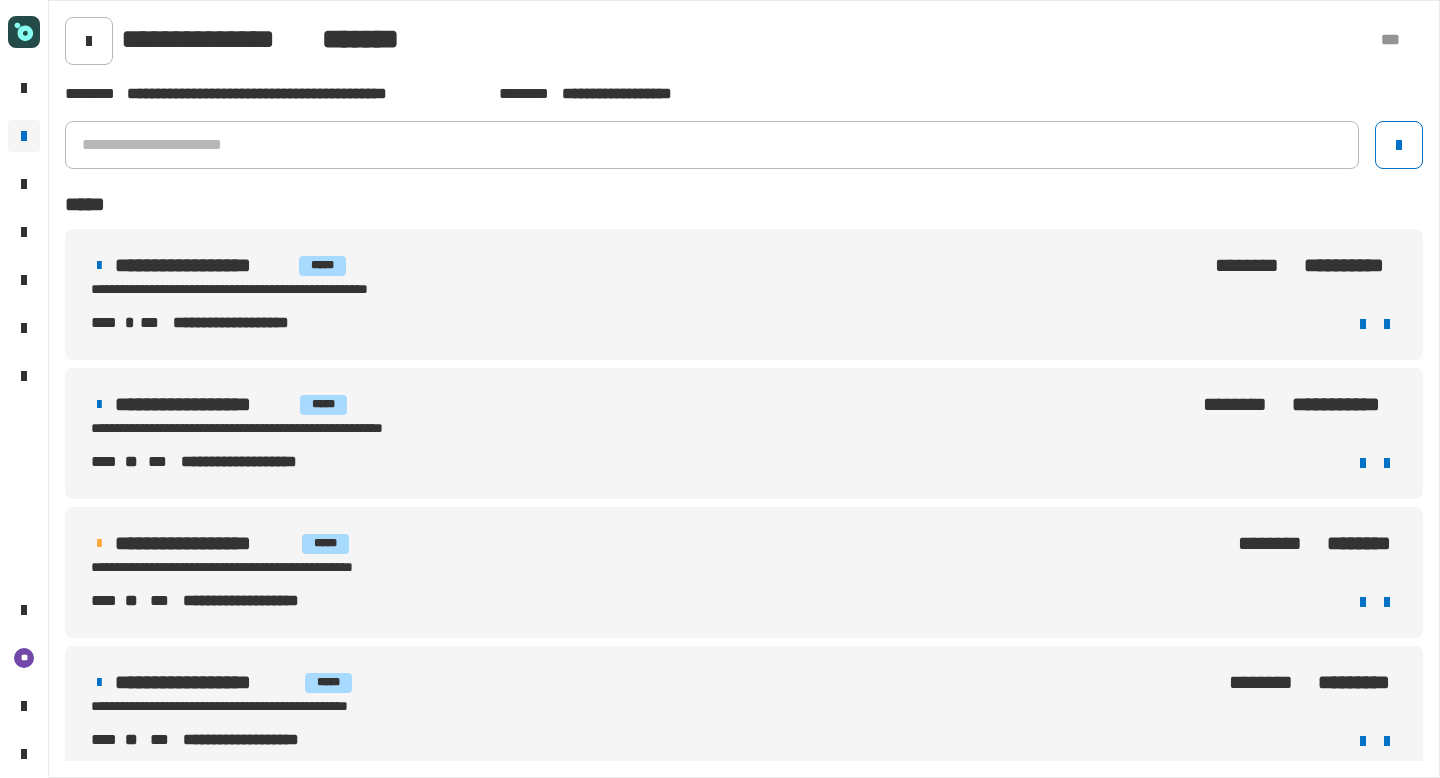 click on "**********" at bounding box center (343, 567) 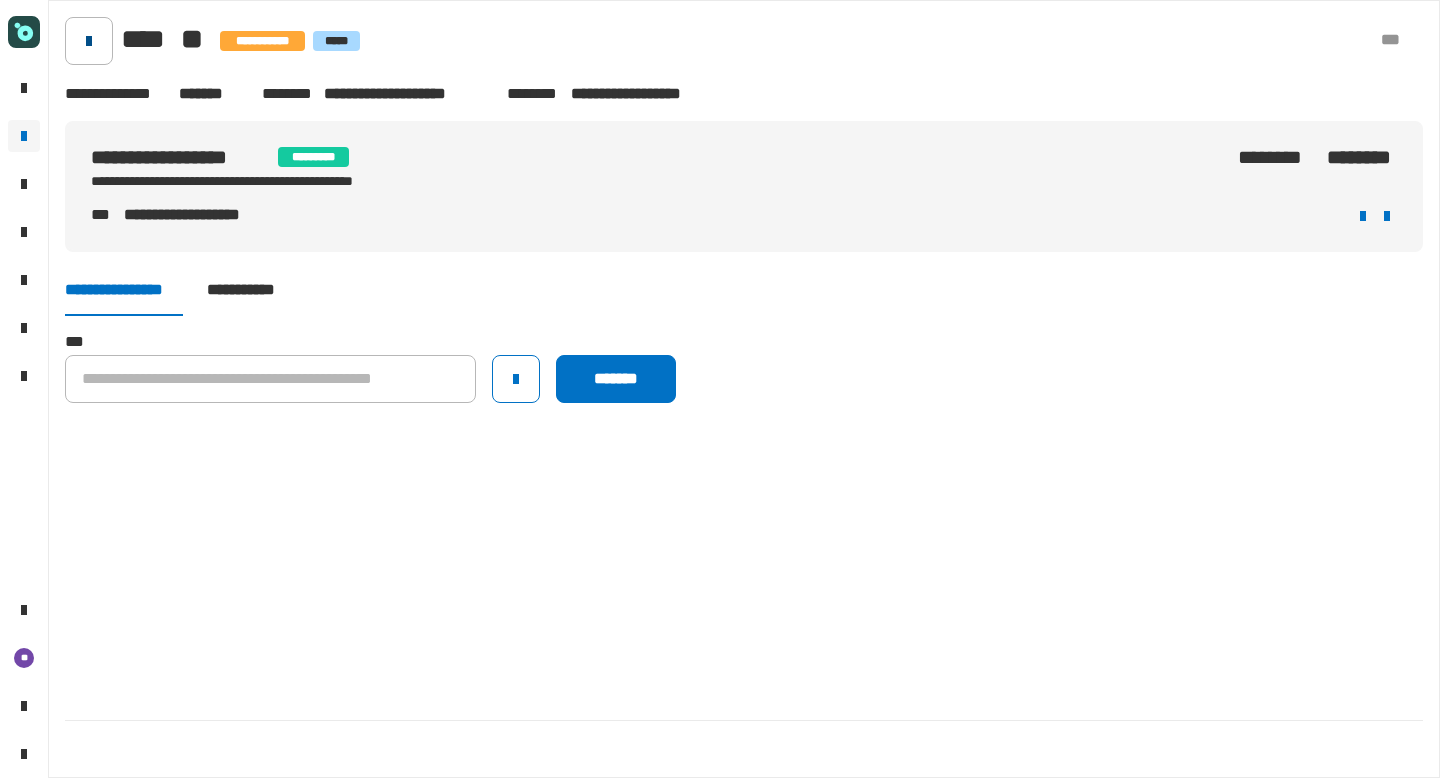 click 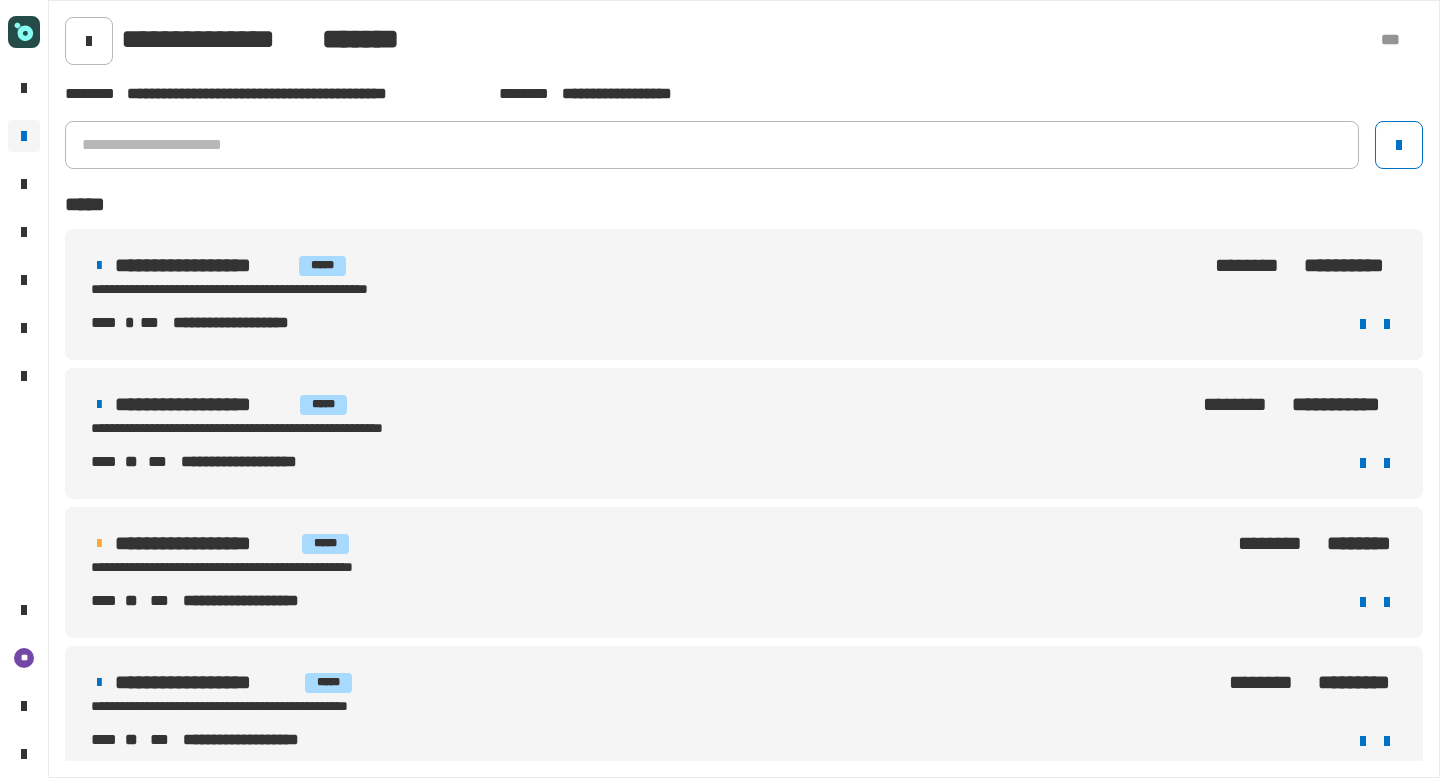 click at bounding box center (99, 544) 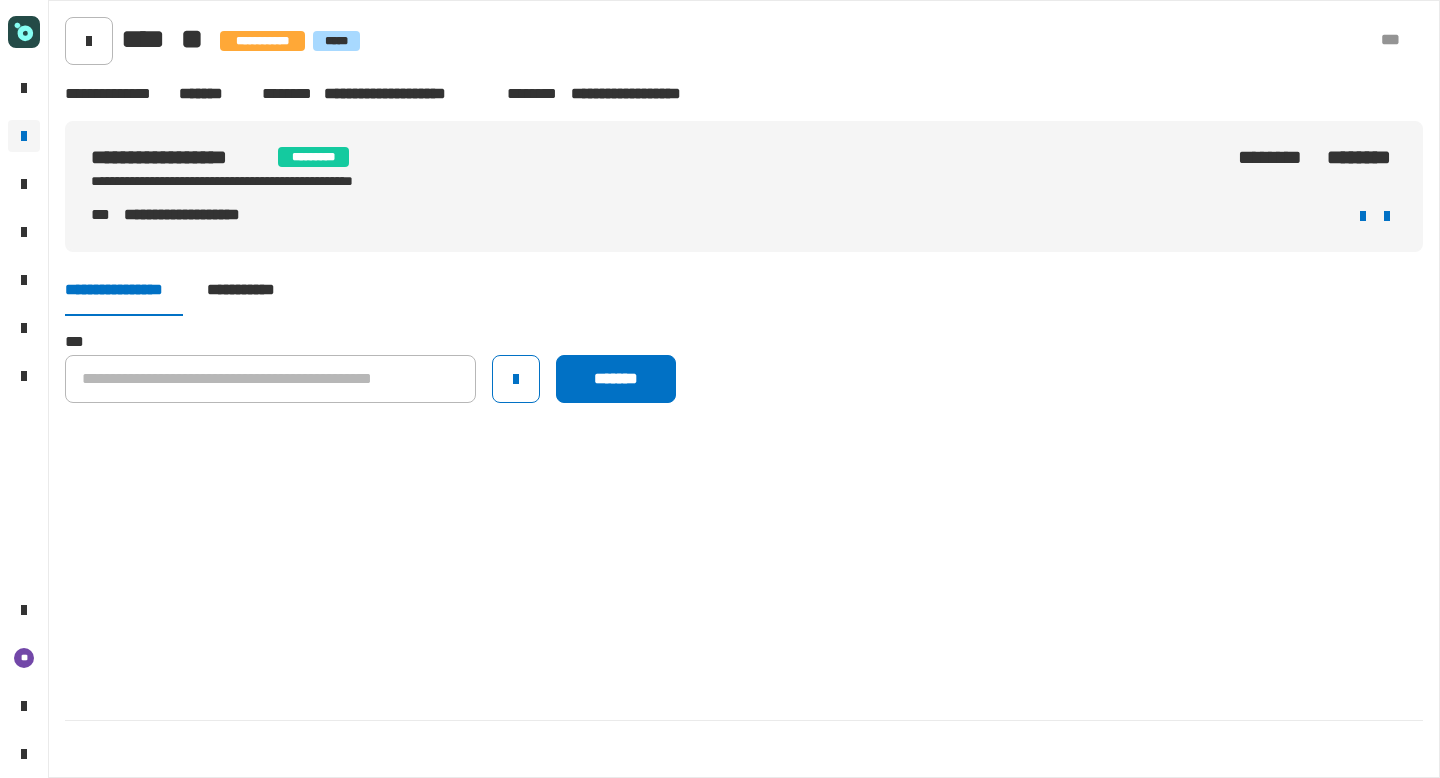 click on "**********" 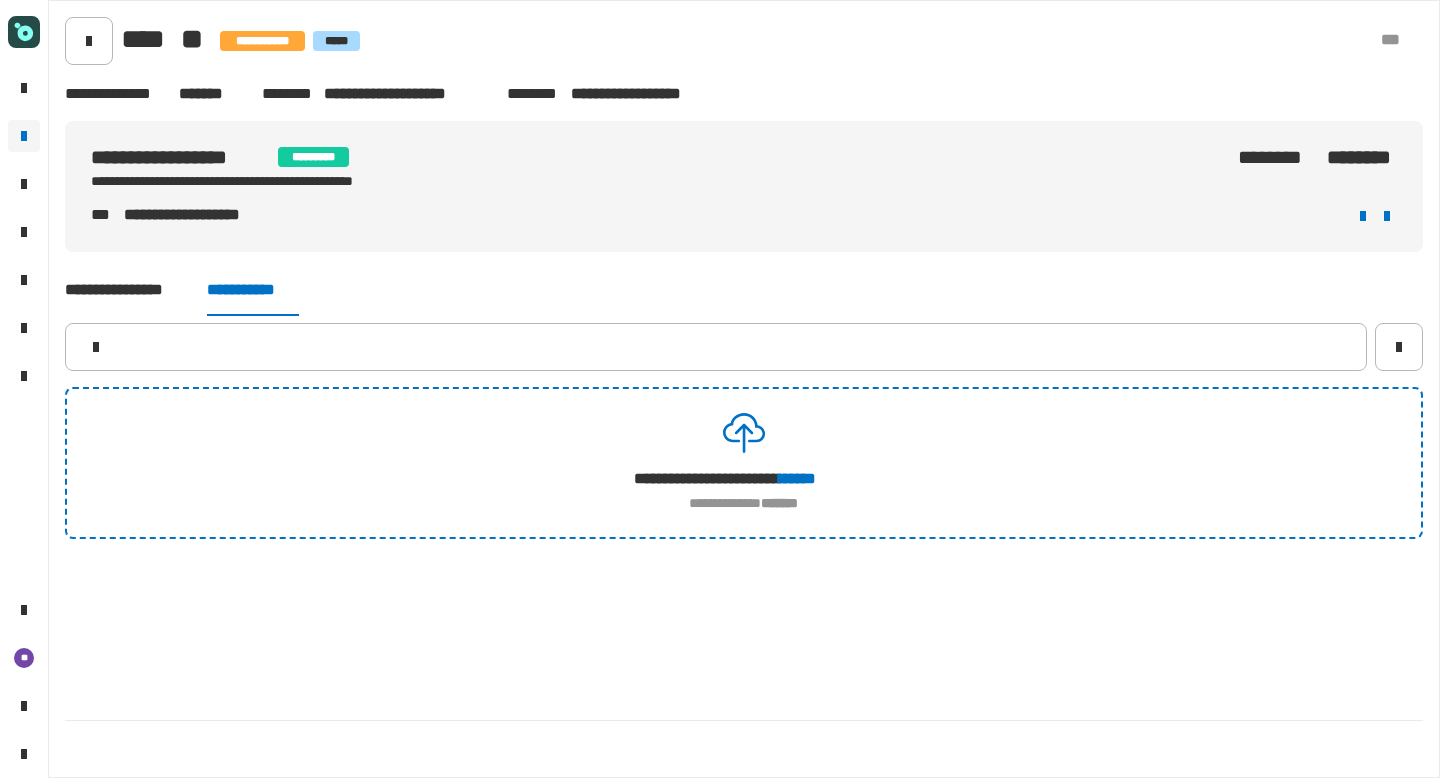 click on "**********" 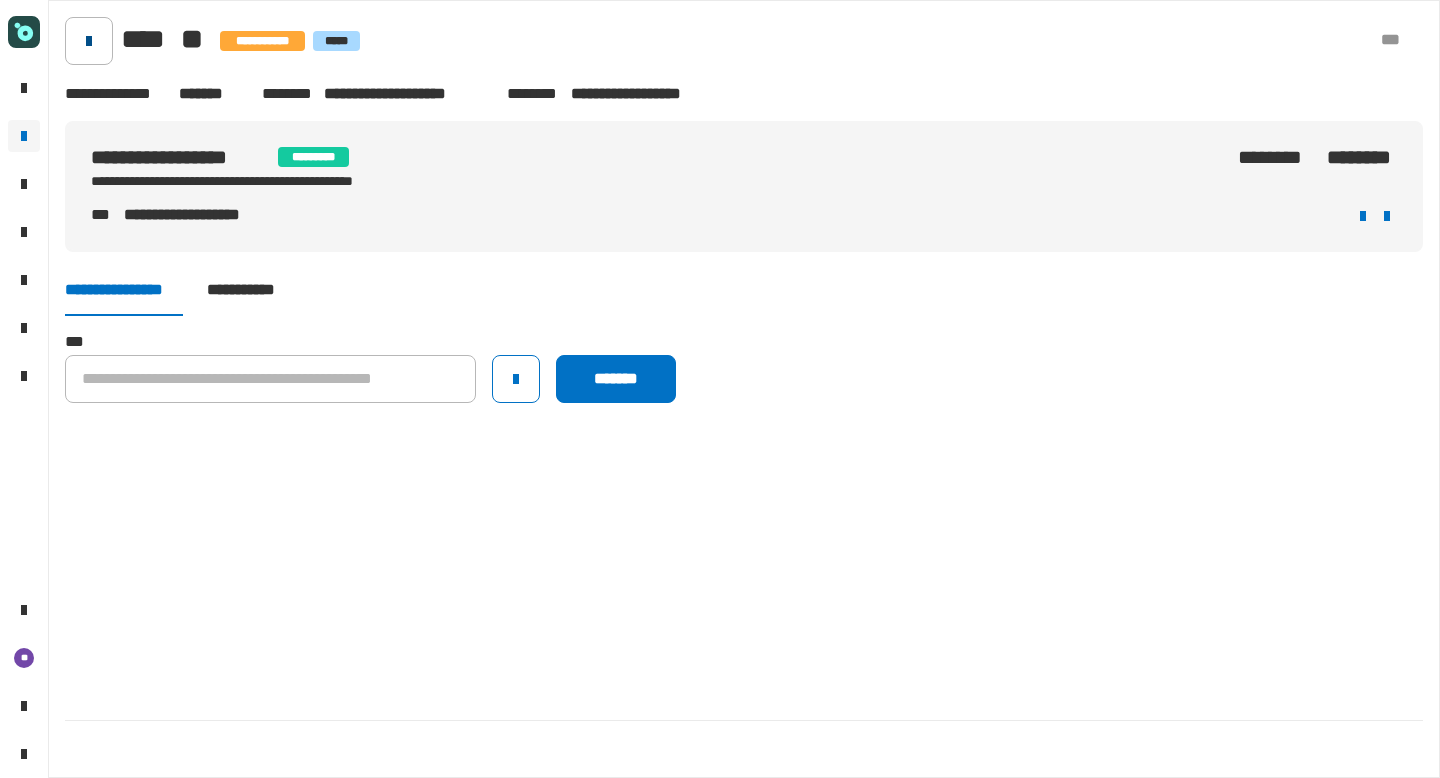 click 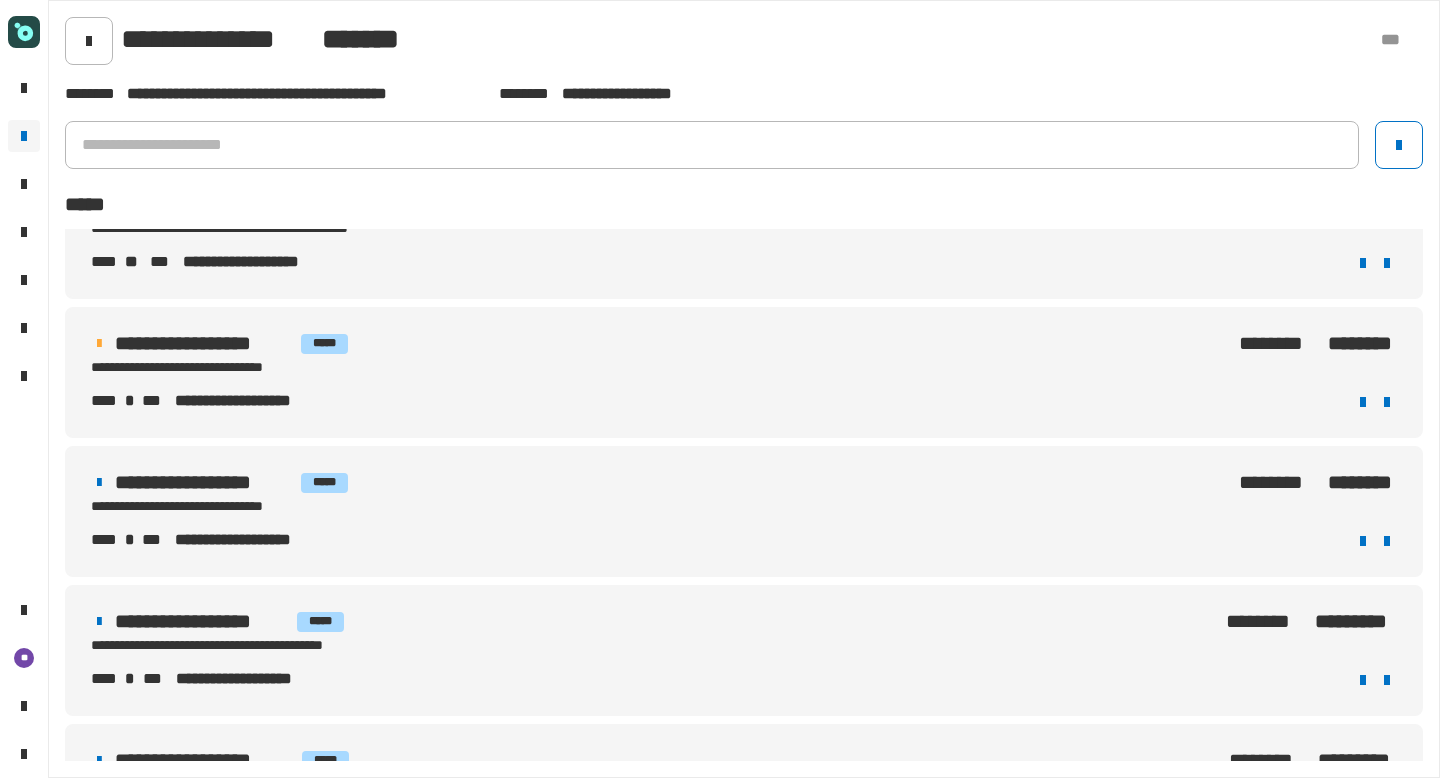 scroll, scrollTop: 0, scrollLeft: 0, axis: both 